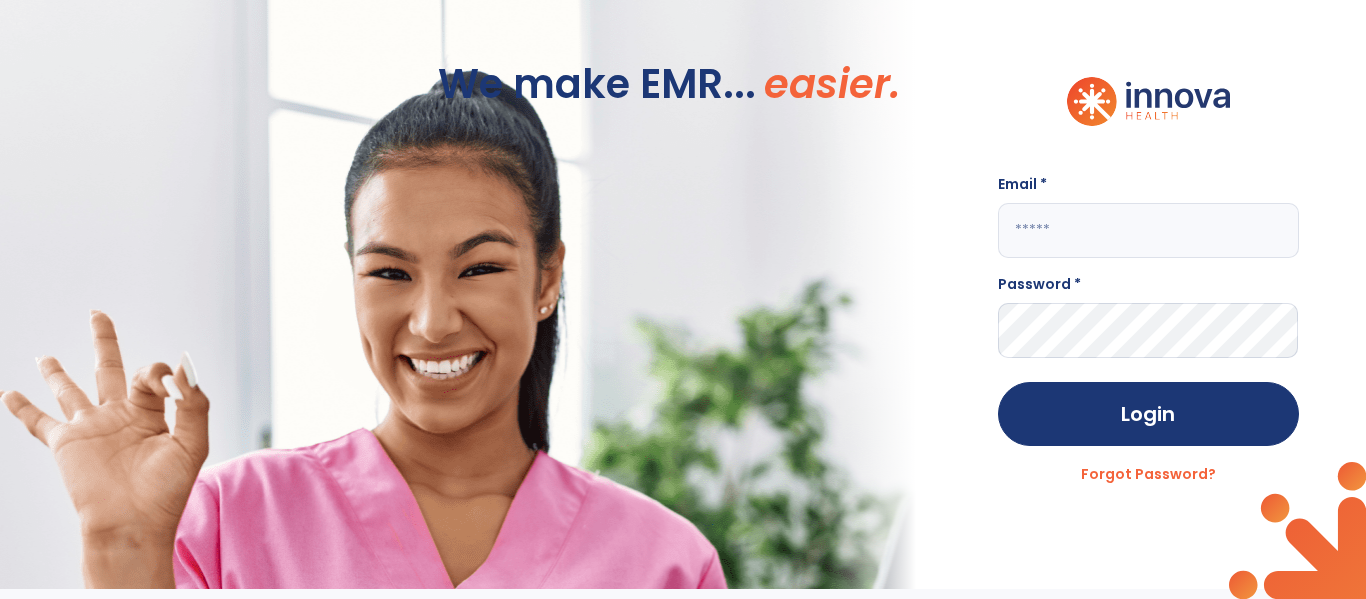scroll, scrollTop: 0, scrollLeft: 0, axis: both 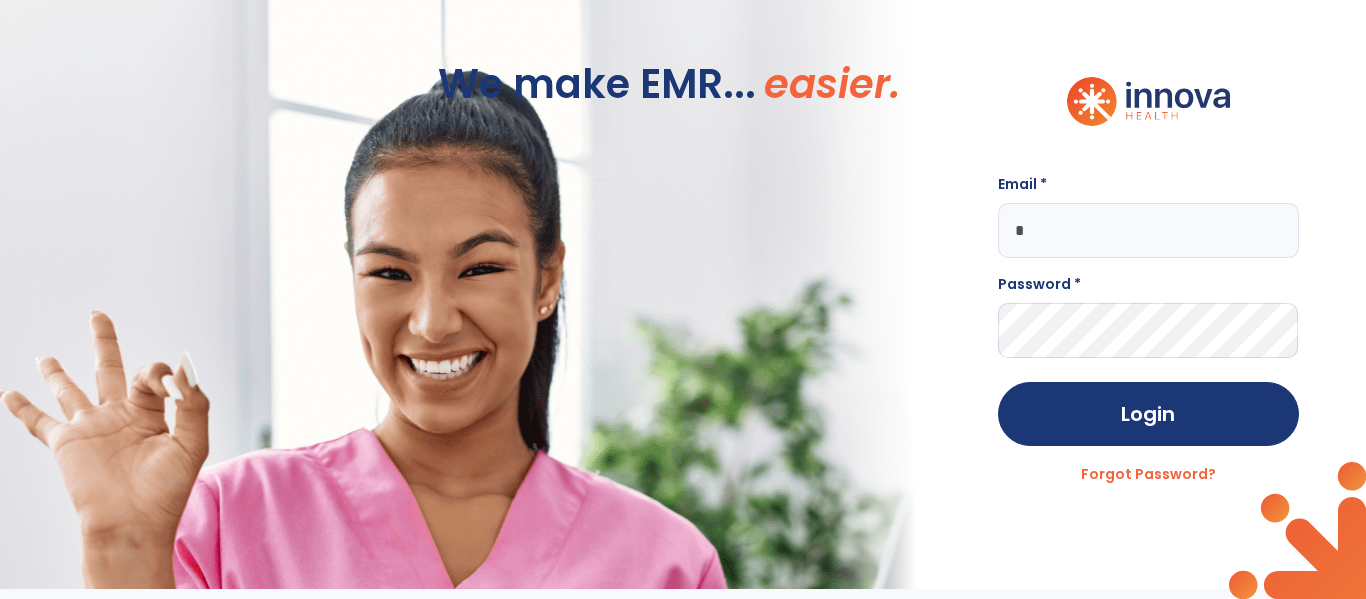 click on "*" 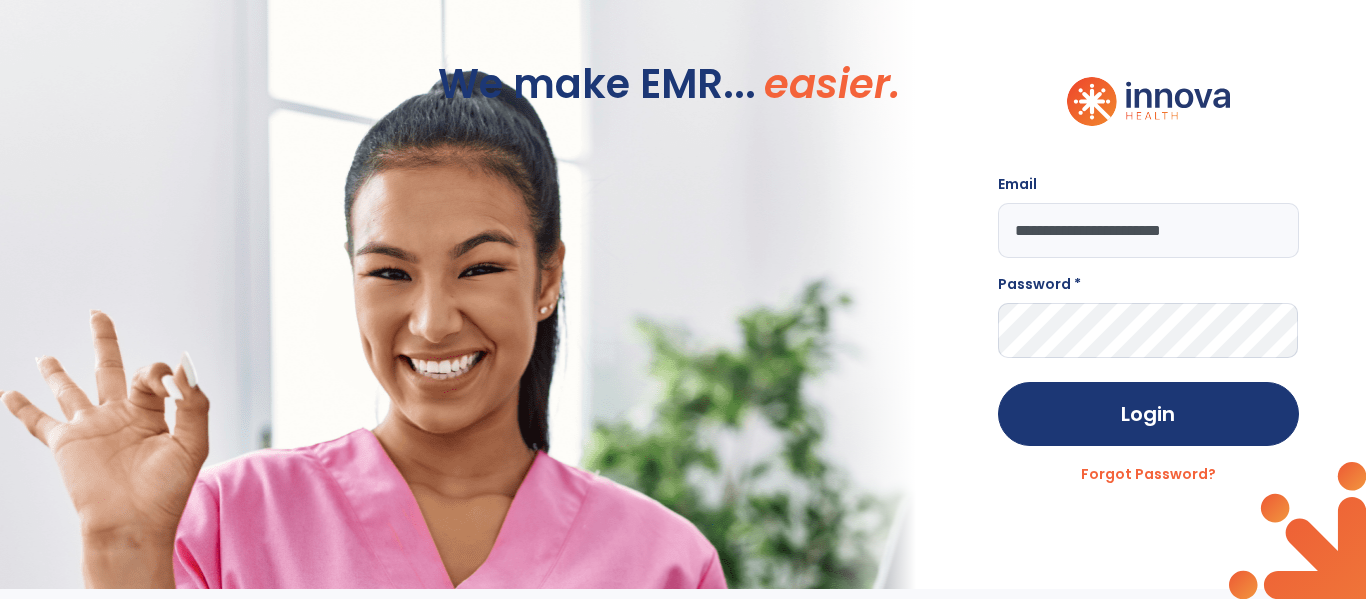 type on "**********" 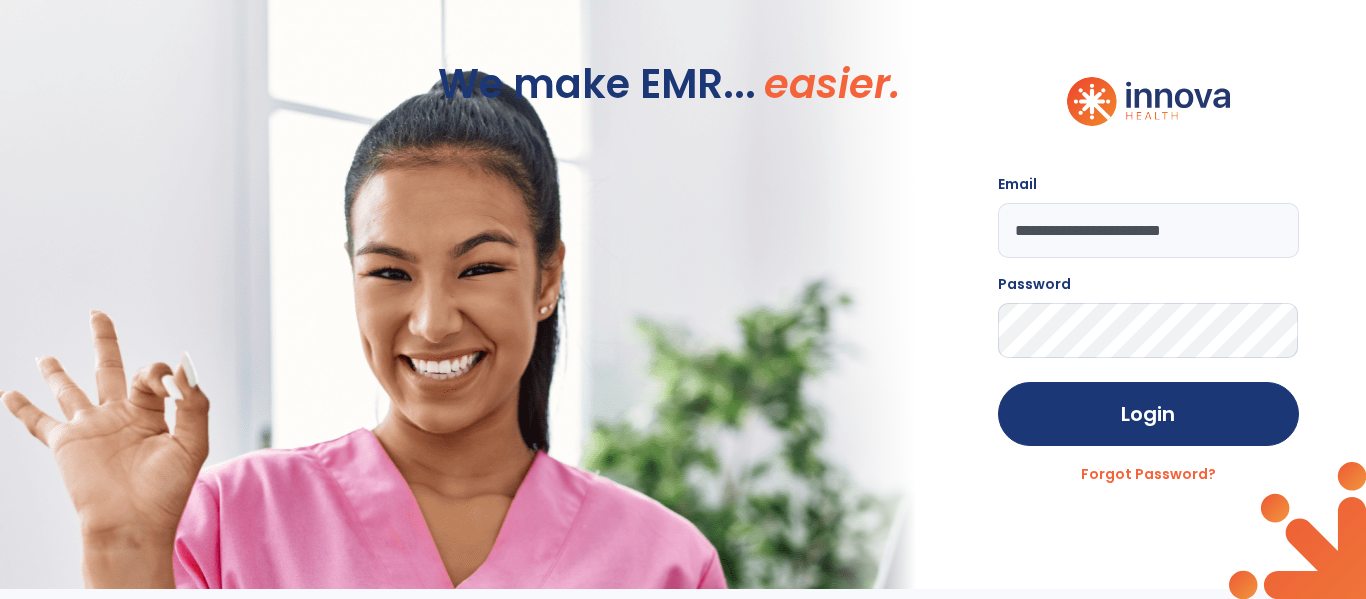 click on "Login" 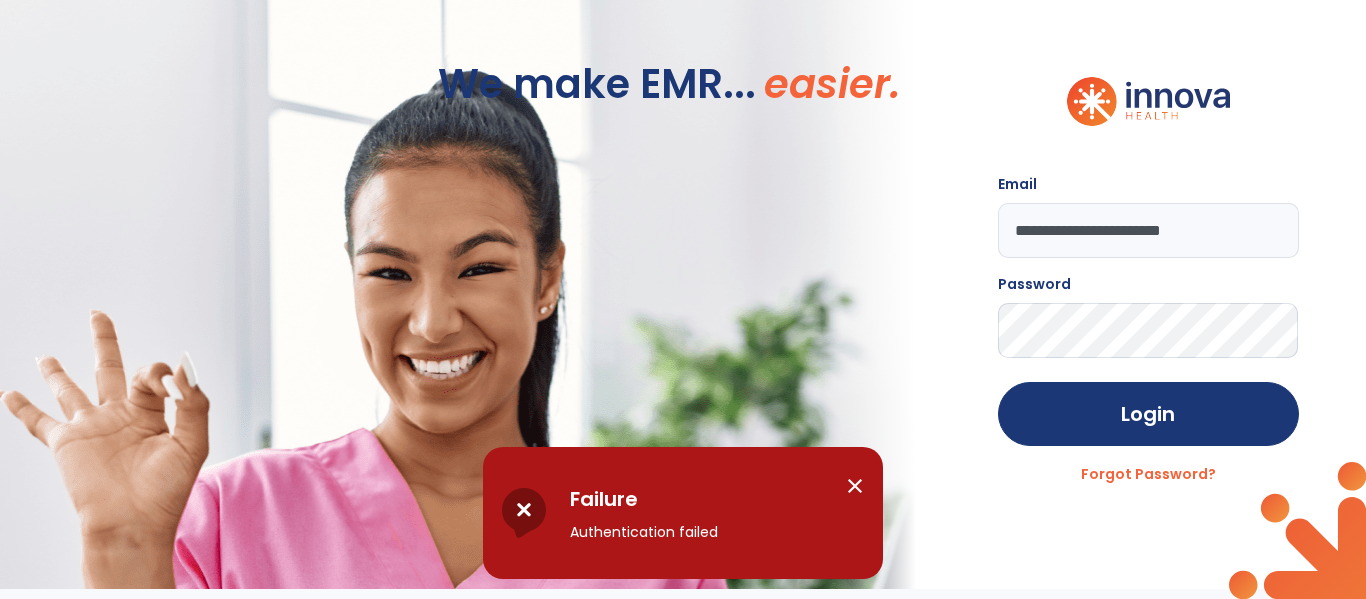 click on "**********" 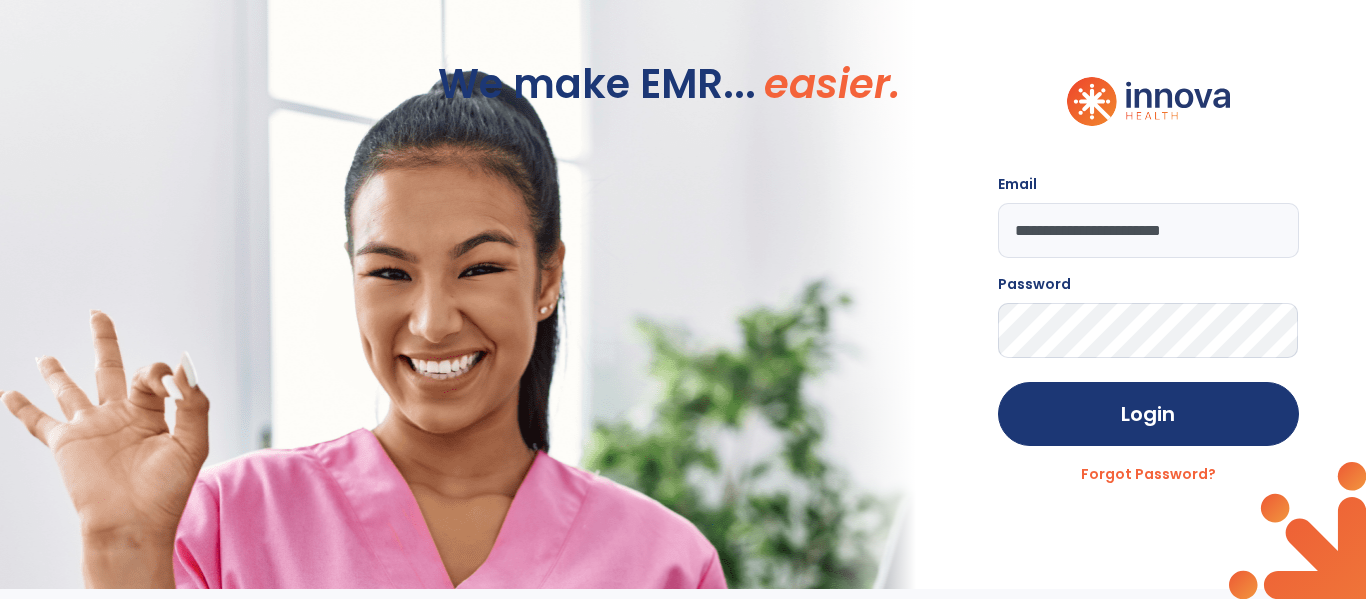 click on "Login" 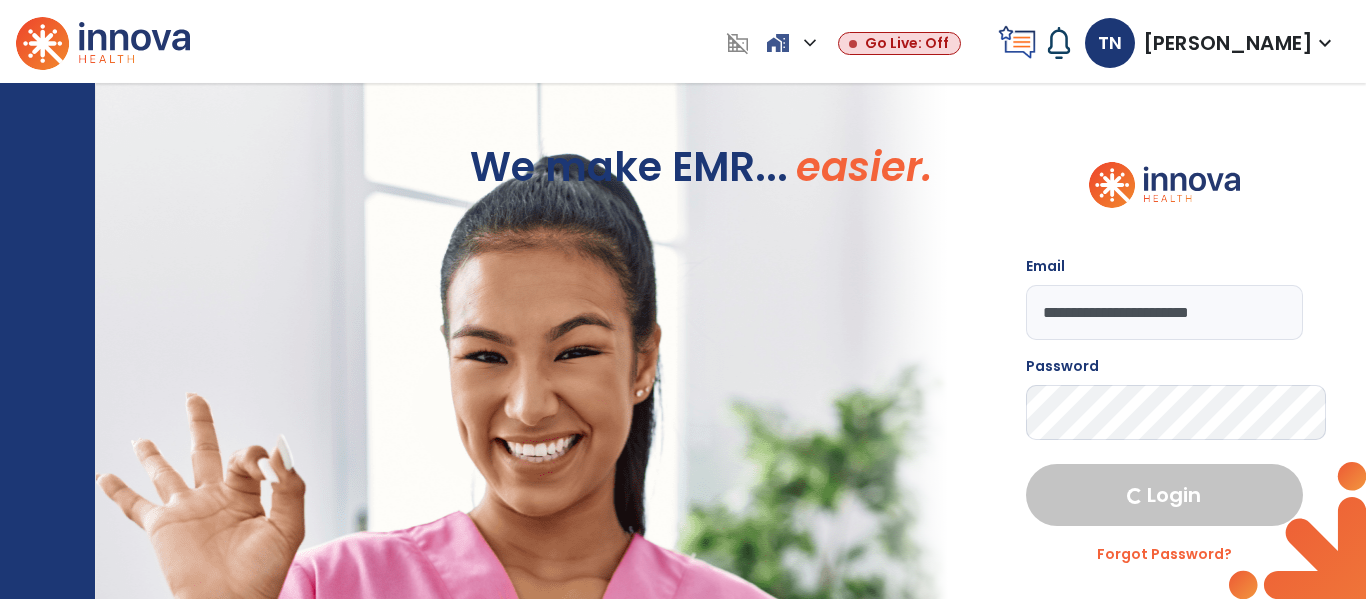 select on "****" 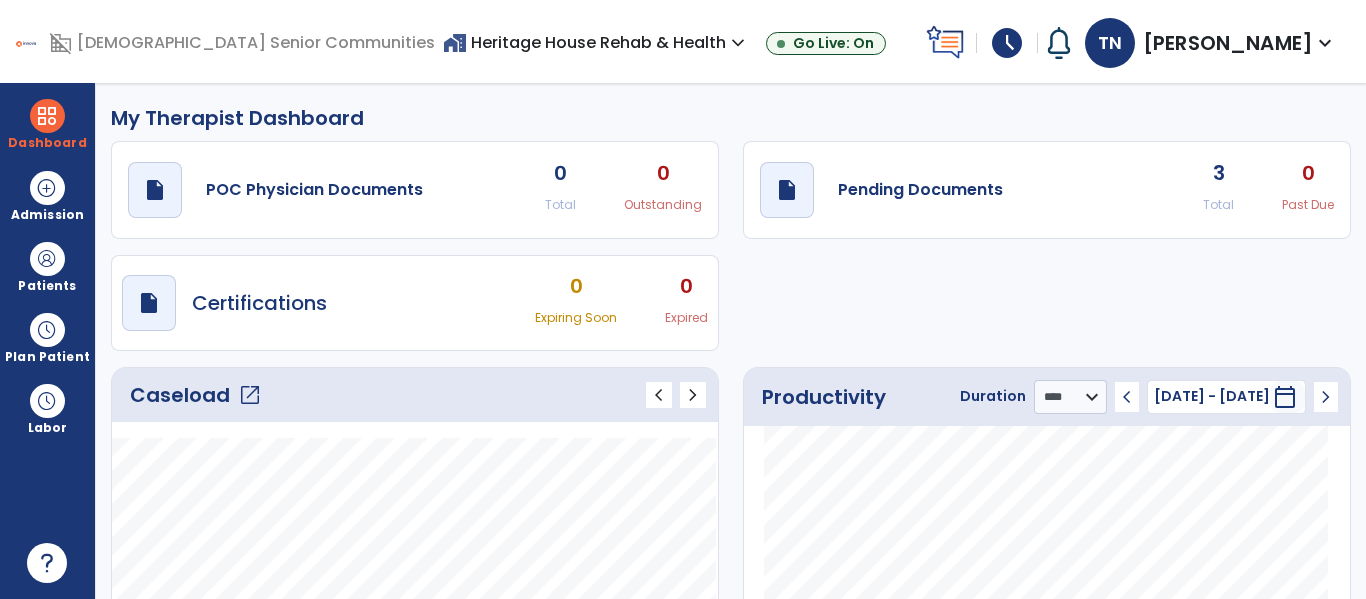 click on "open_in_new" 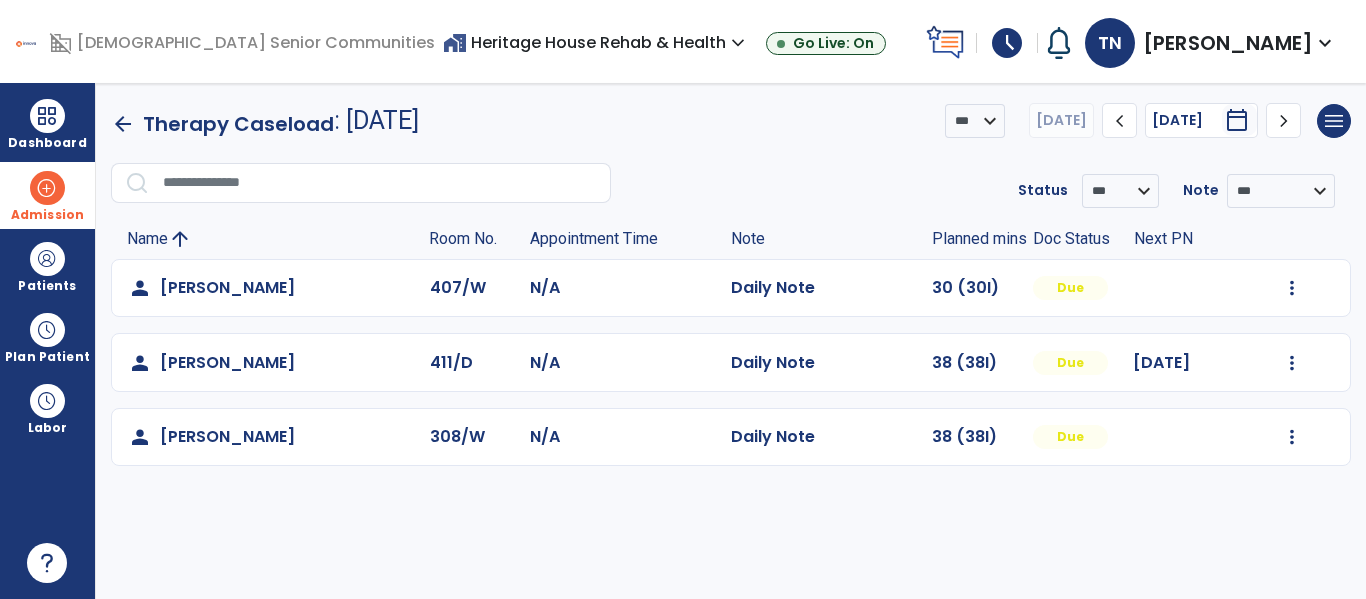 click at bounding box center (47, 188) 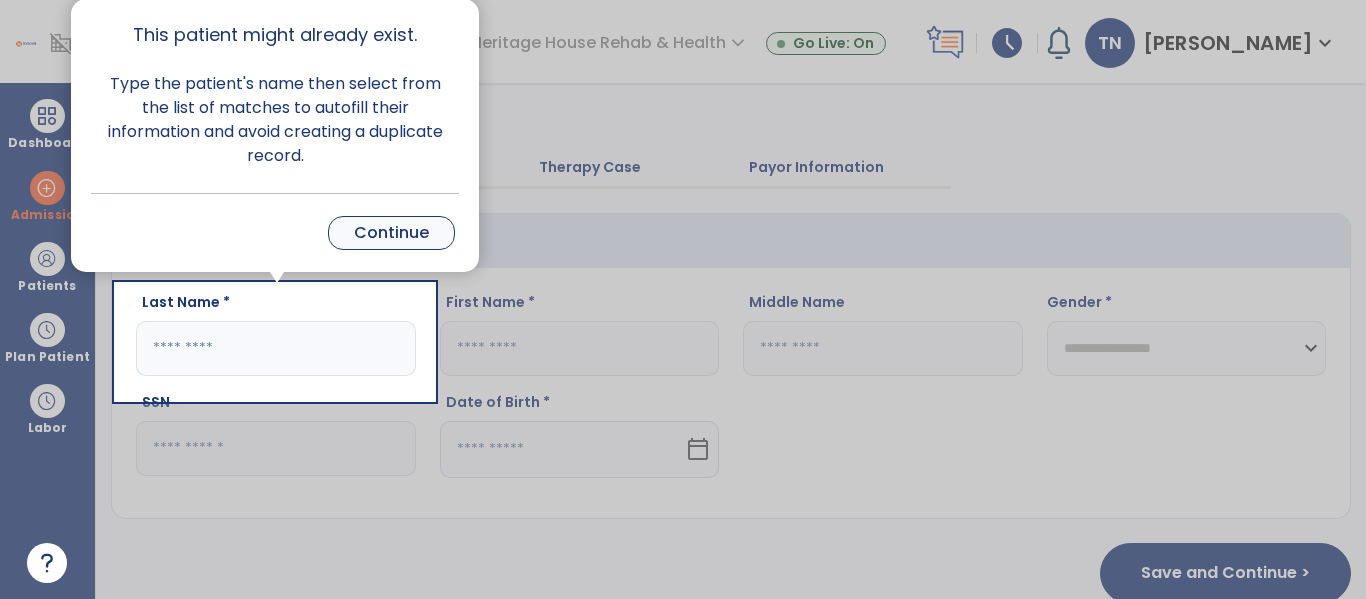 click on "Continue" at bounding box center (391, 233) 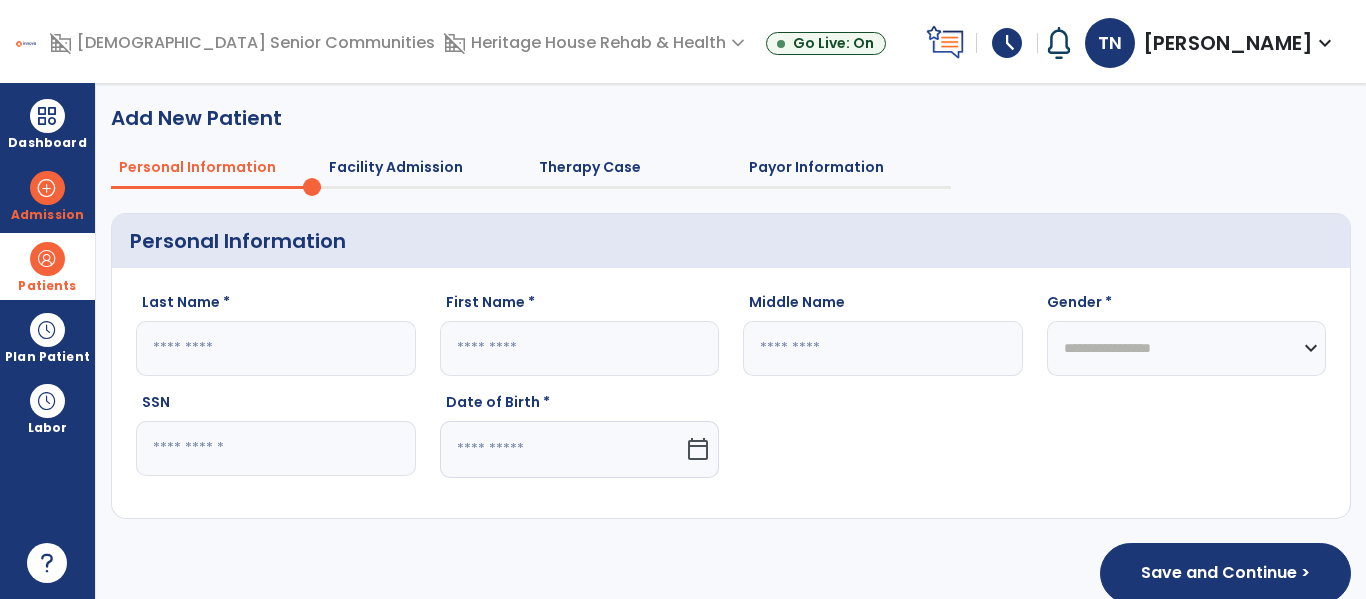 click on "Patients" at bounding box center (47, 266) 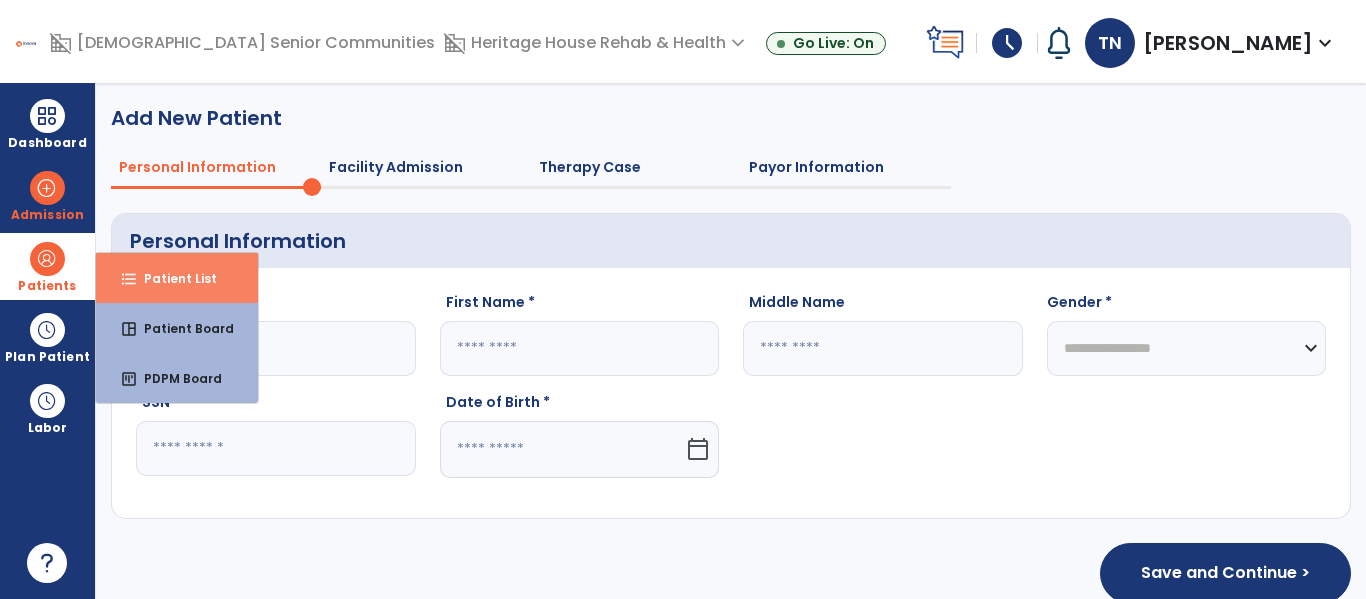 click on "Patient List" at bounding box center [172, 278] 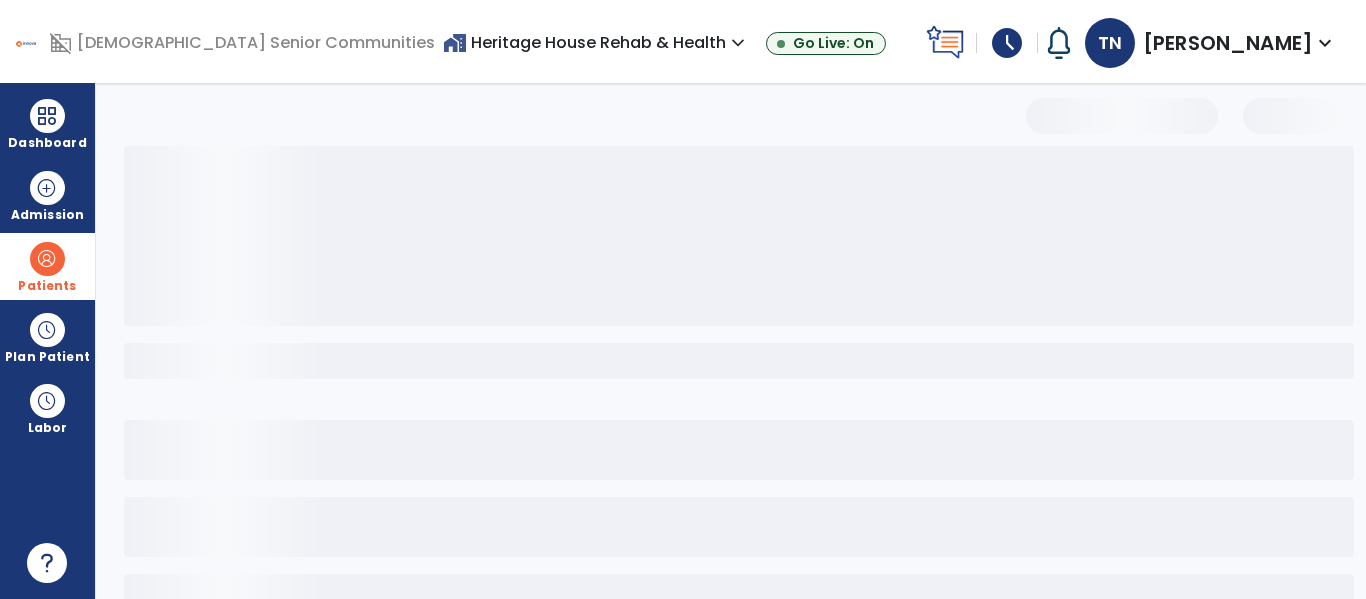 select on "***" 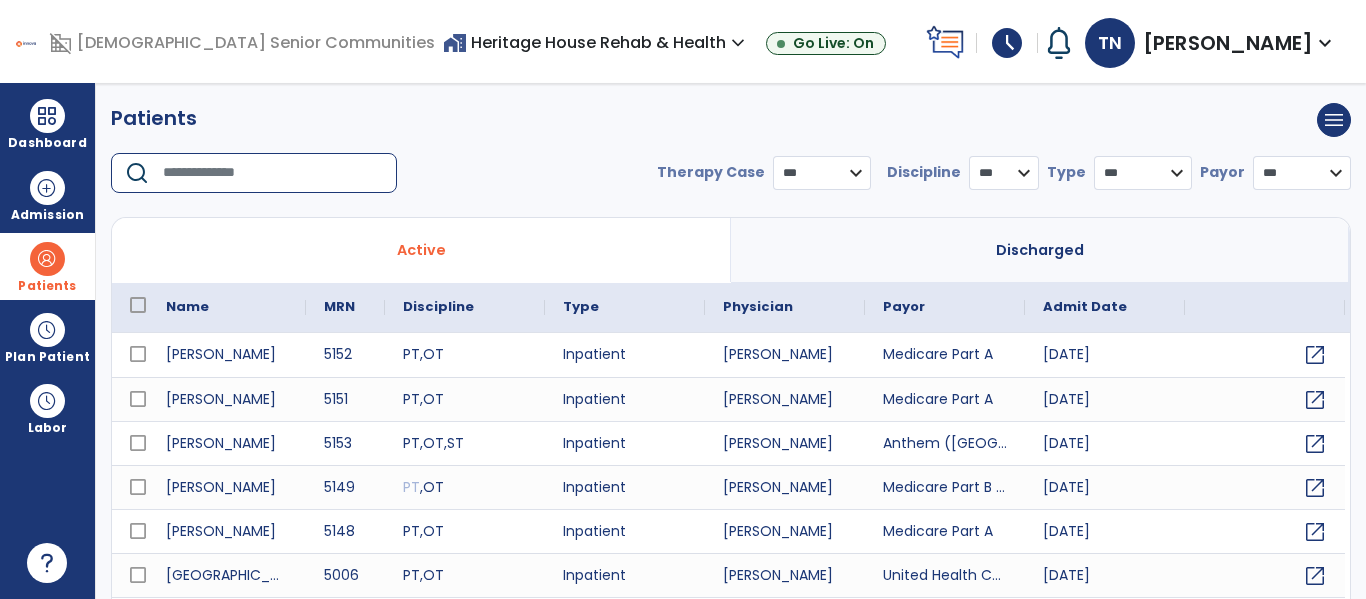 click at bounding box center (273, 173) 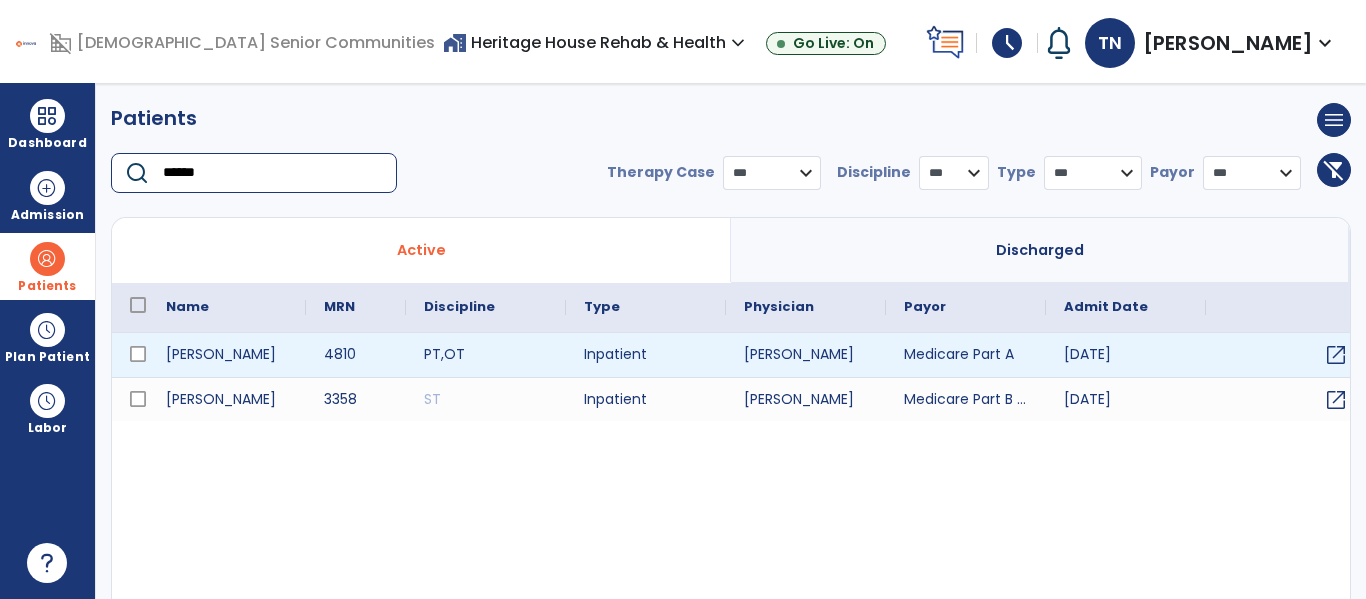 type on "******" 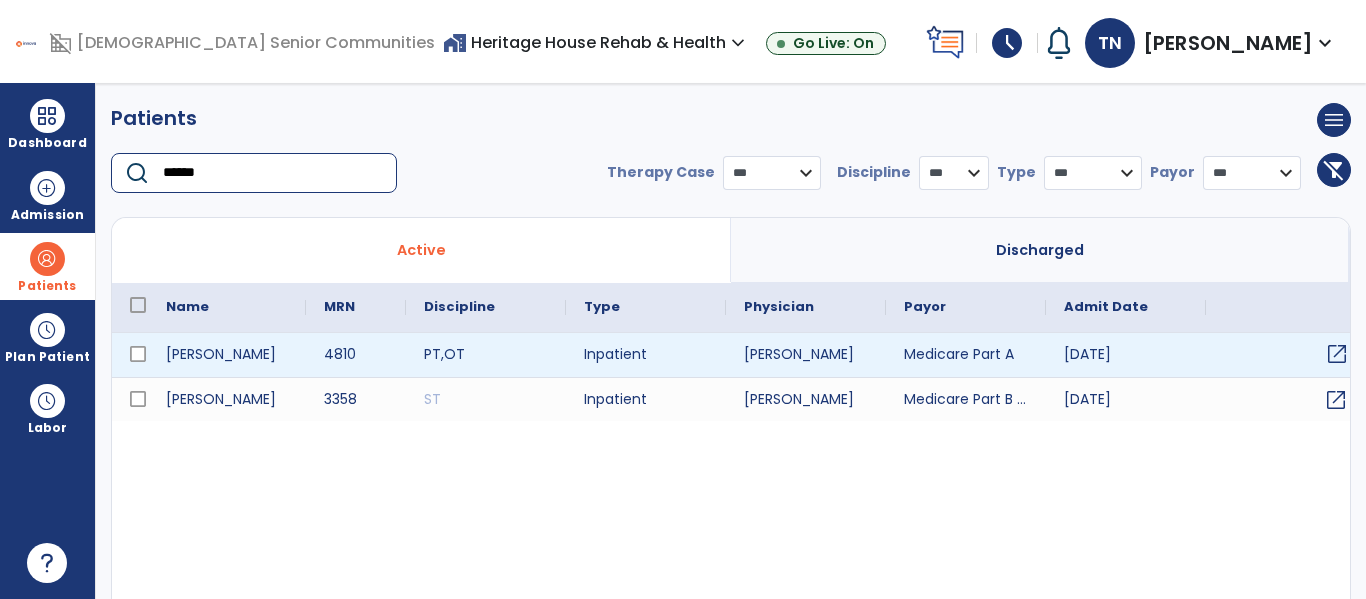 click on "open_in_new" at bounding box center (1337, 354) 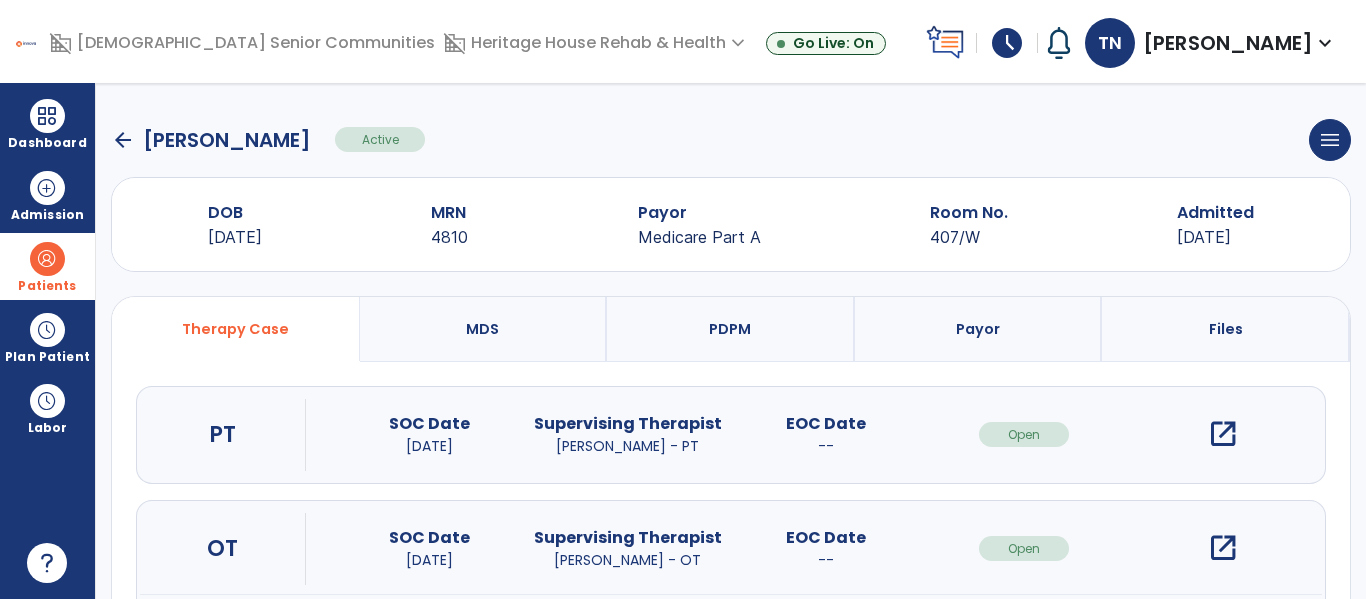 click on "open_in_new" at bounding box center [1223, 434] 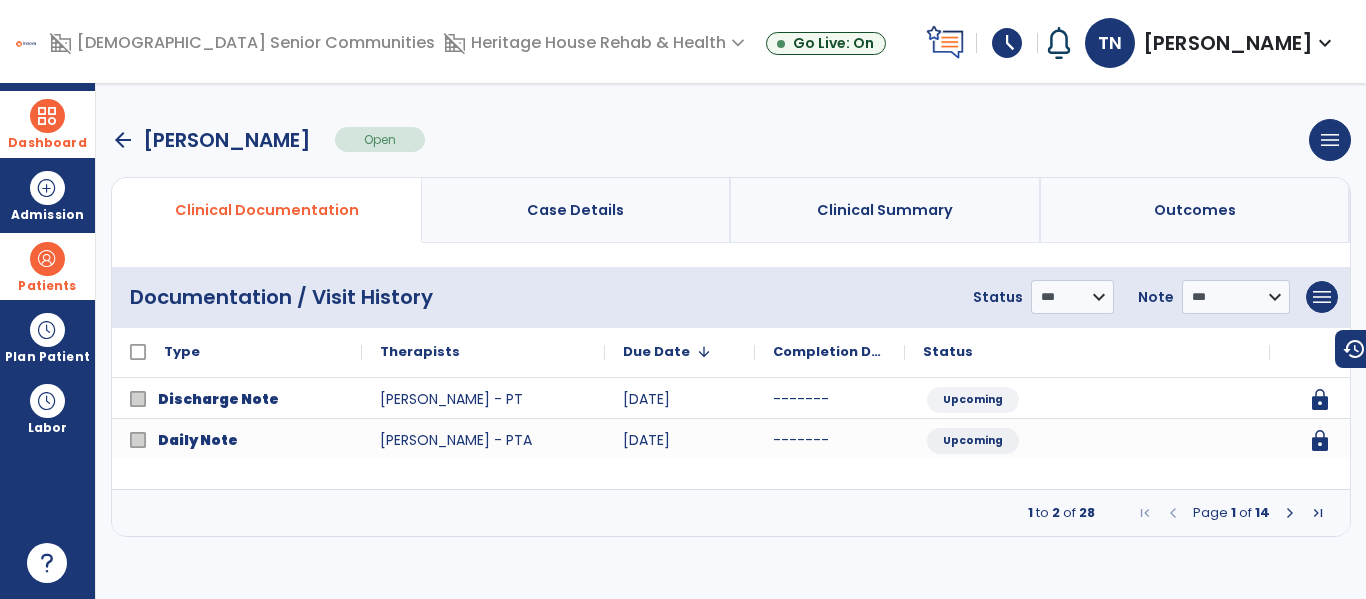 click at bounding box center (47, 116) 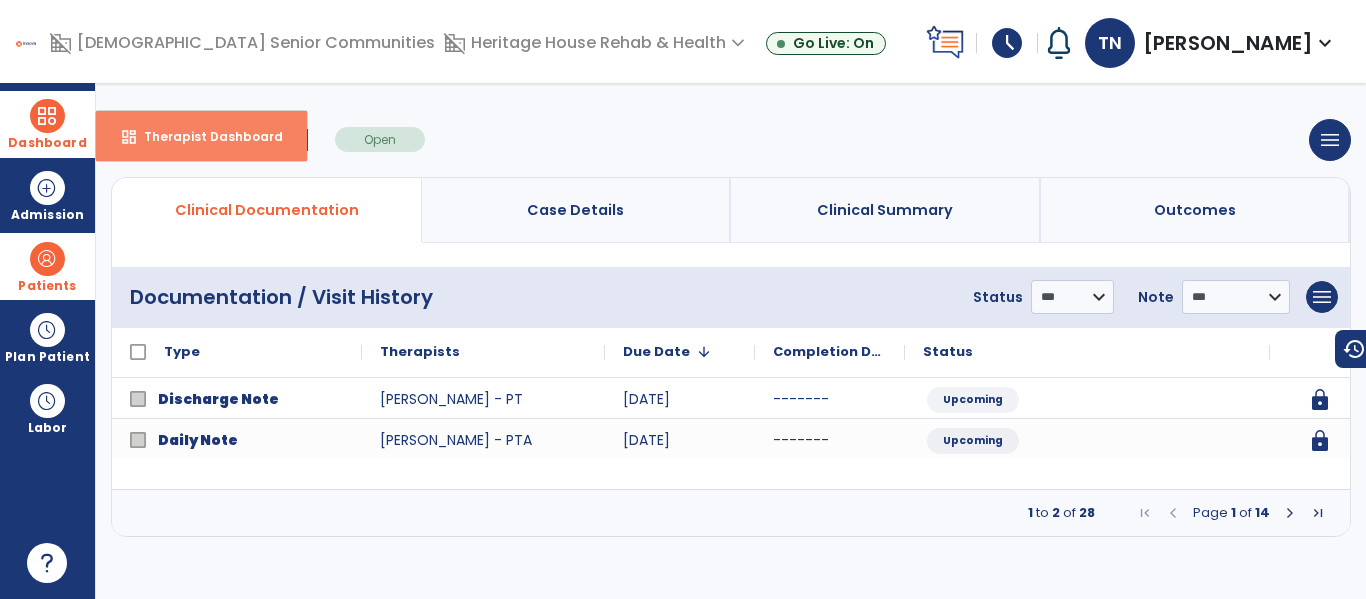 click on "dashboard  Therapist Dashboard" at bounding box center [201, 136] 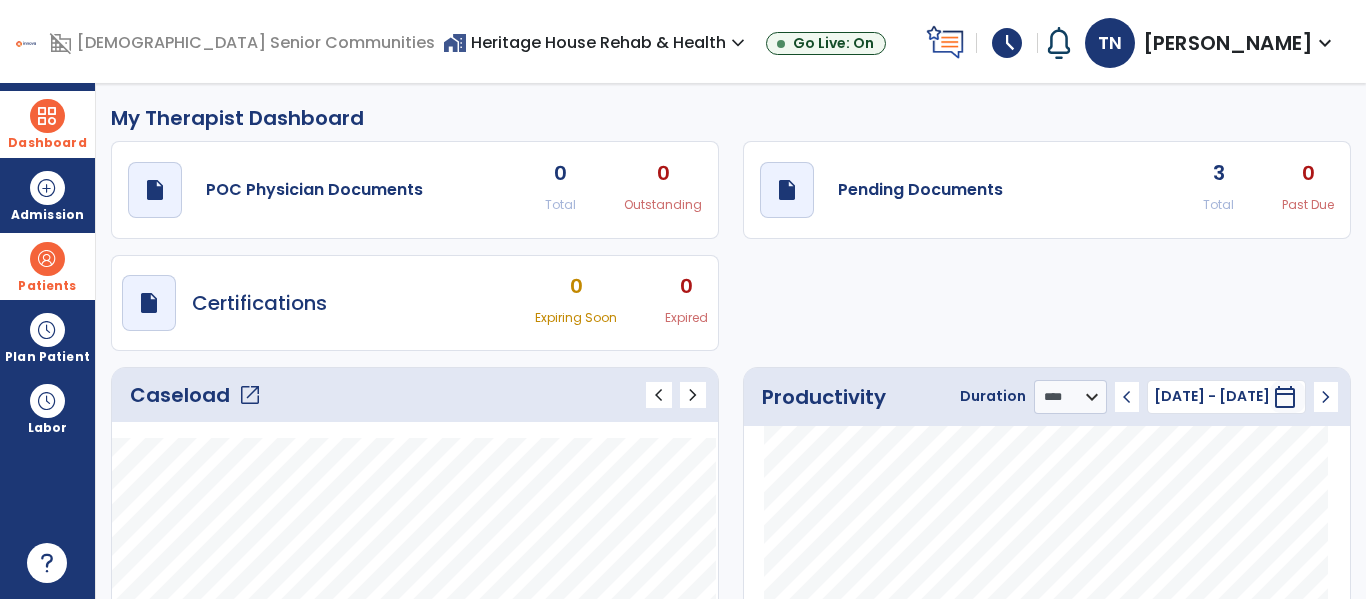 click on "open_in_new" 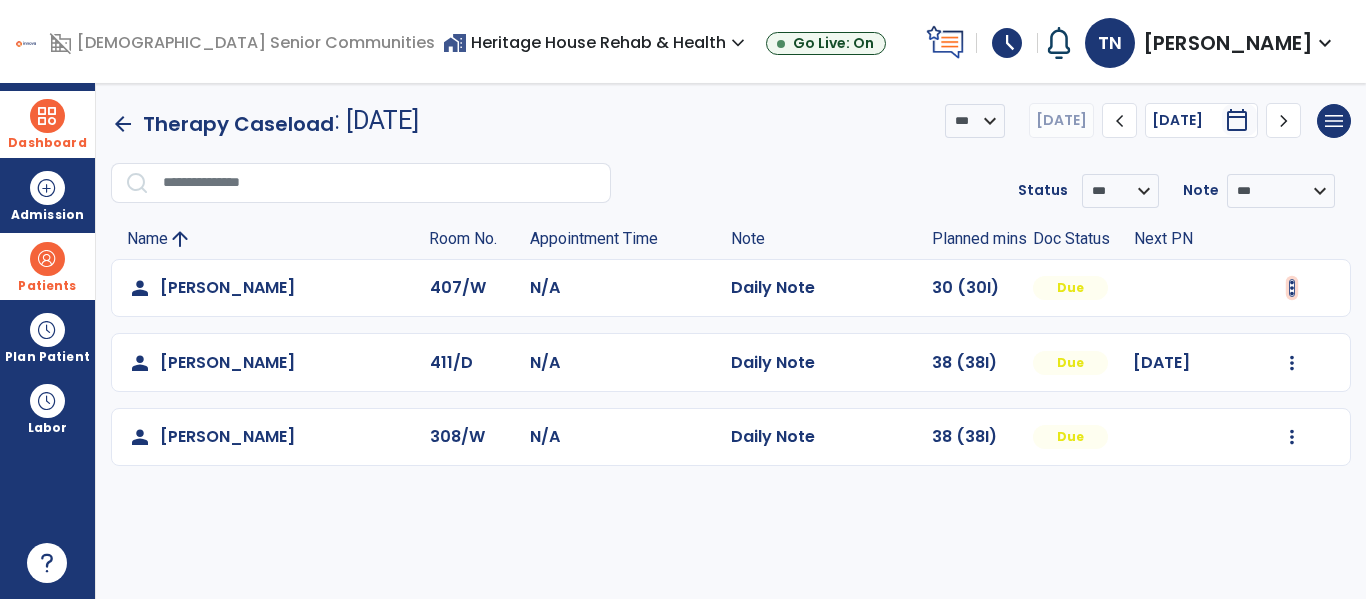 click at bounding box center [1292, 288] 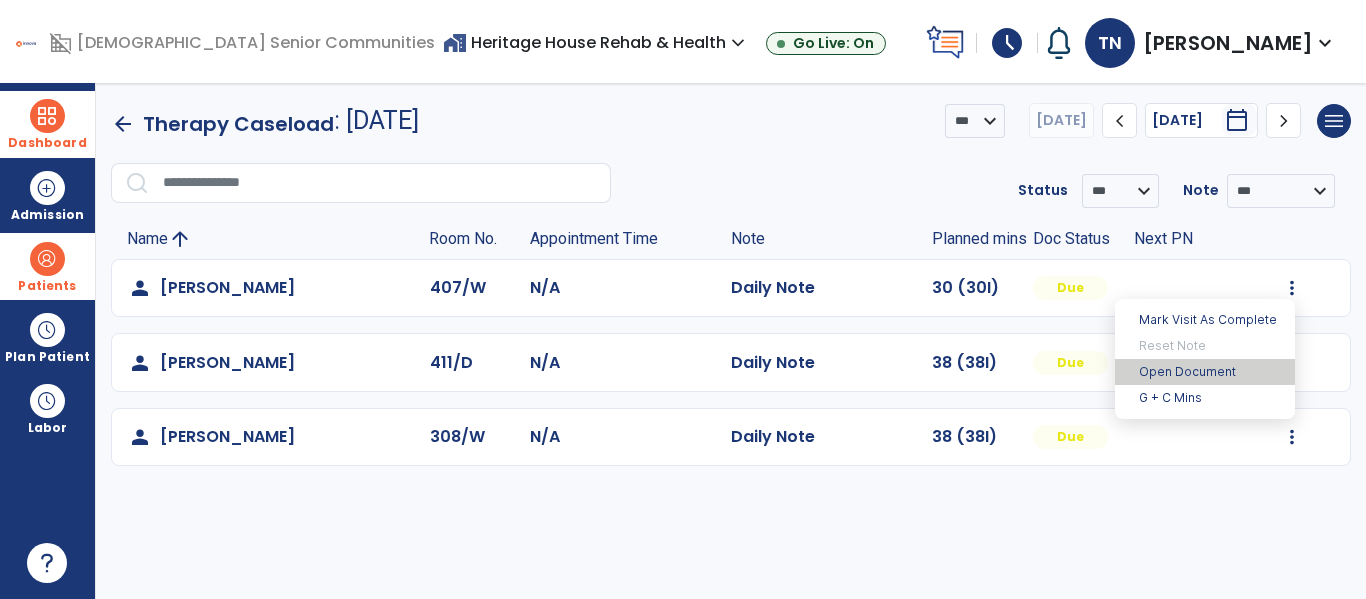 click on "Open Document" at bounding box center (1205, 372) 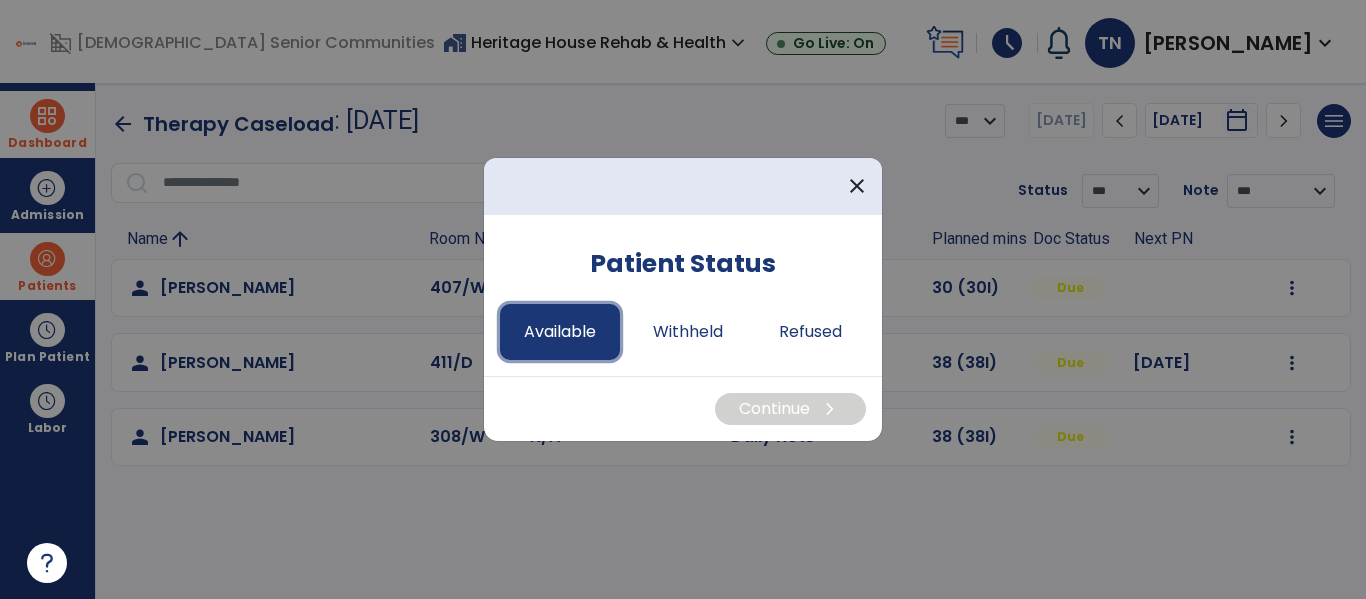click on "Available" at bounding box center (560, 332) 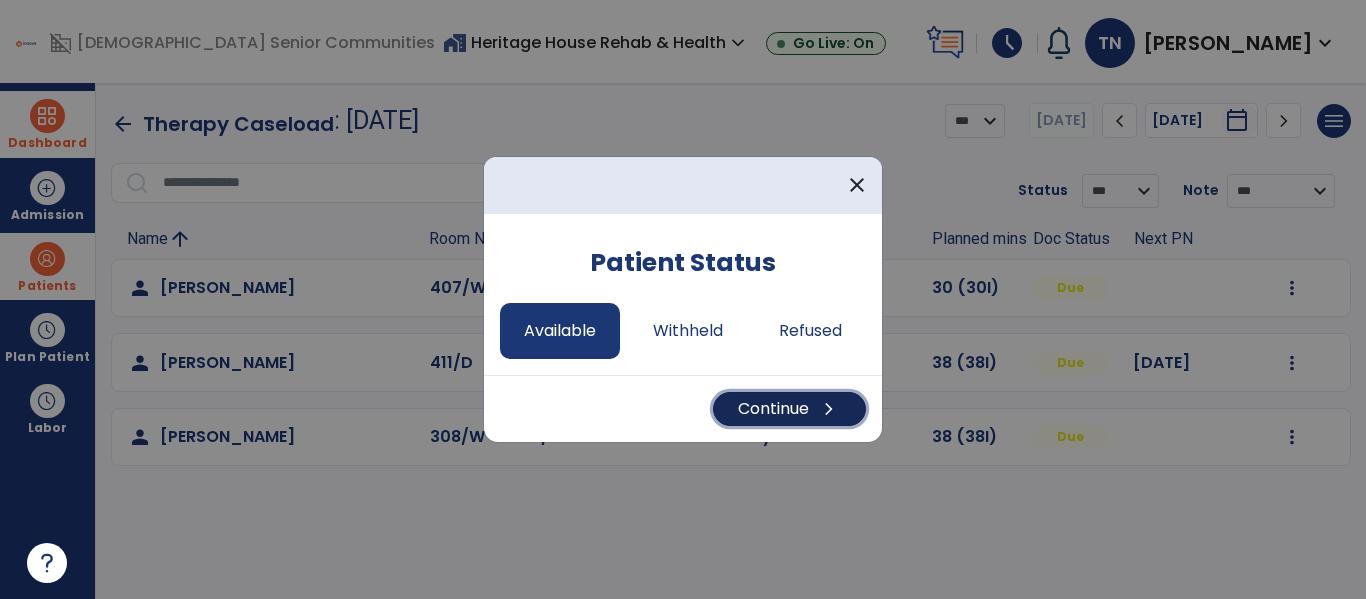 click on "Continue   chevron_right" at bounding box center [789, 409] 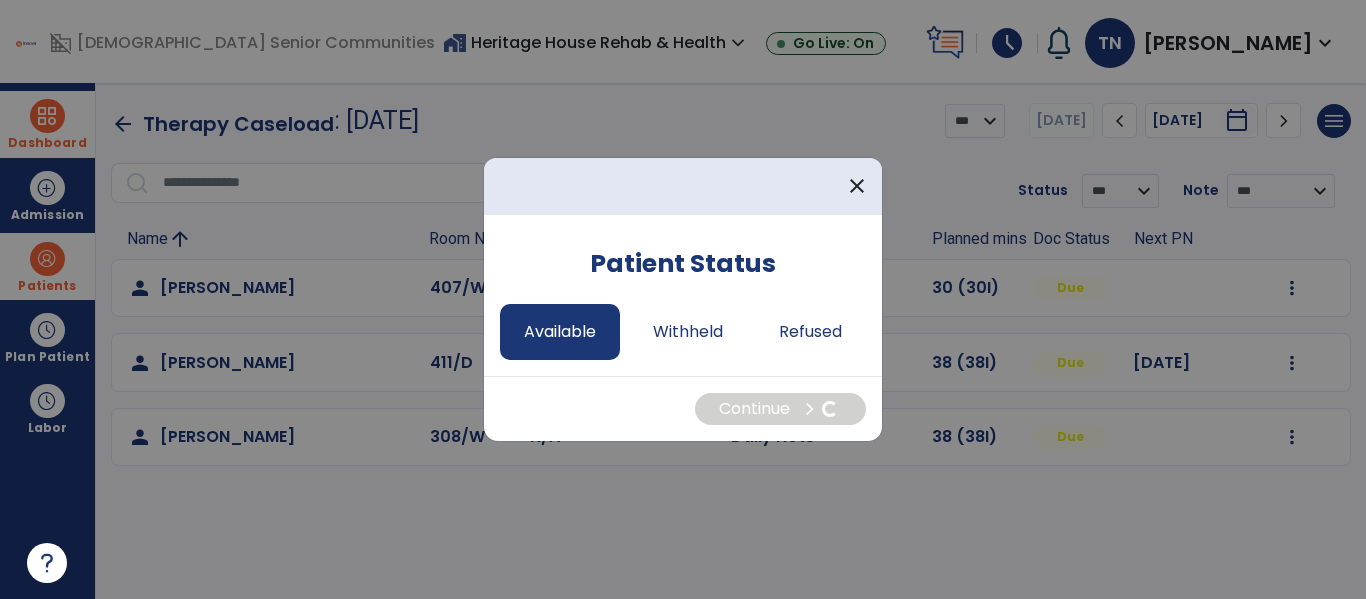 select on "*" 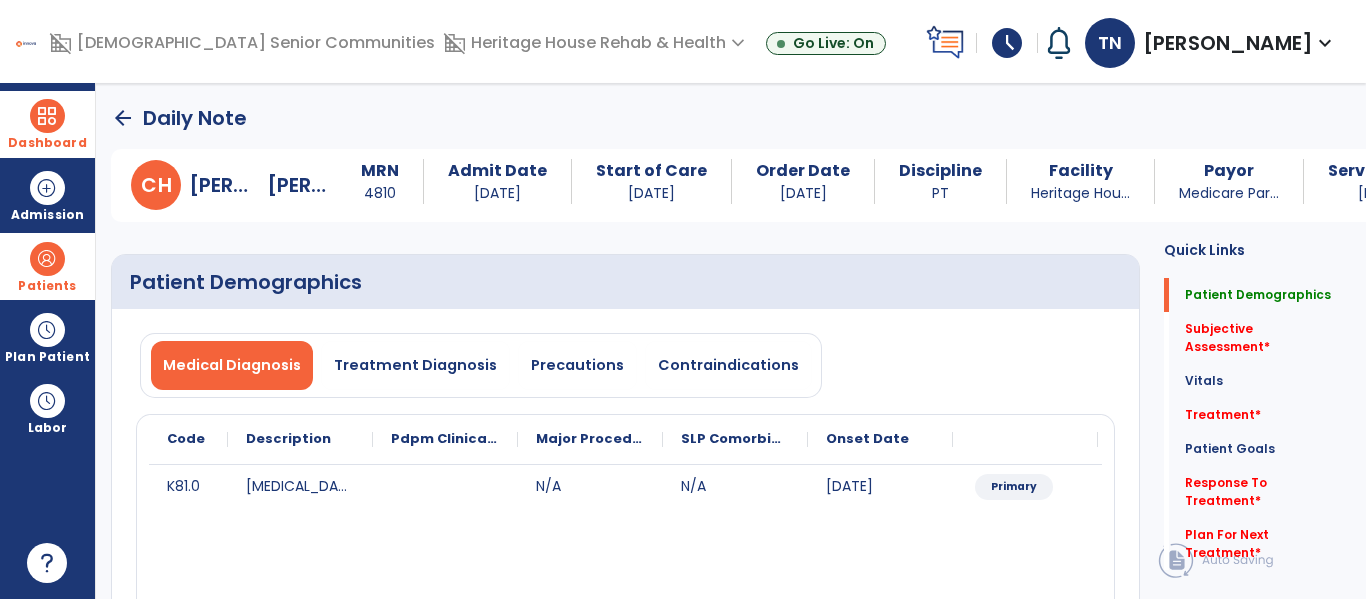 click on "Quick Links  Patient Demographics   Patient Demographics   Subjective Assessment   *  Subjective Assessment   *  Vitals   Vitals   Treatment   *  Treatment   *  Patient Goals   Patient Goals   Response To Treatment   *  Response To Treatment   *  Plan For Next Treatment   *  Plan For Next Treatment   *" 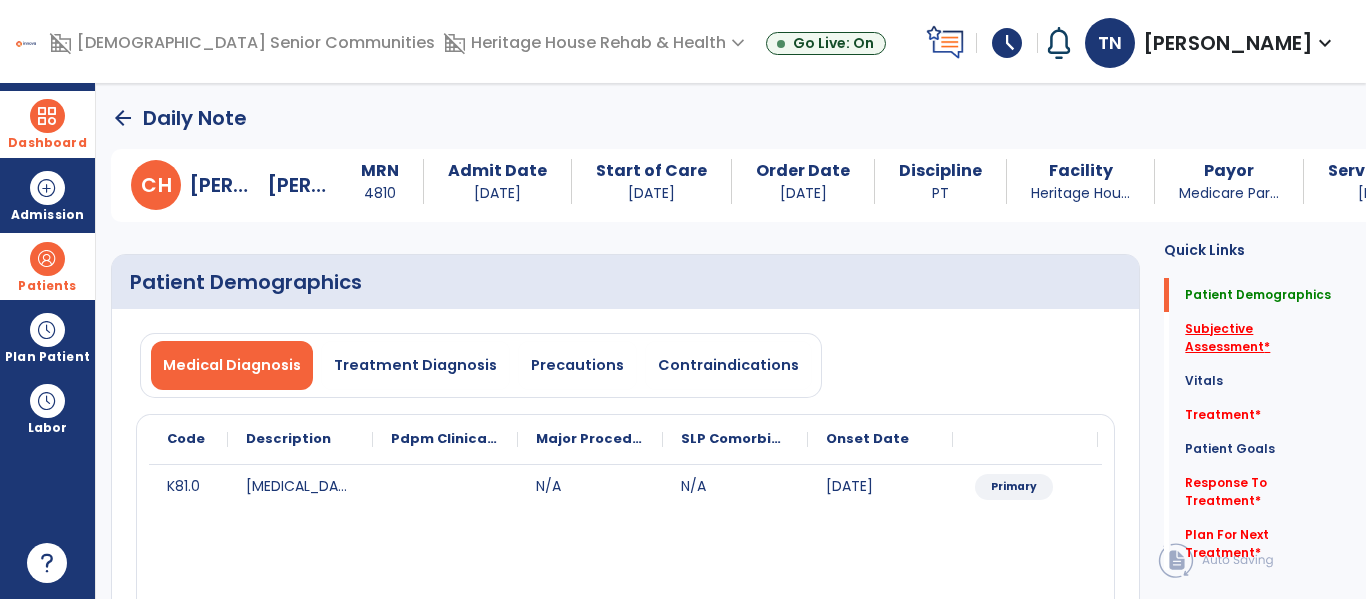 click on "Subjective Assessment   *" 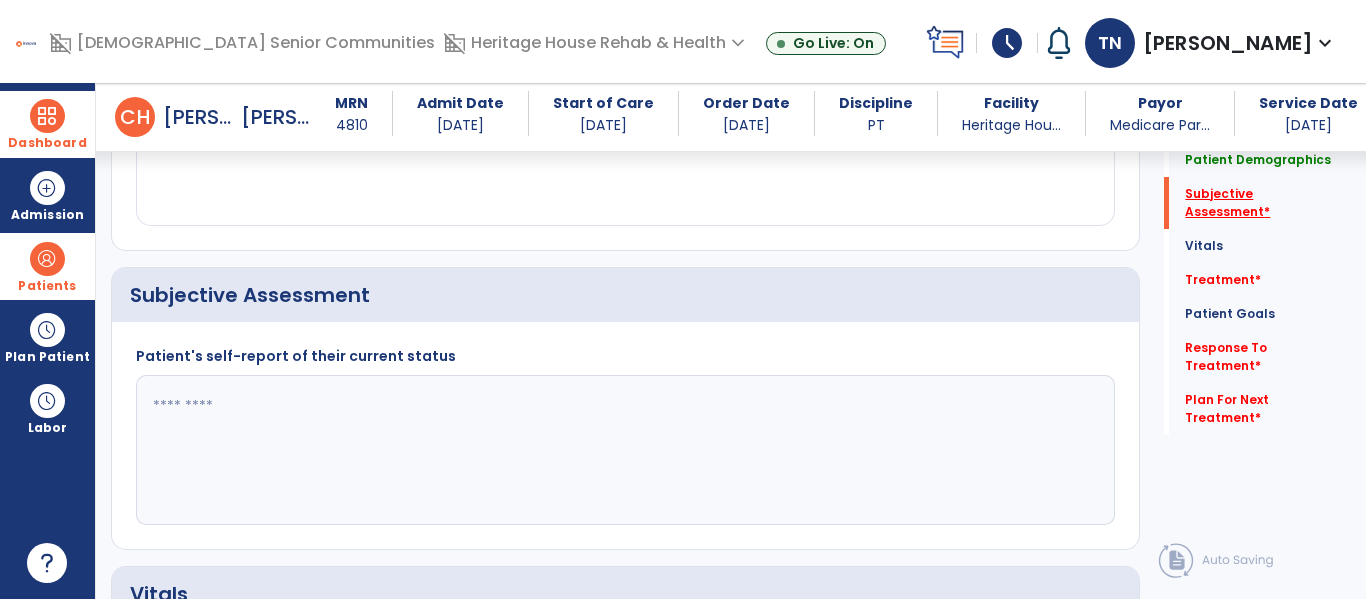 scroll, scrollTop: 457, scrollLeft: 0, axis: vertical 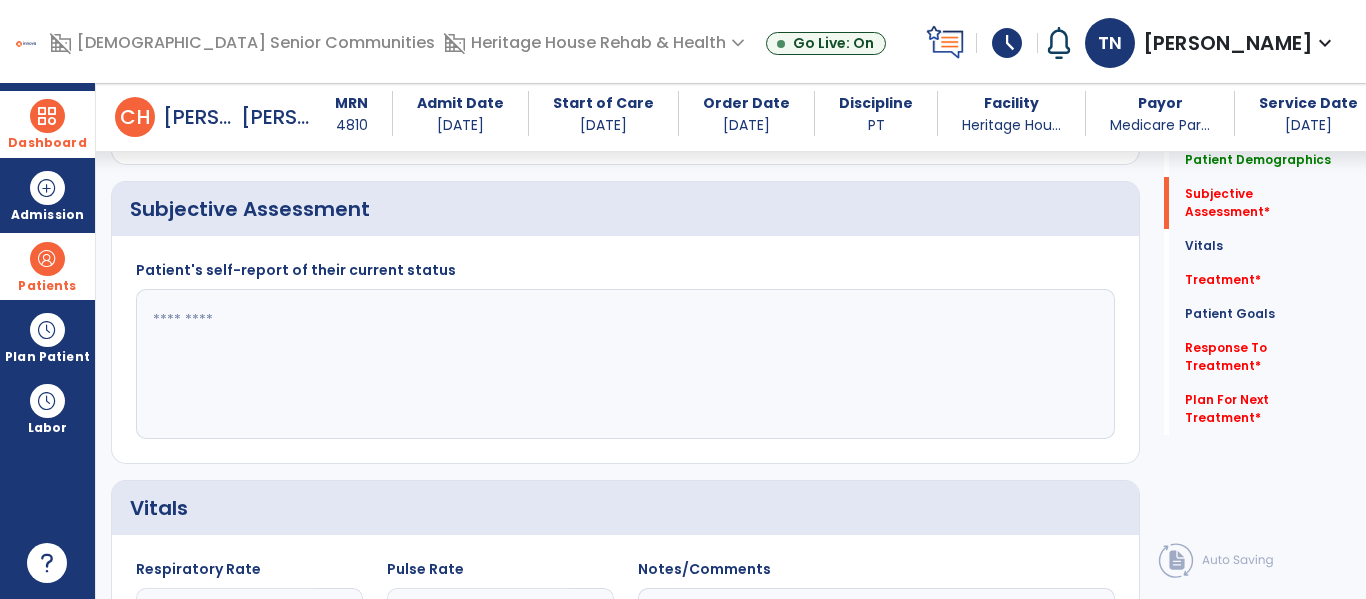 click 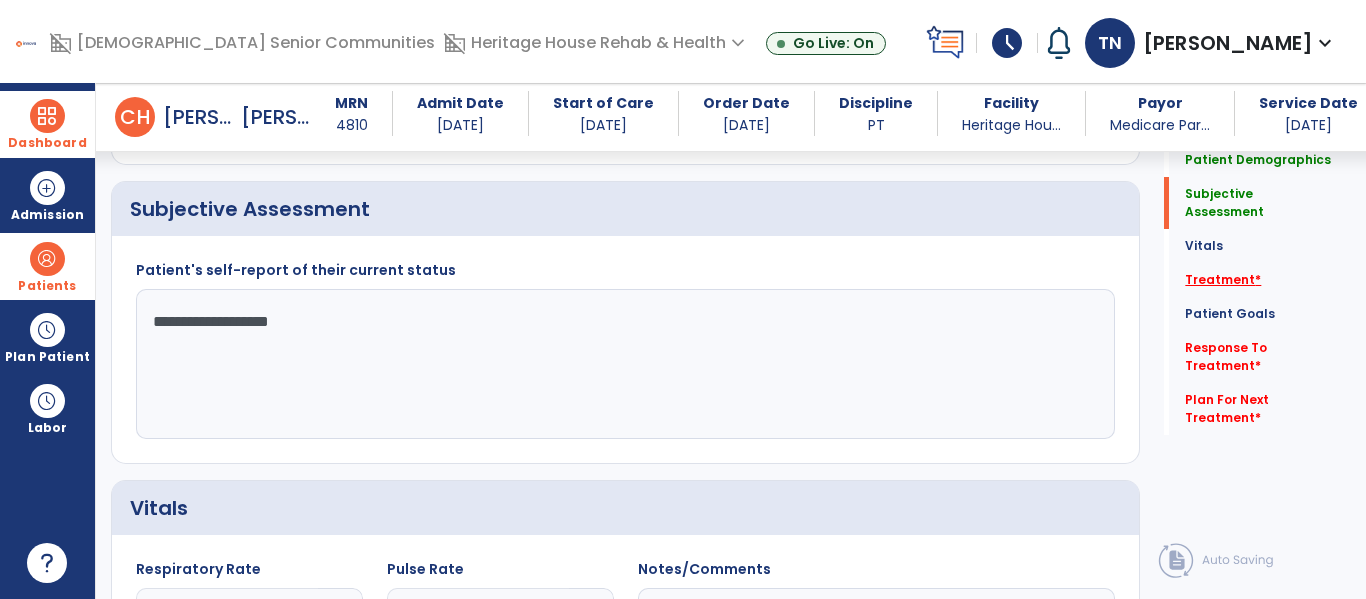 type on "**********" 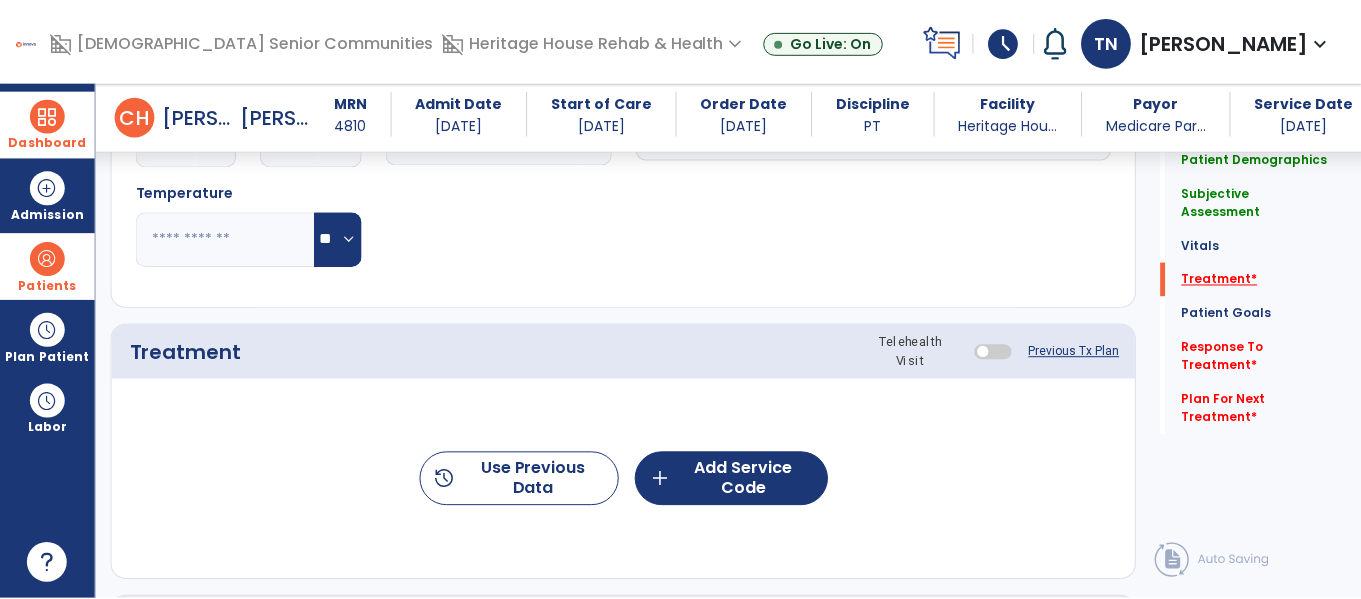 scroll, scrollTop: 1146, scrollLeft: 0, axis: vertical 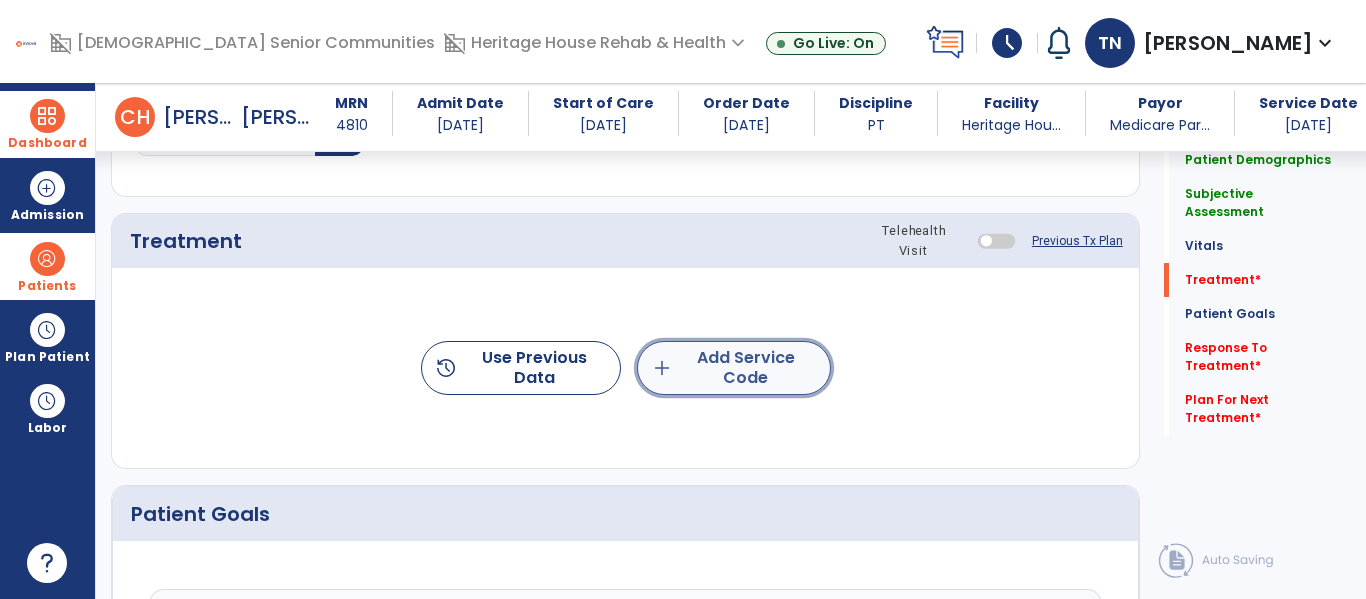 click on "add  Add Service Code" 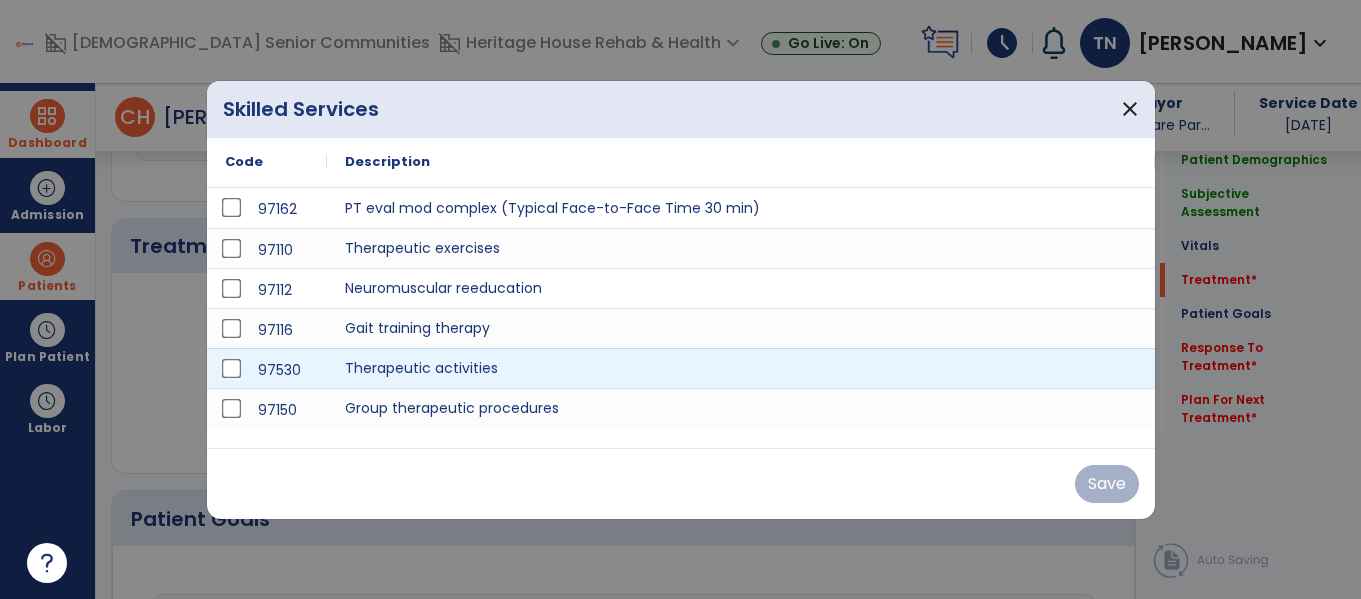 scroll, scrollTop: 1146, scrollLeft: 0, axis: vertical 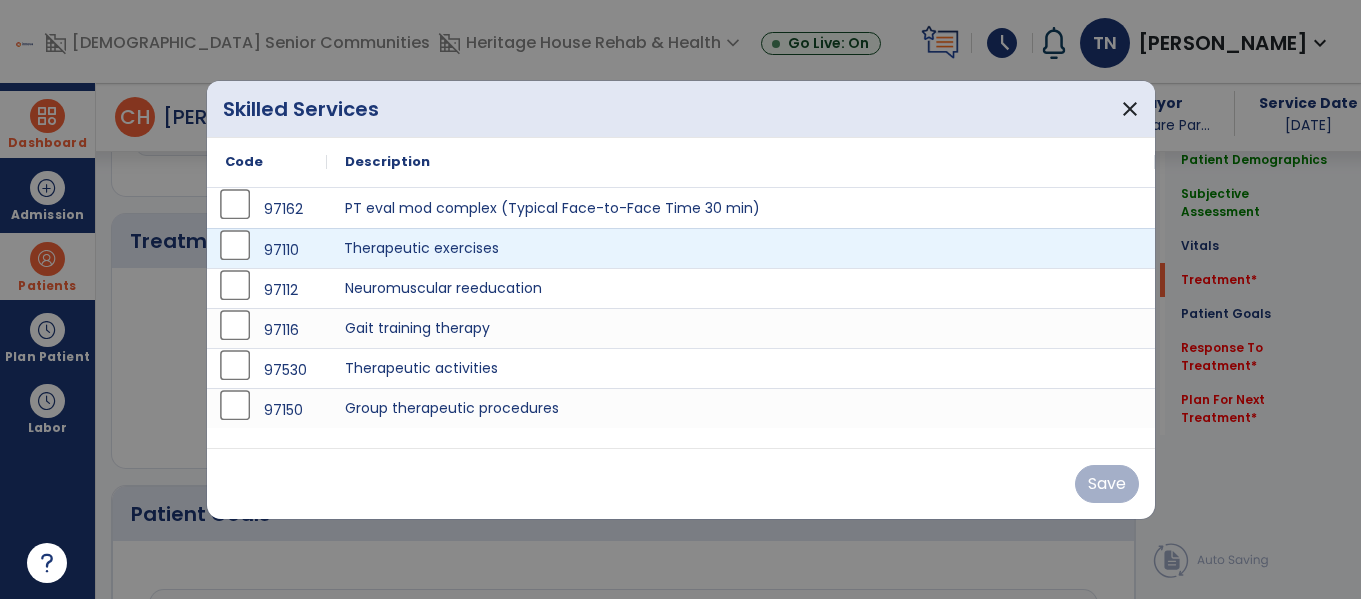 click on "Therapeutic exercises" at bounding box center [741, 248] 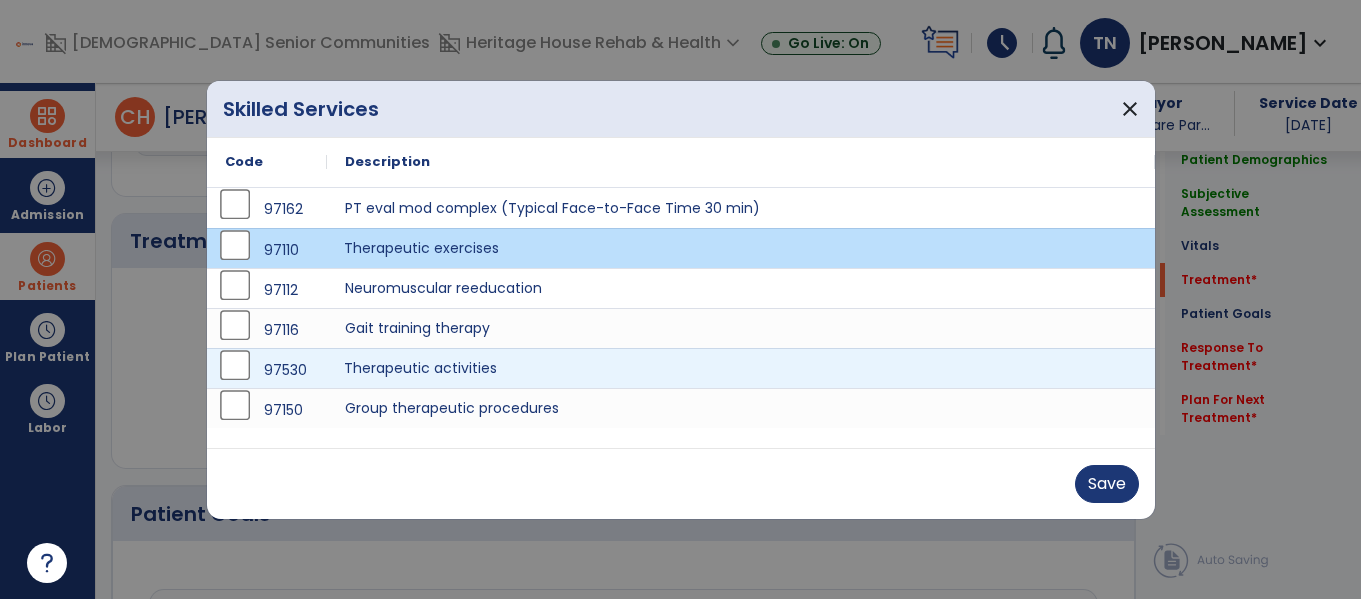 click on "Therapeutic activities" at bounding box center (741, 368) 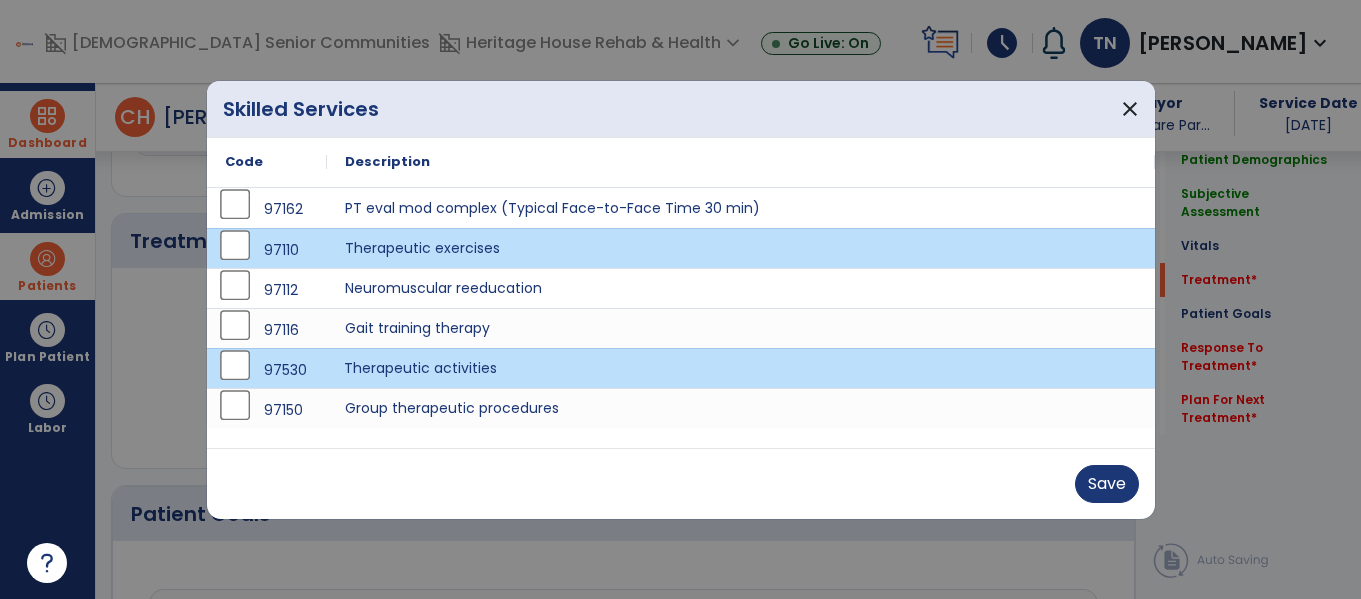 click on "Therapeutic activities" at bounding box center (741, 368) 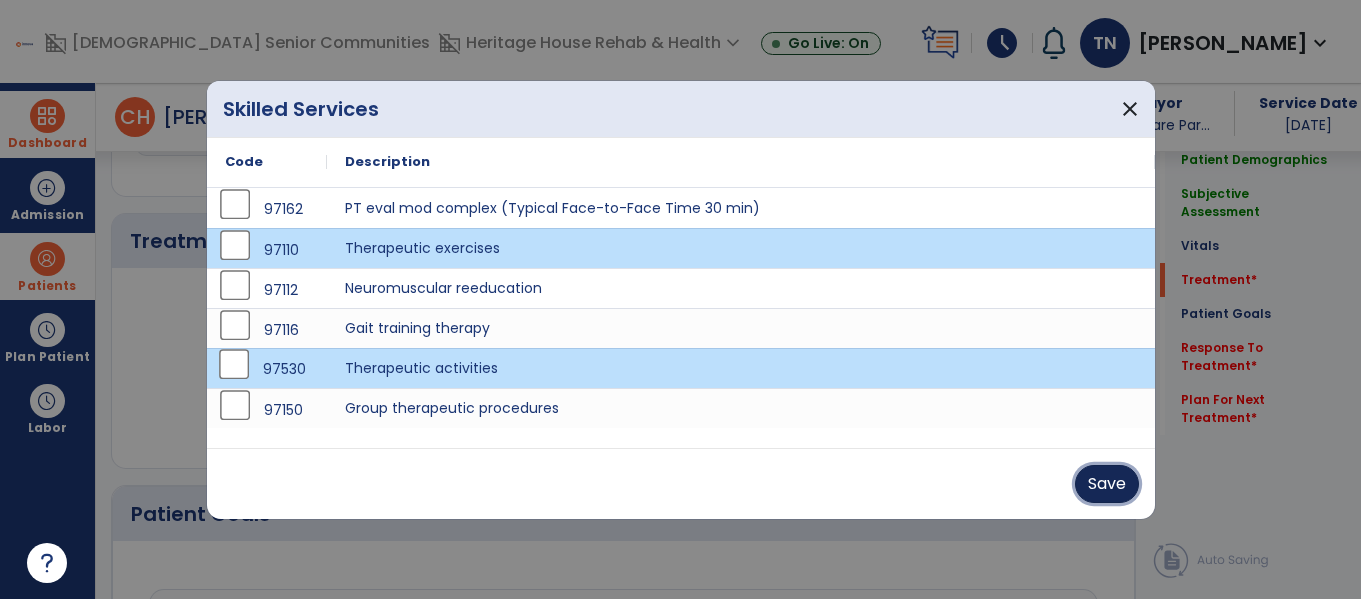 click on "Save" at bounding box center [1107, 484] 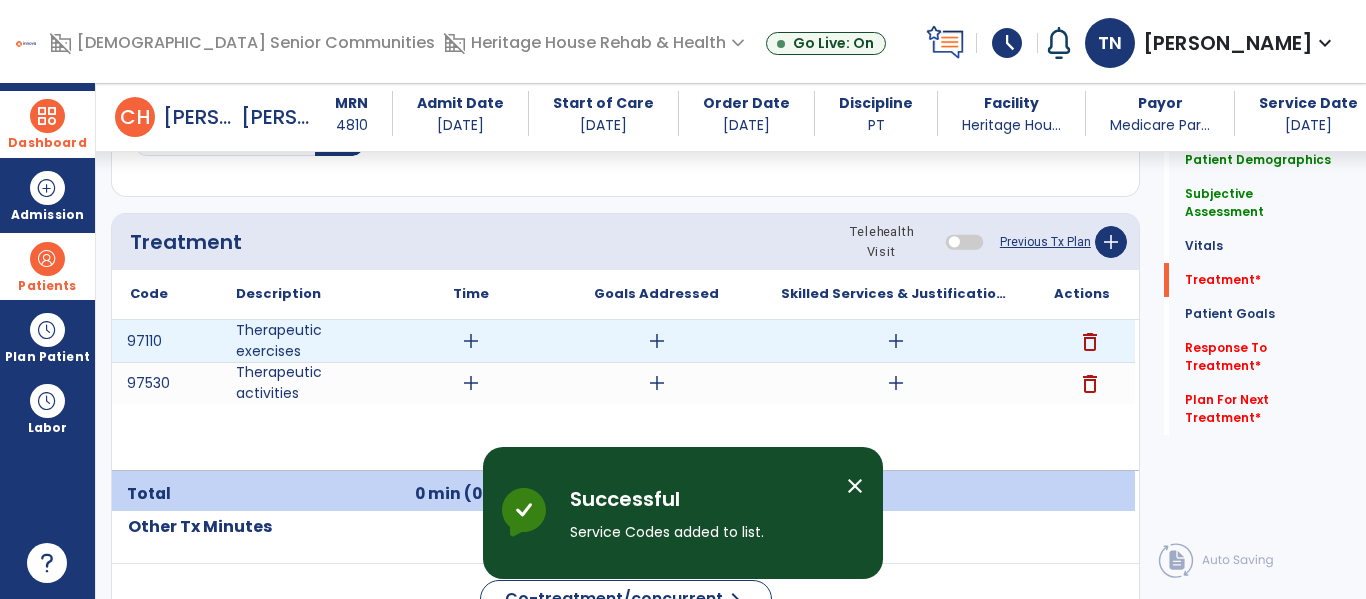click on "add" at bounding box center (471, 341) 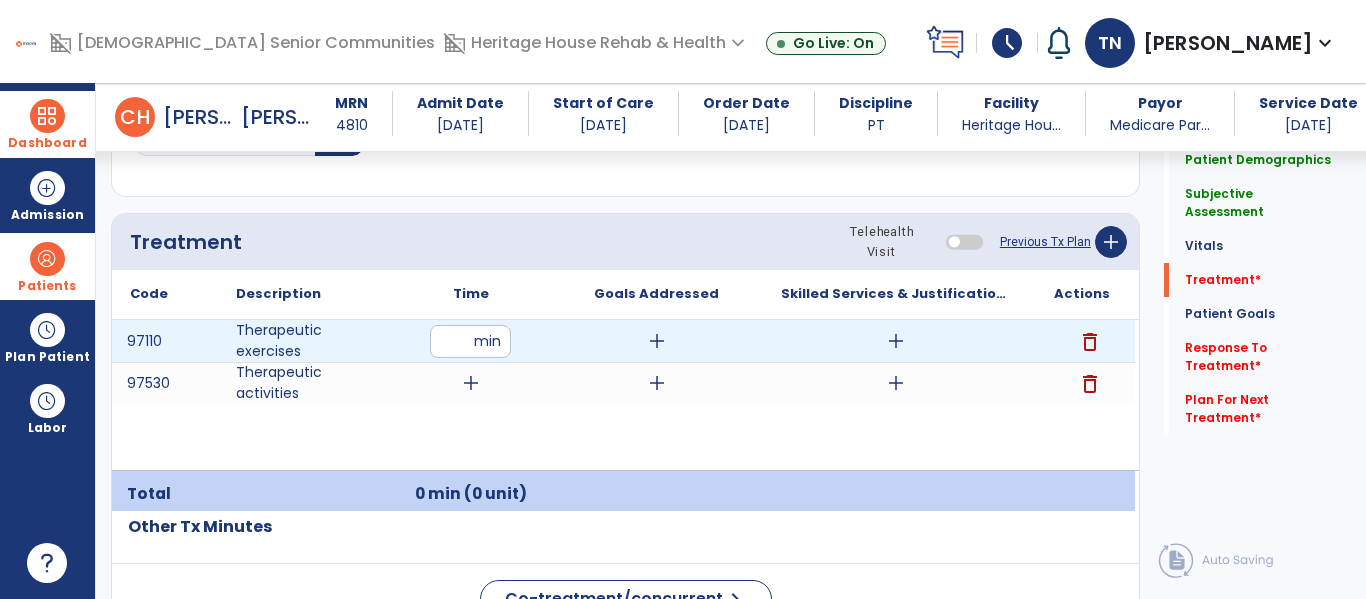 type on "**" 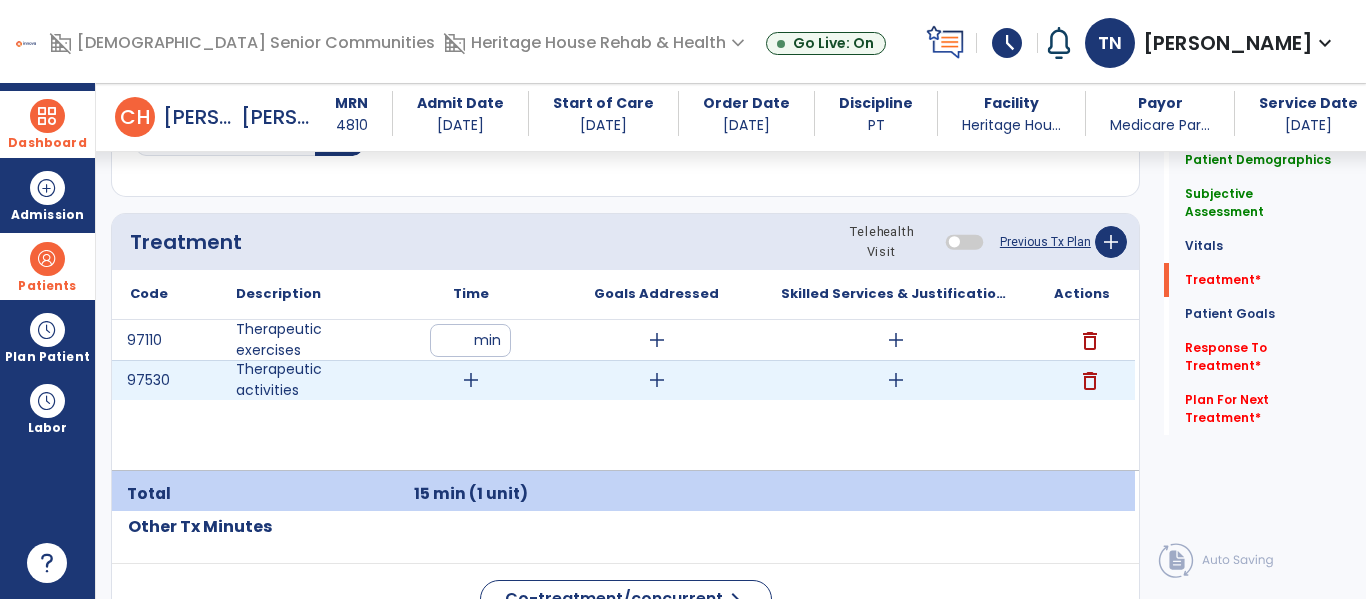 click on "add" at bounding box center (471, 380) 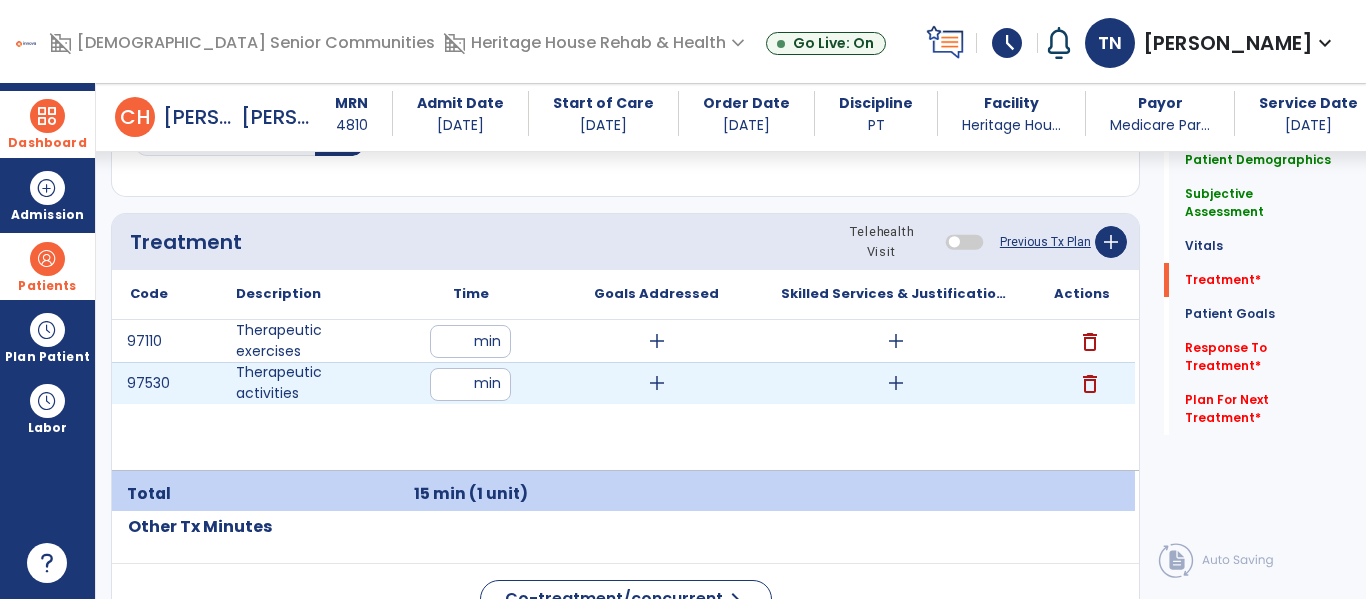 click at bounding box center (470, 384) 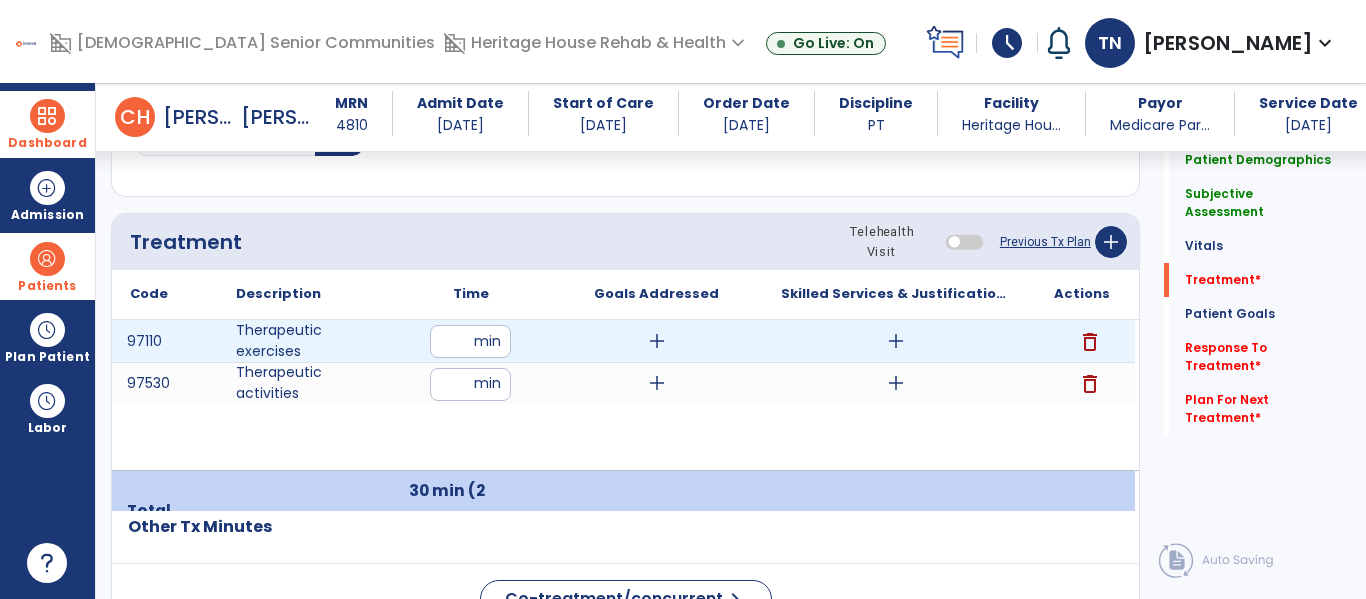 click on "add" at bounding box center [657, 341] 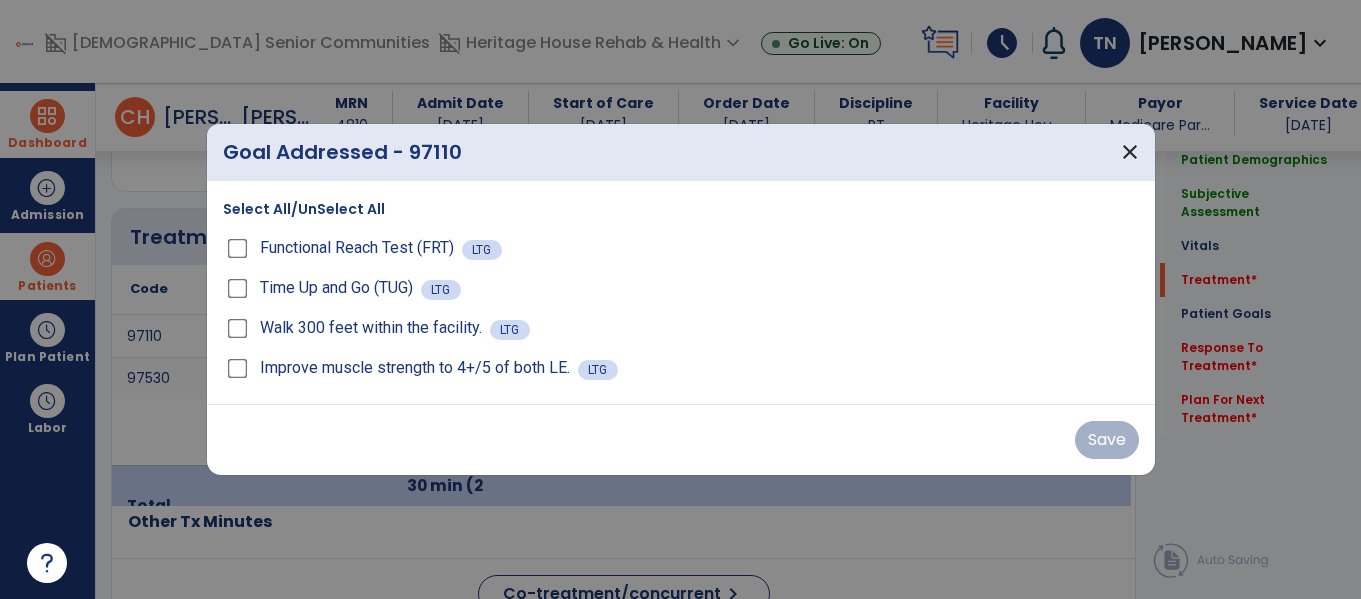 scroll, scrollTop: 1146, scrollLeft: 0, axis: vertical 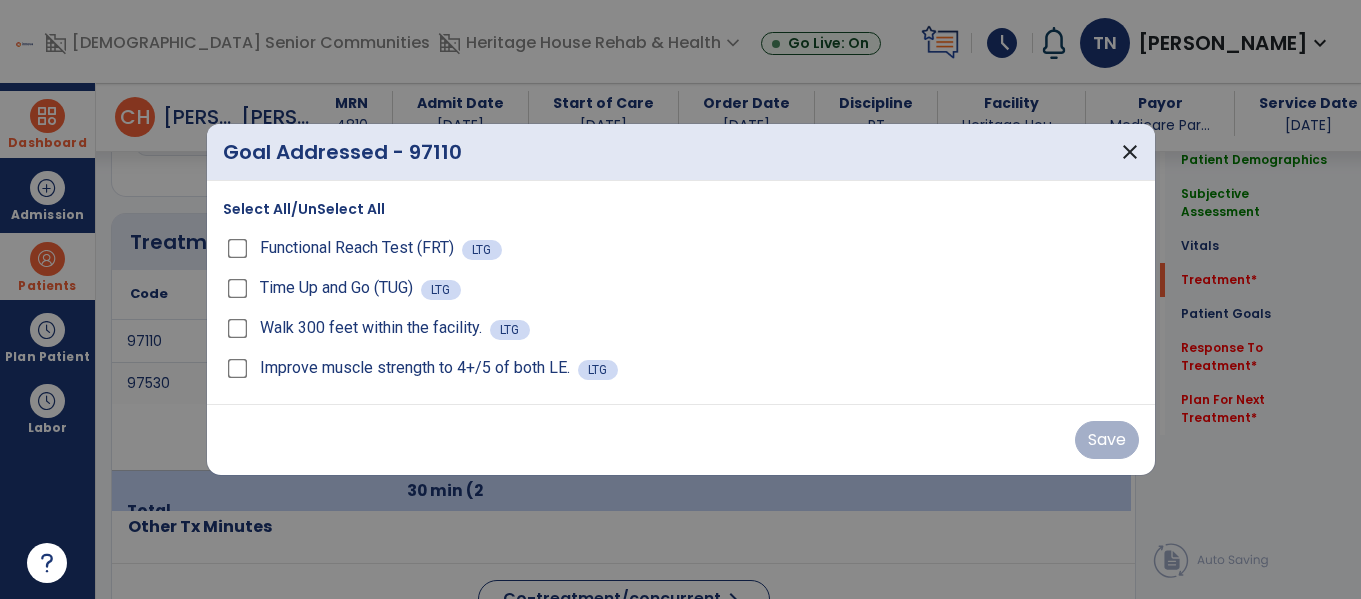 click on "Select All/UnSelect All" at bounding box center [304, 209] 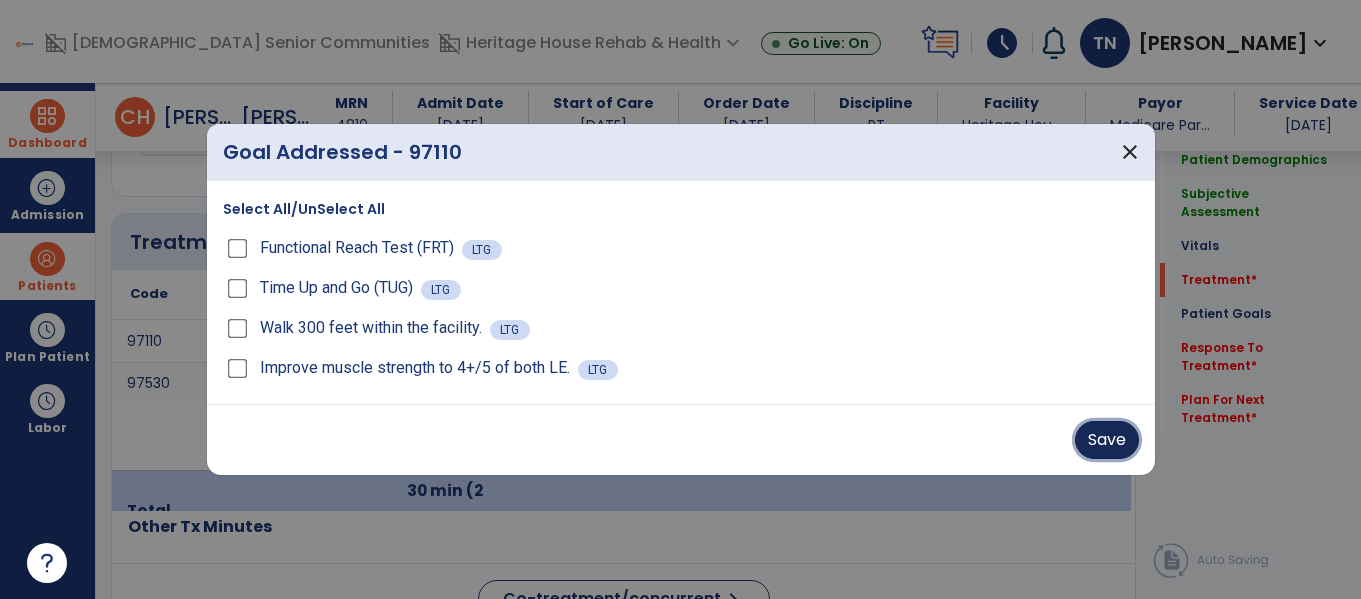 click on "Save" at bounding box center (1107, 440) 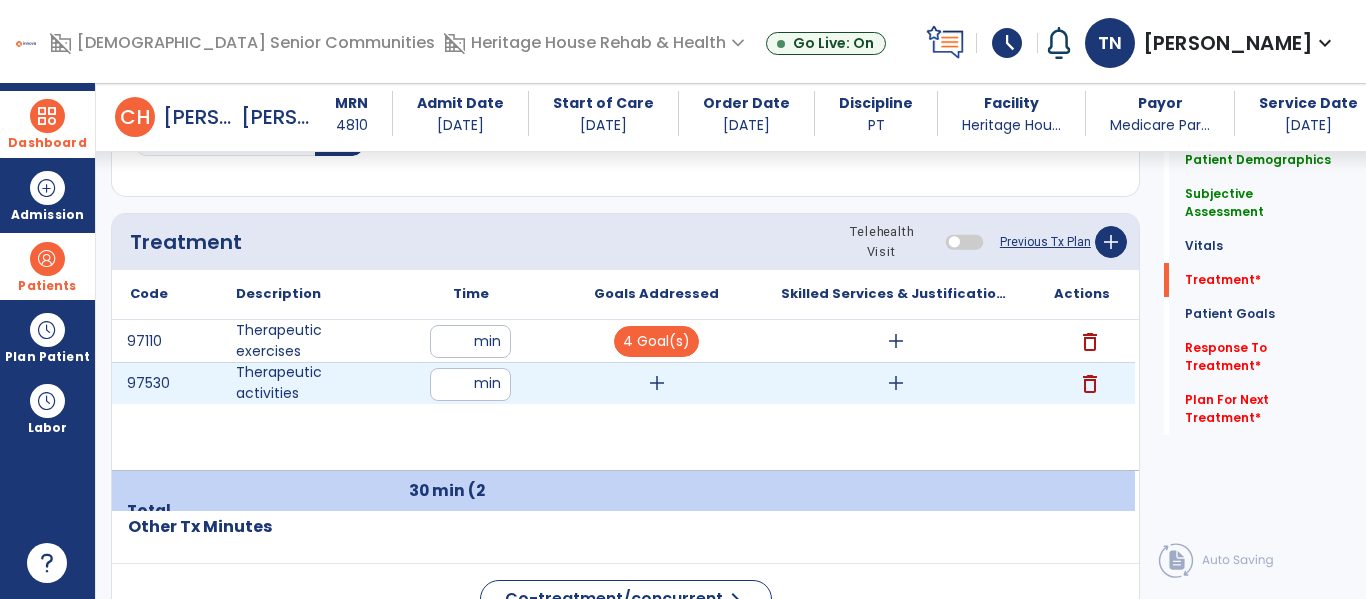 click on "add" at bounding box center [657, 383] 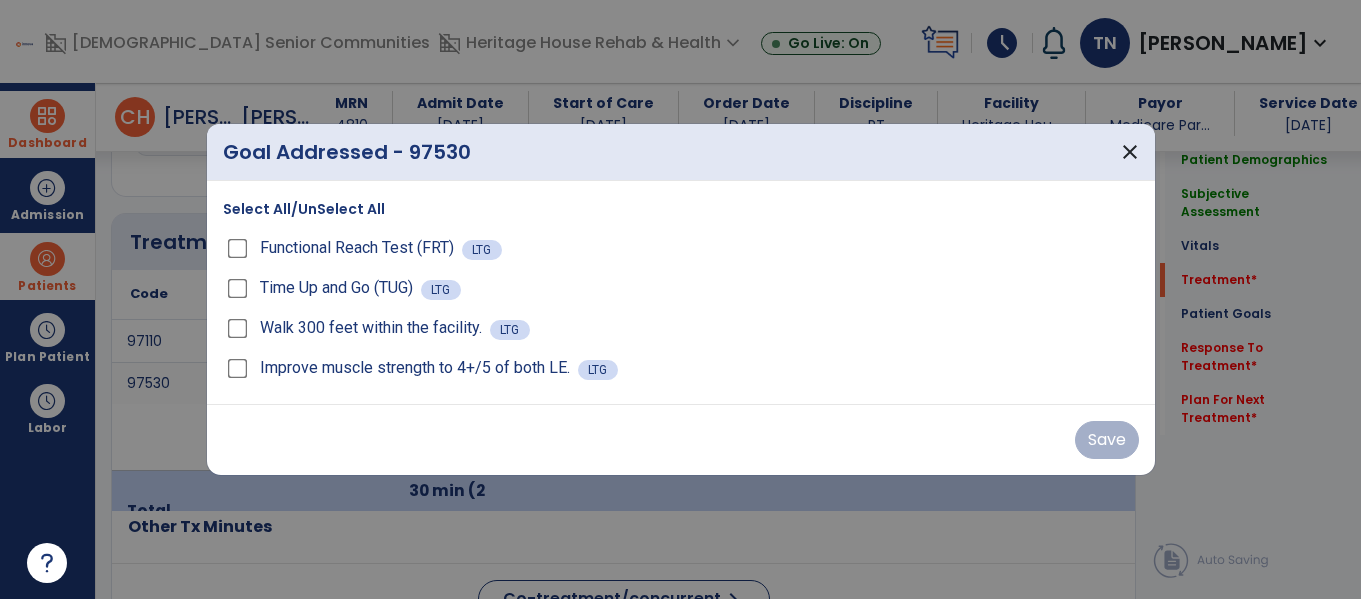 scroll, scrollTop: 1146, scrollLeft: 0, axis: vertical 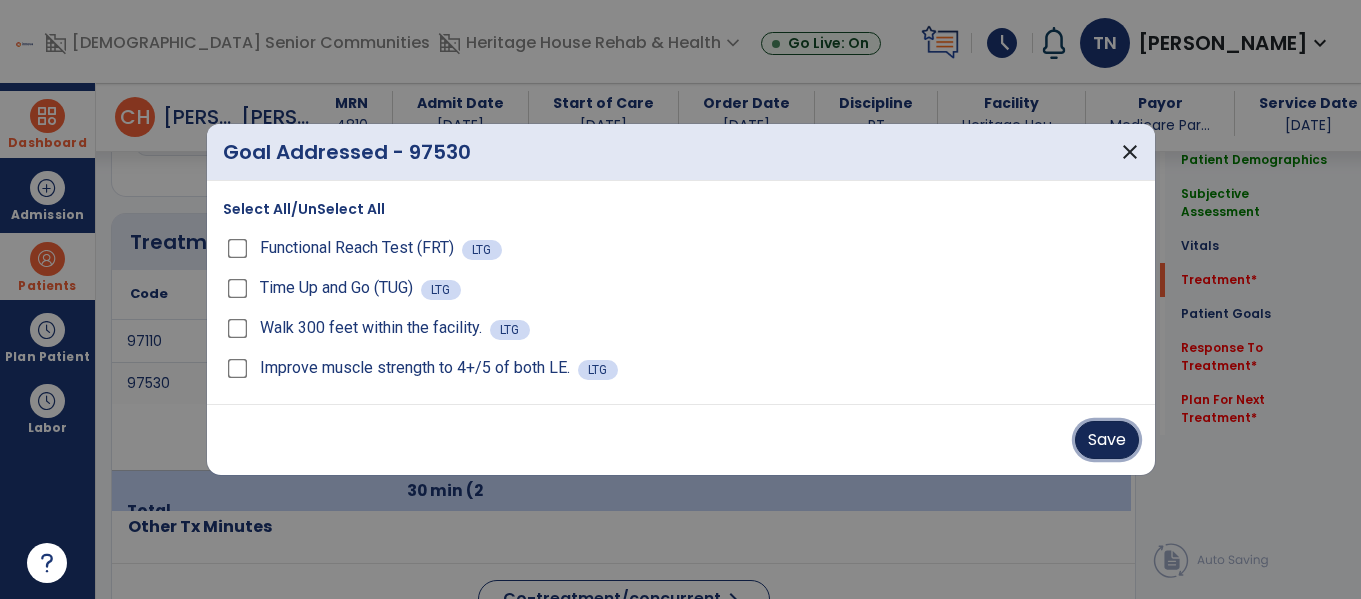 click on "Save" at bounding box center [1107, 440] 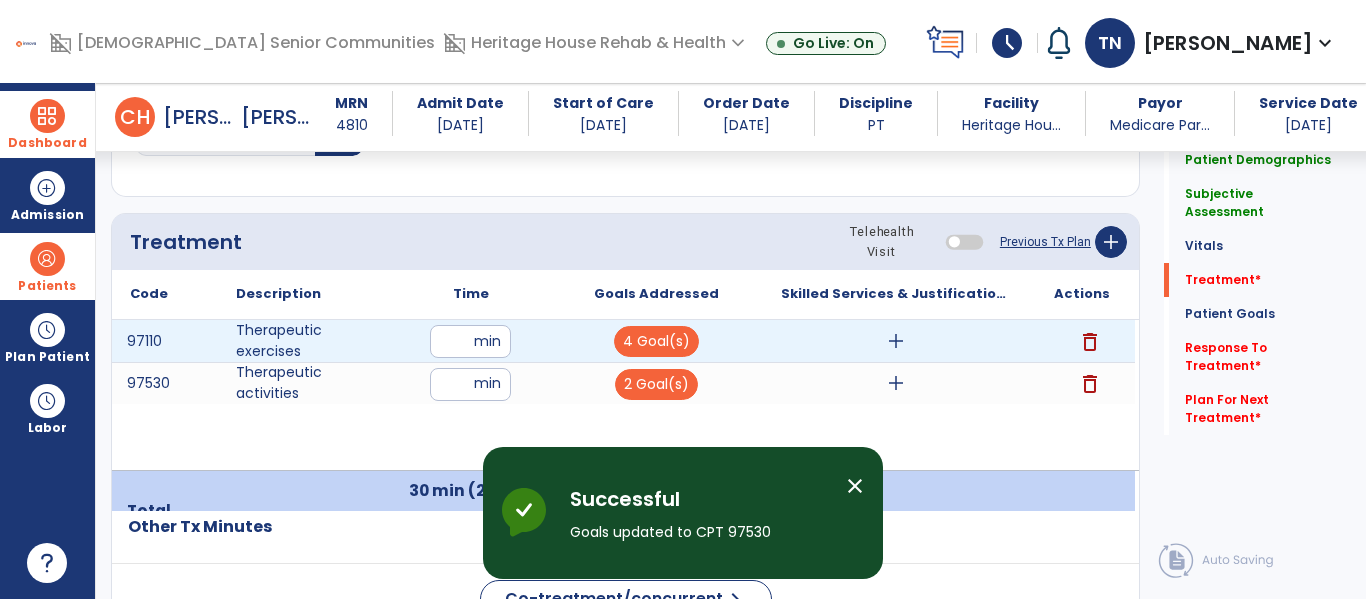 click on "add" at bounding box center [896, 341] 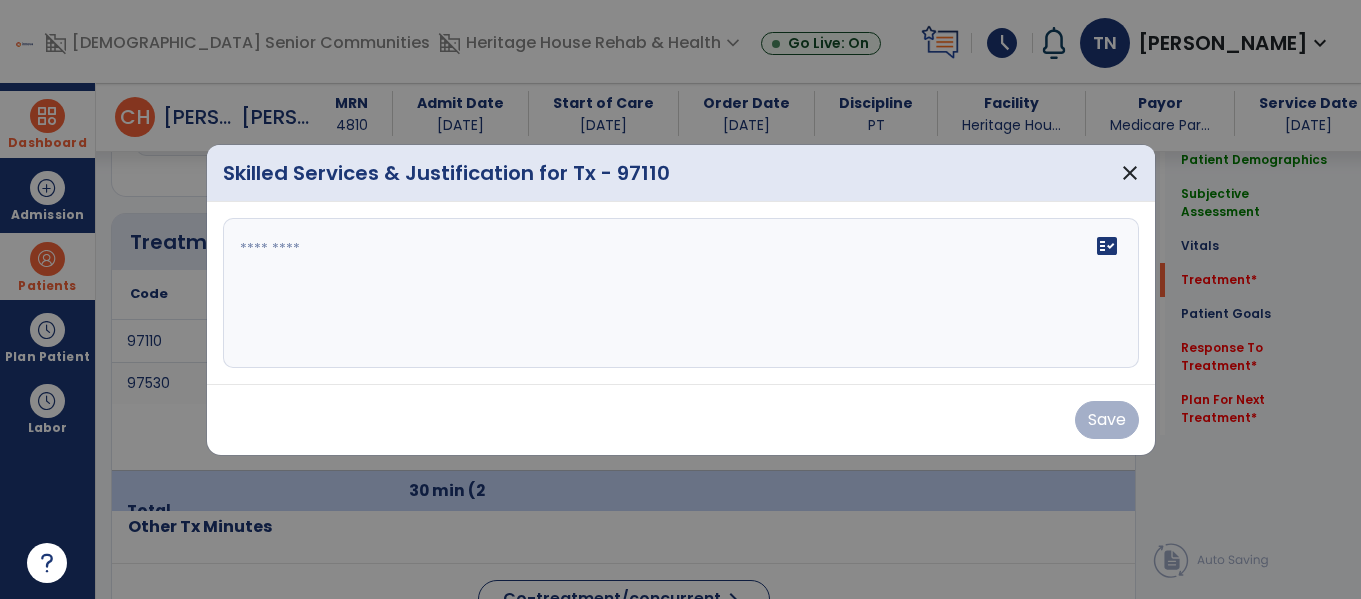 scroll, scrollTop: 1146, scrollLeft: 0, axis: vertical 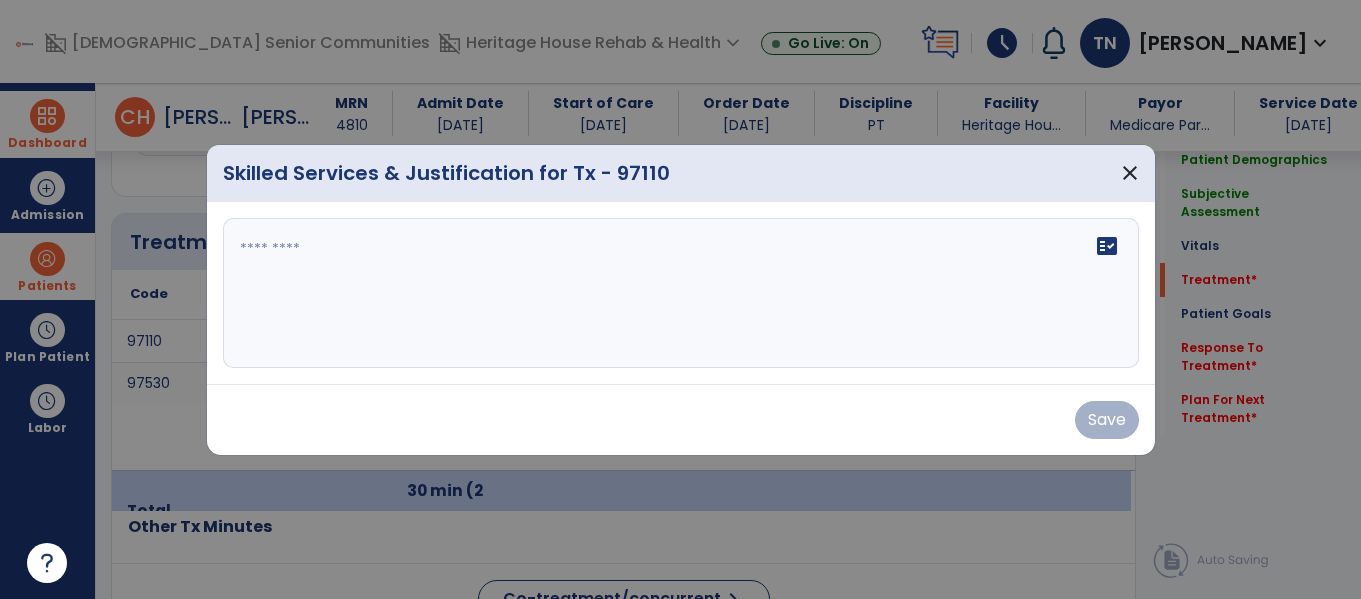 click on "fact_check" at bounding box center [681, 293] 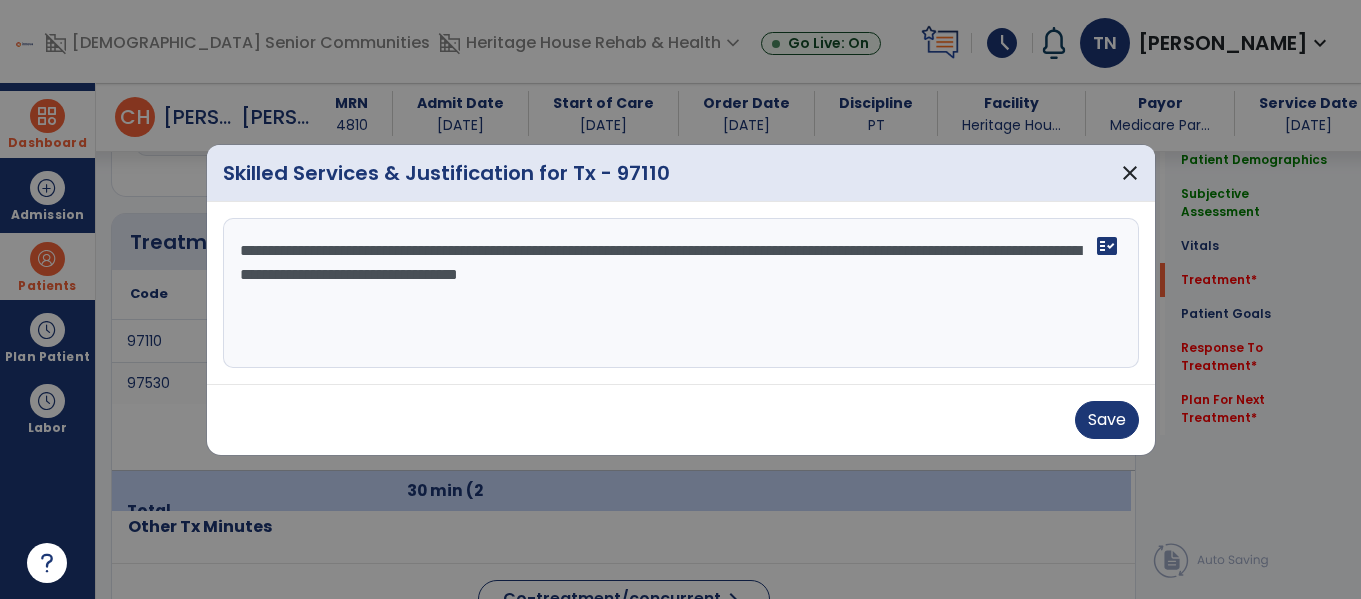 type on "**********" 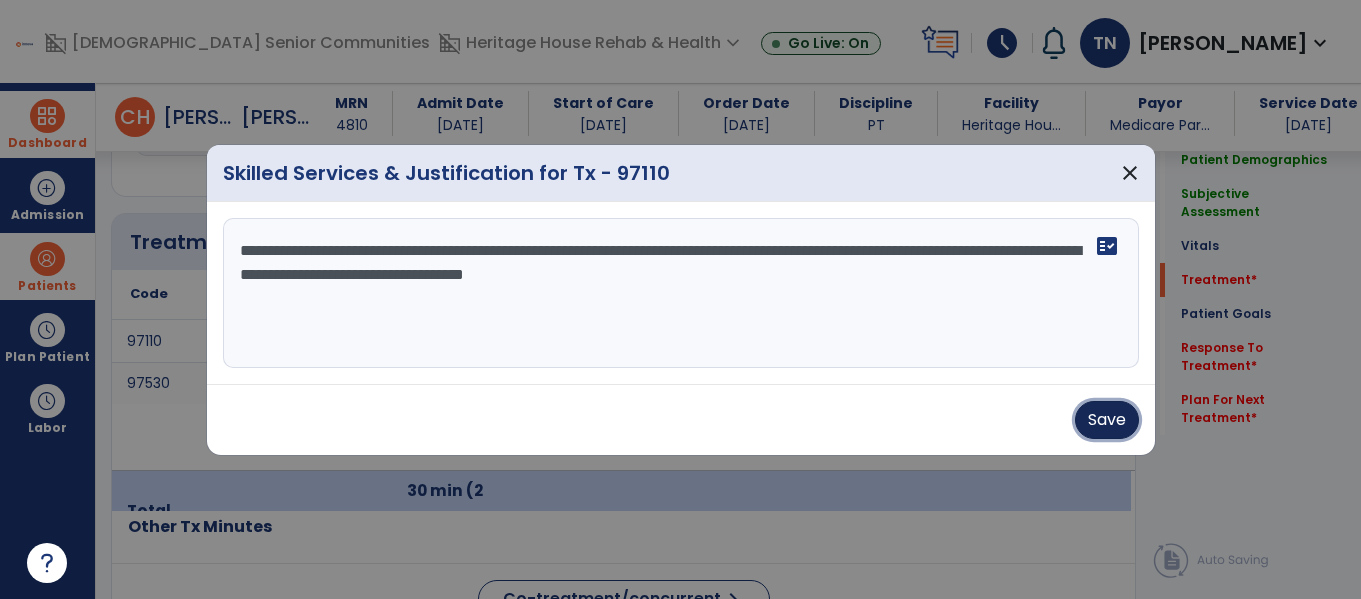 click on "Save" at bounding box center [1107, 420] 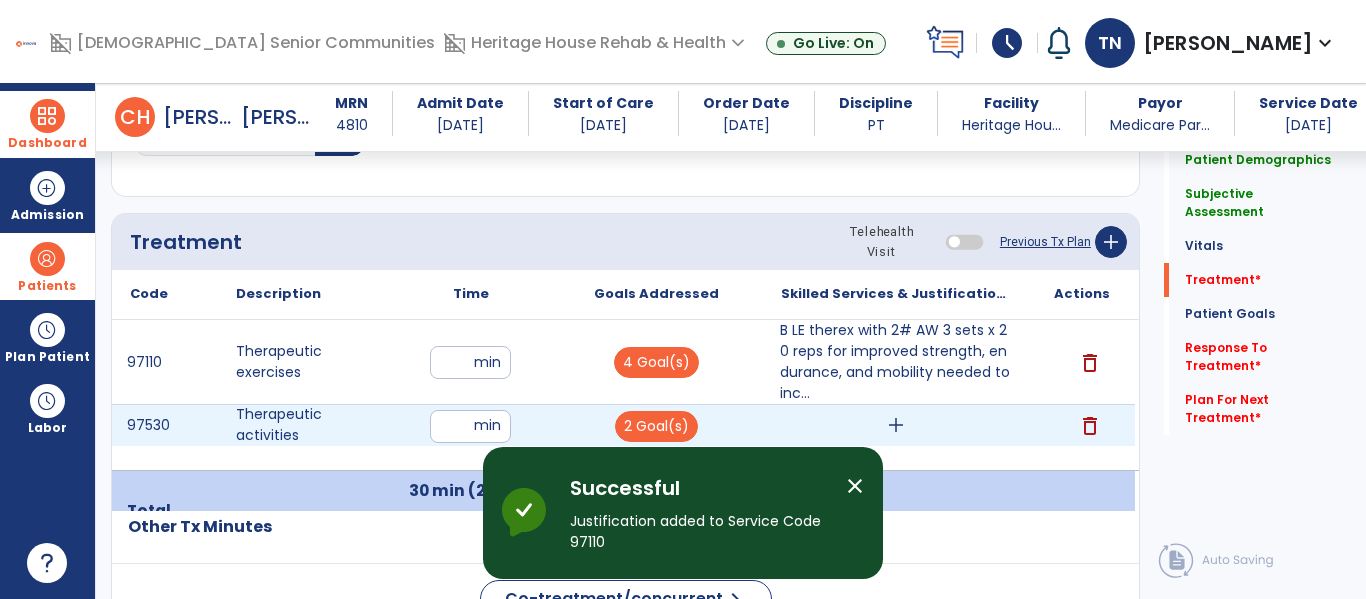 click on "add" at bounding box center (896, 425) 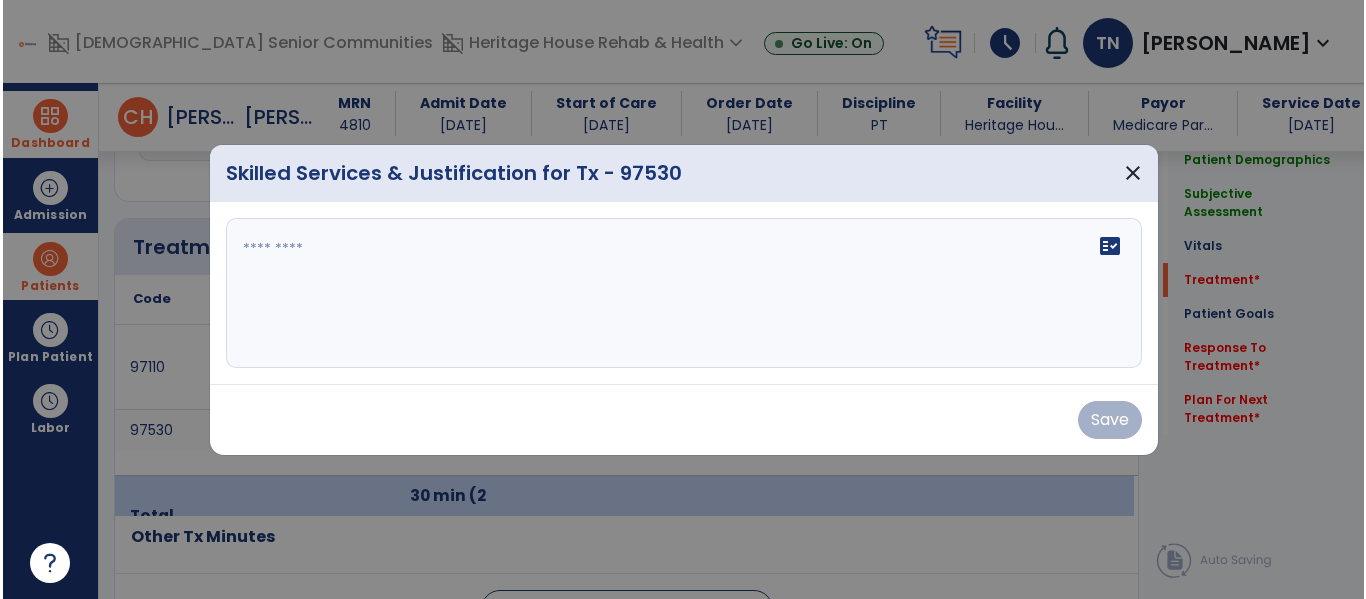 scroll, scrollTop: 1146, scrollLeft: 0, axis: vertical 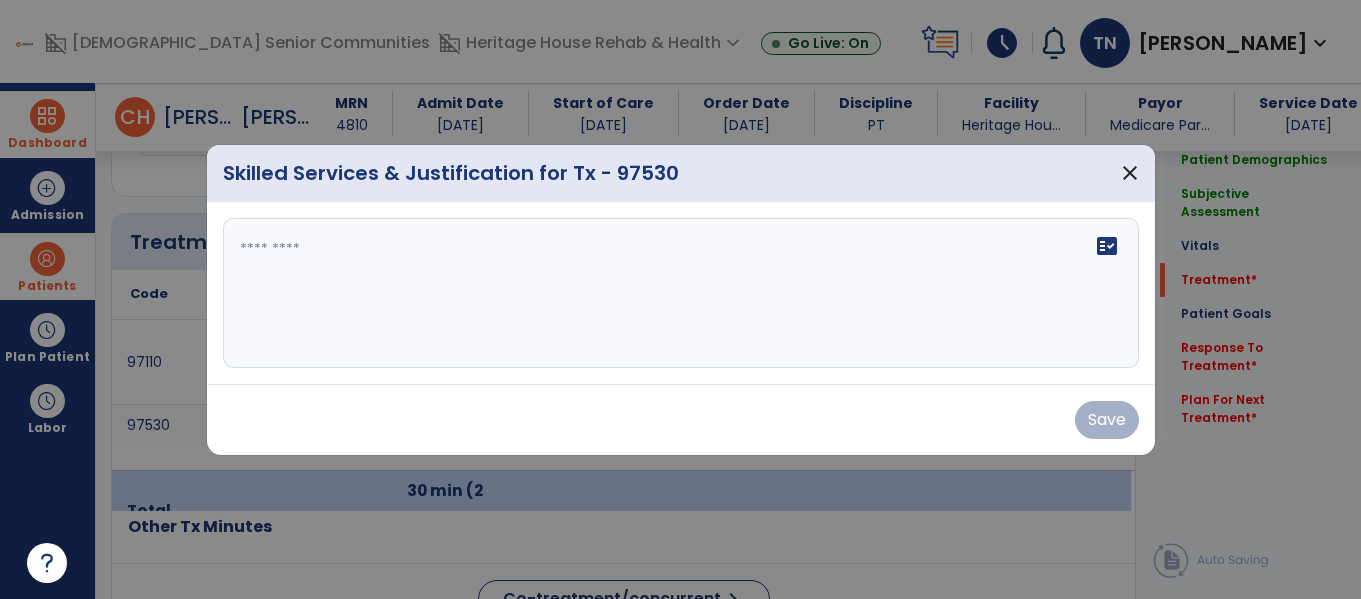 click on "fact_check" at bounding box center [681, 293] 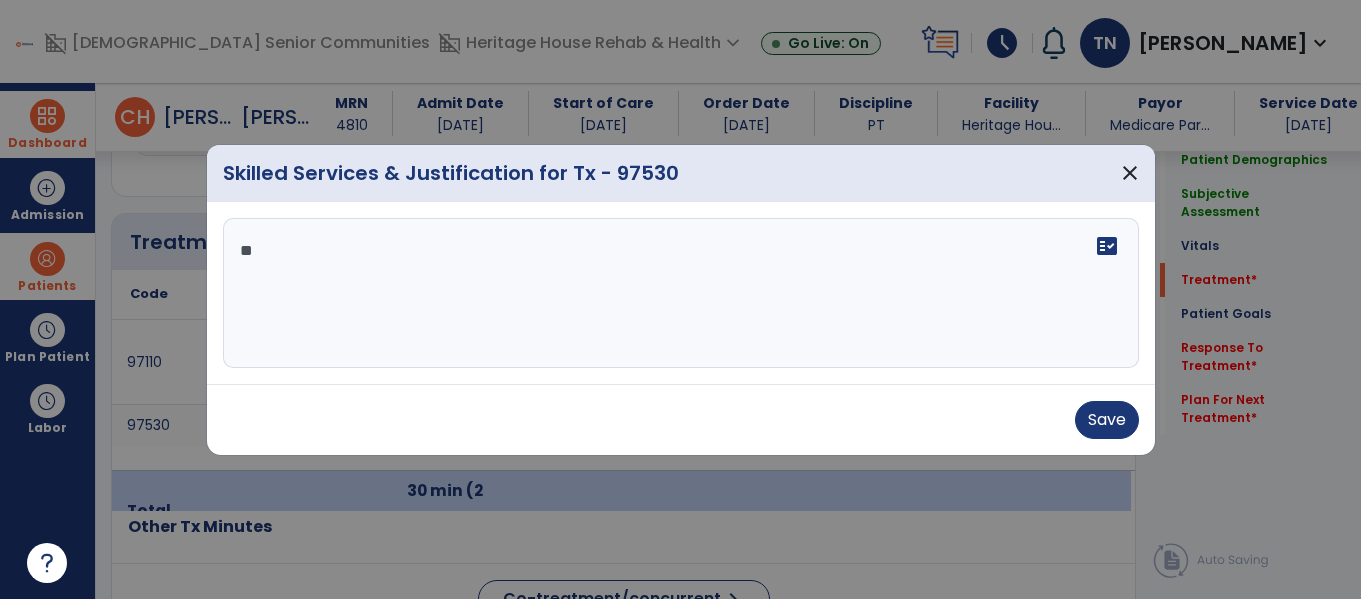 type on "*" 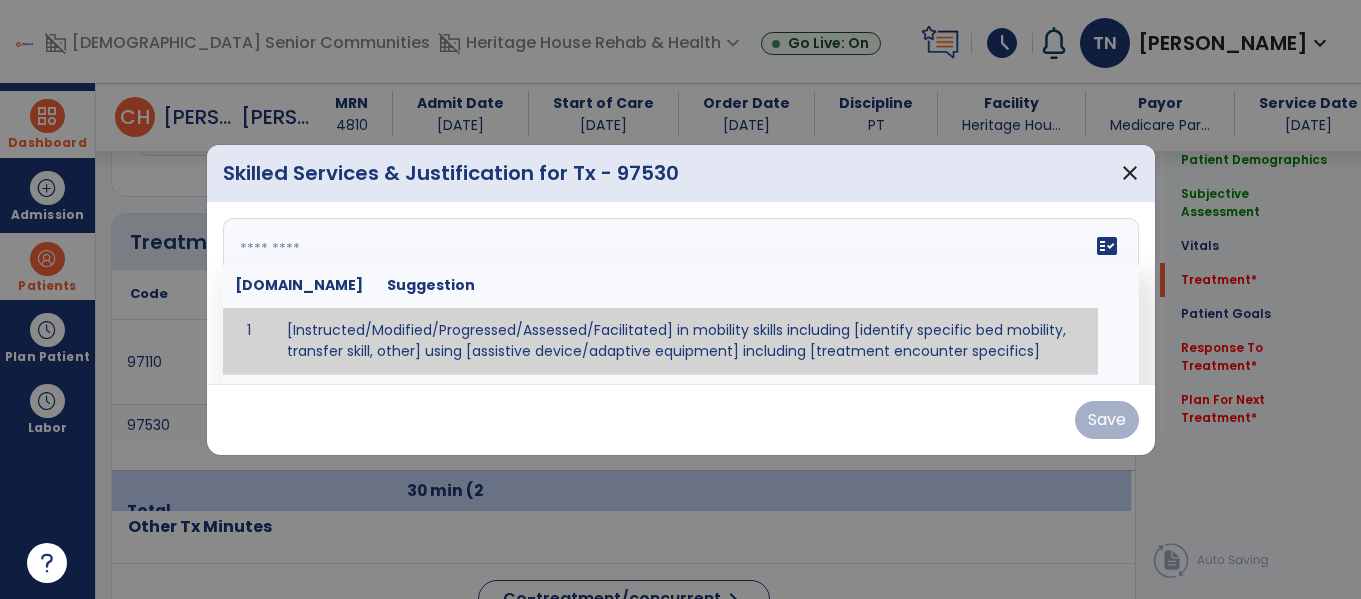 type on "*" 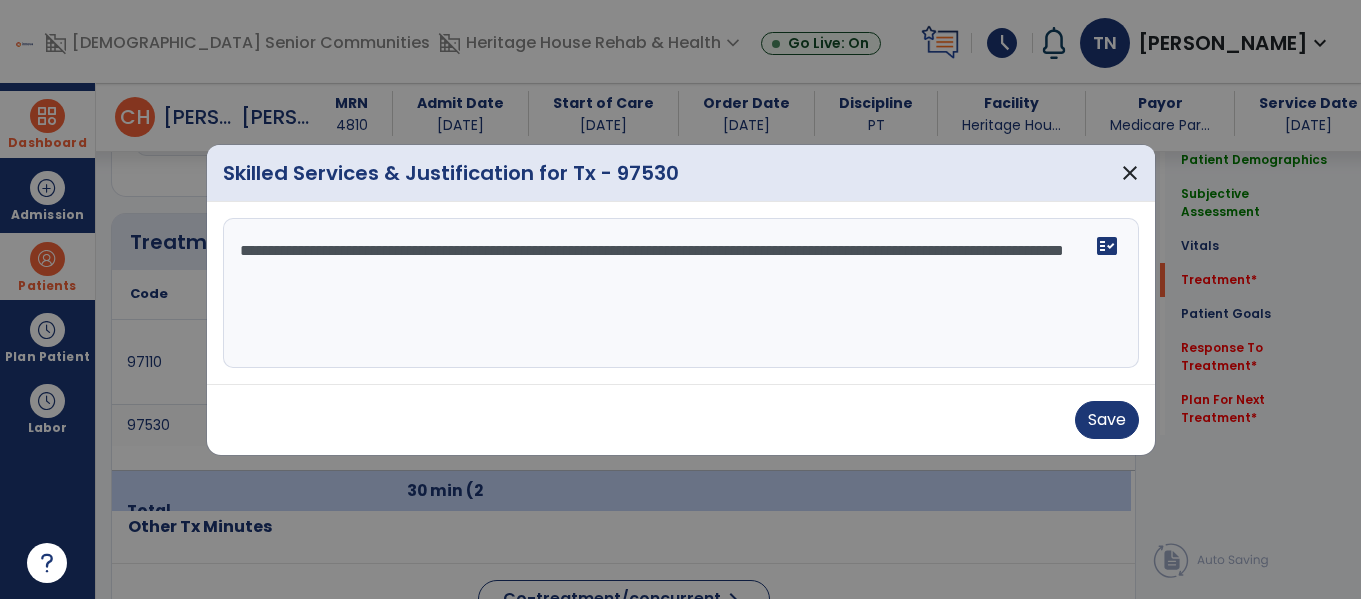 type on "**********" 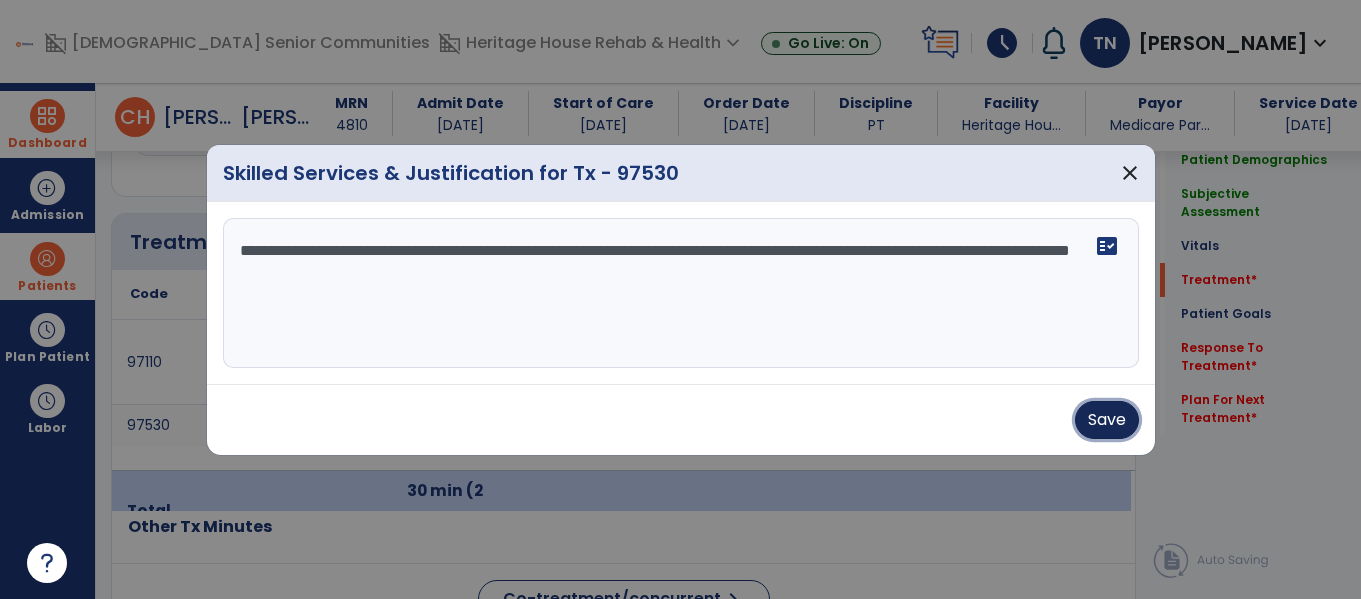 click on "Save" at bounding box center (1107, 420) 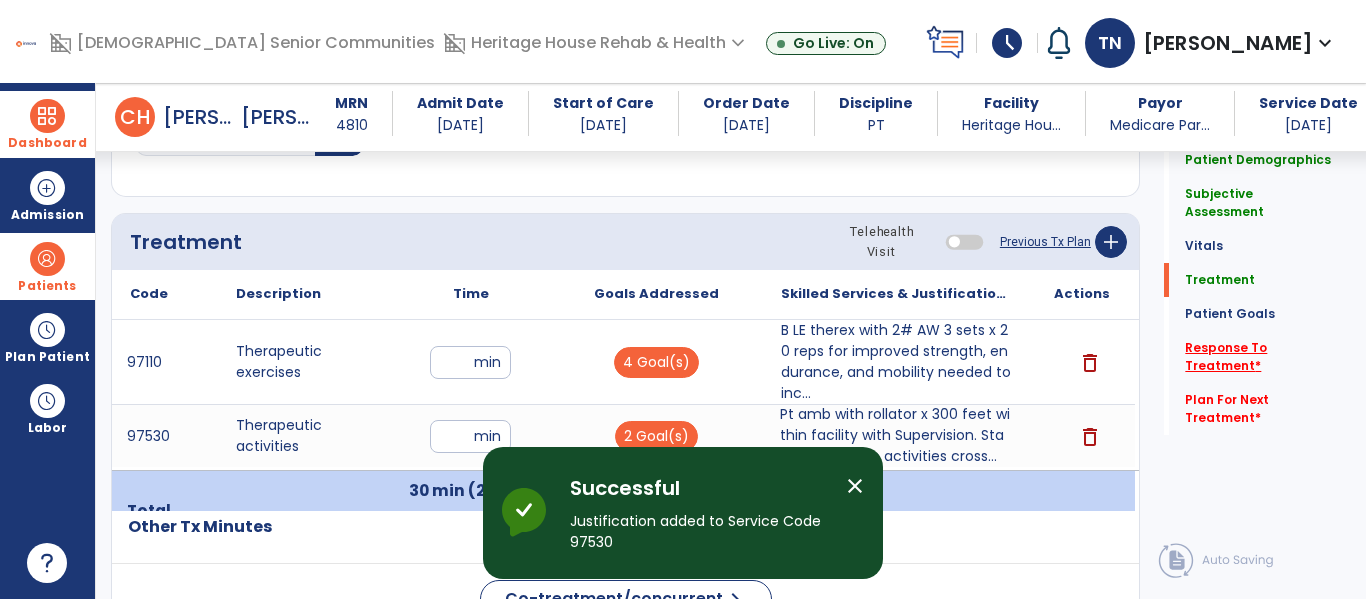 click on "Response To Treatment   *" 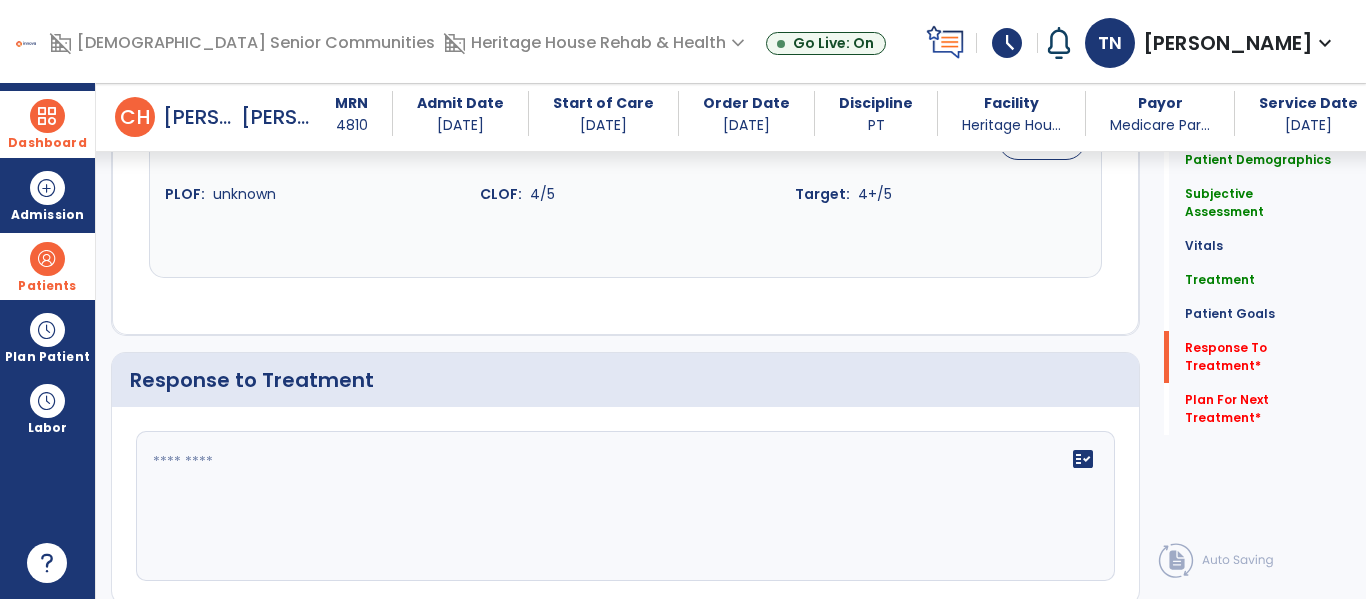 scroll, scrollTop: 2977, scrollLeft: 0, axis: vertical 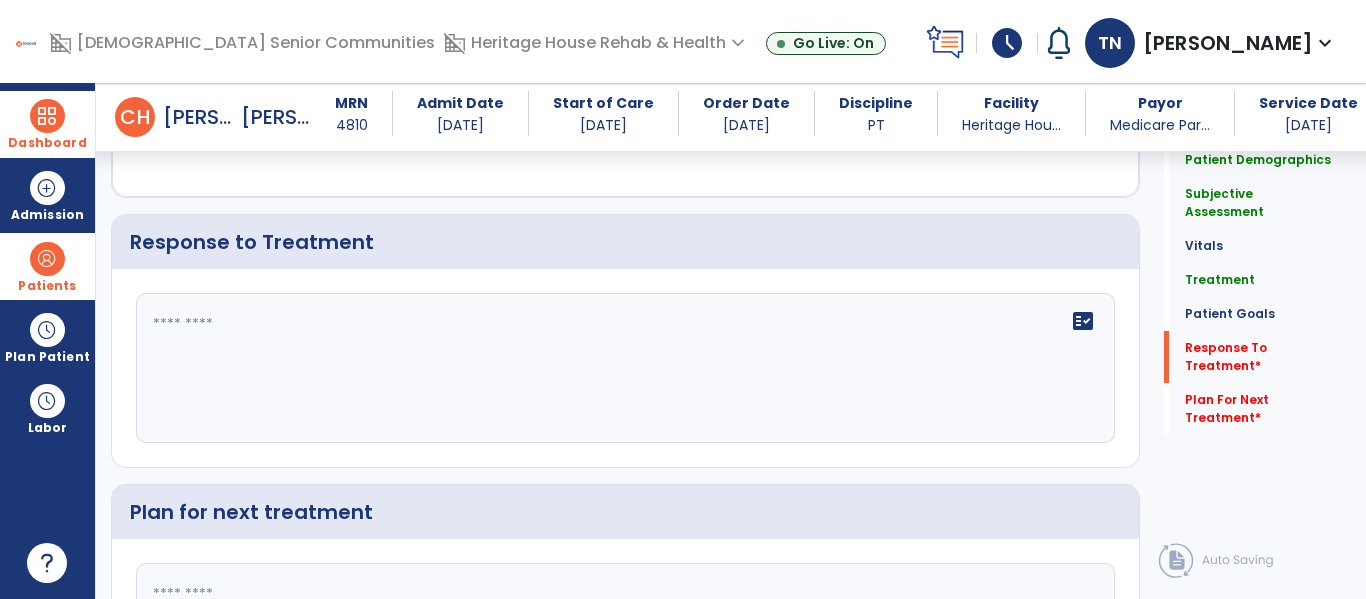 click 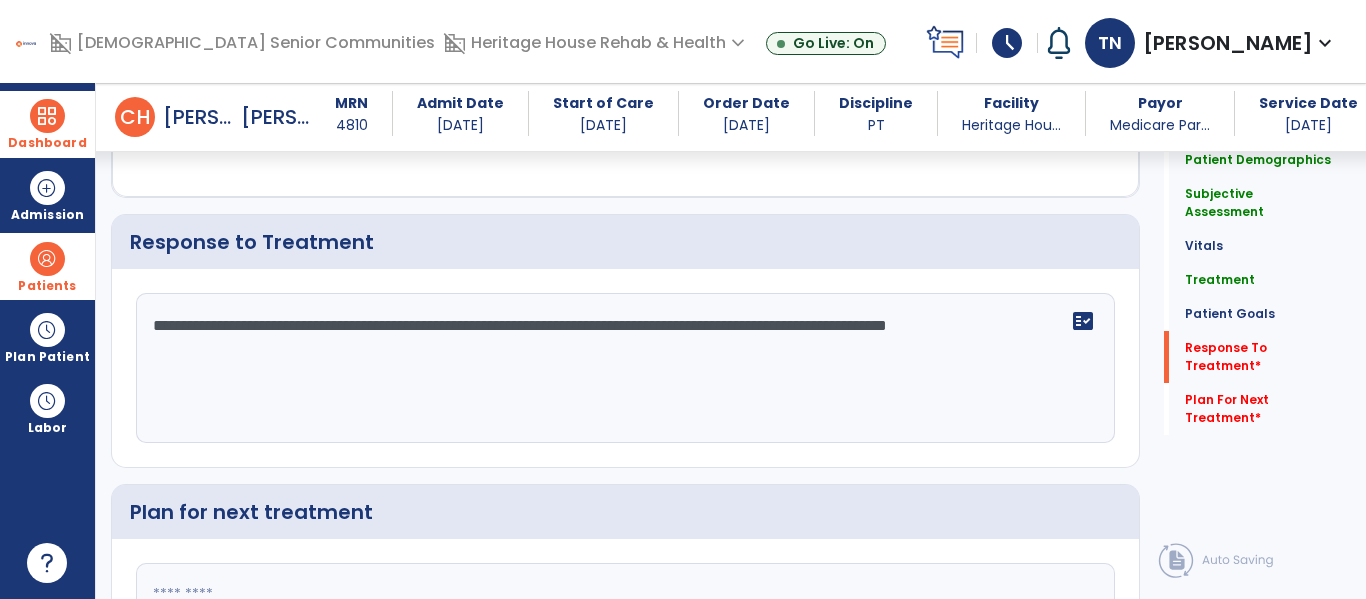 type on "**********" 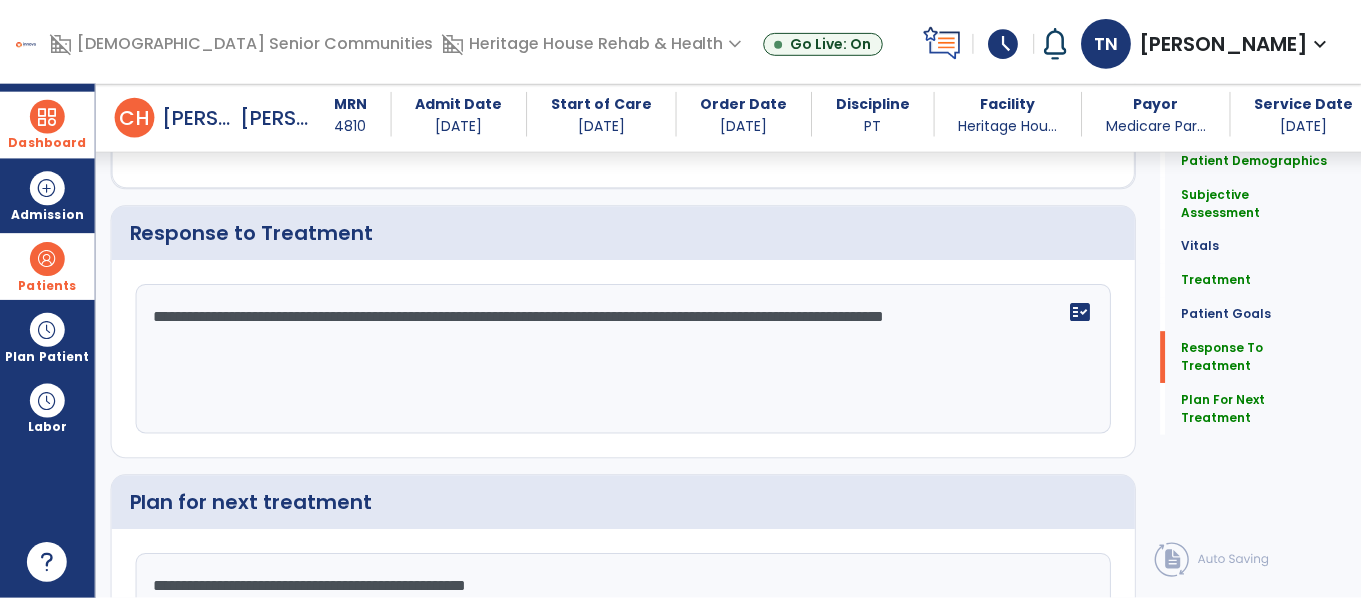 scroll, scrollTop: 3182, scrollLeft: 0, axis: vertical 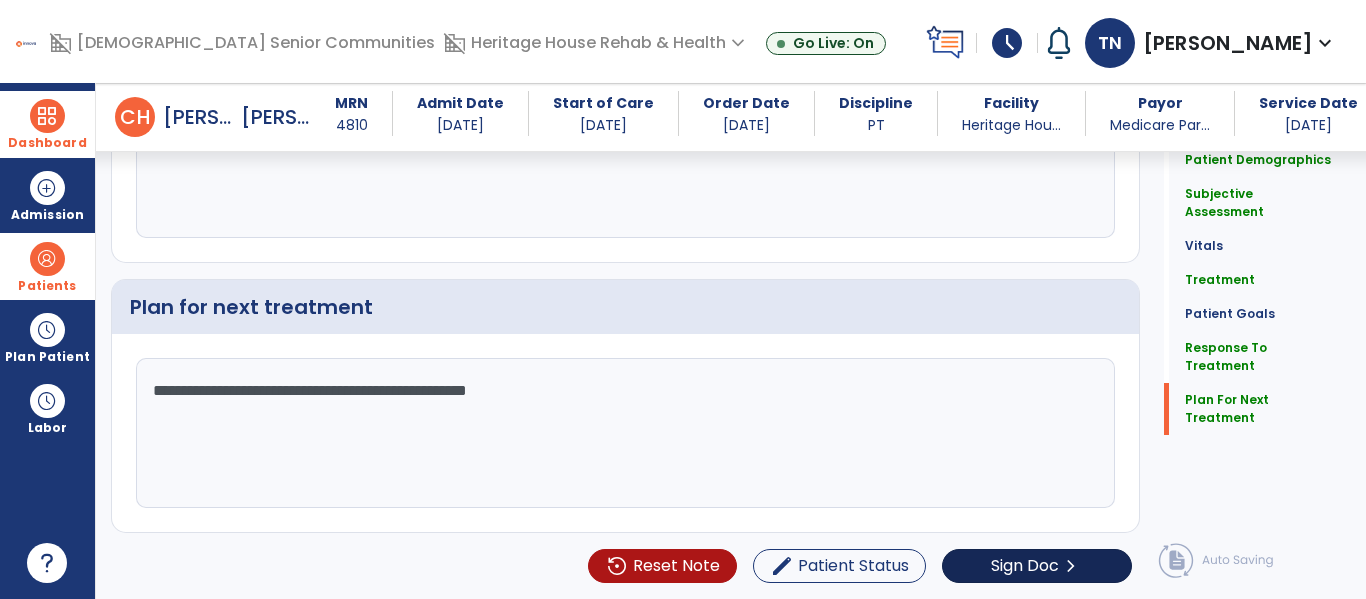 type on "**********" 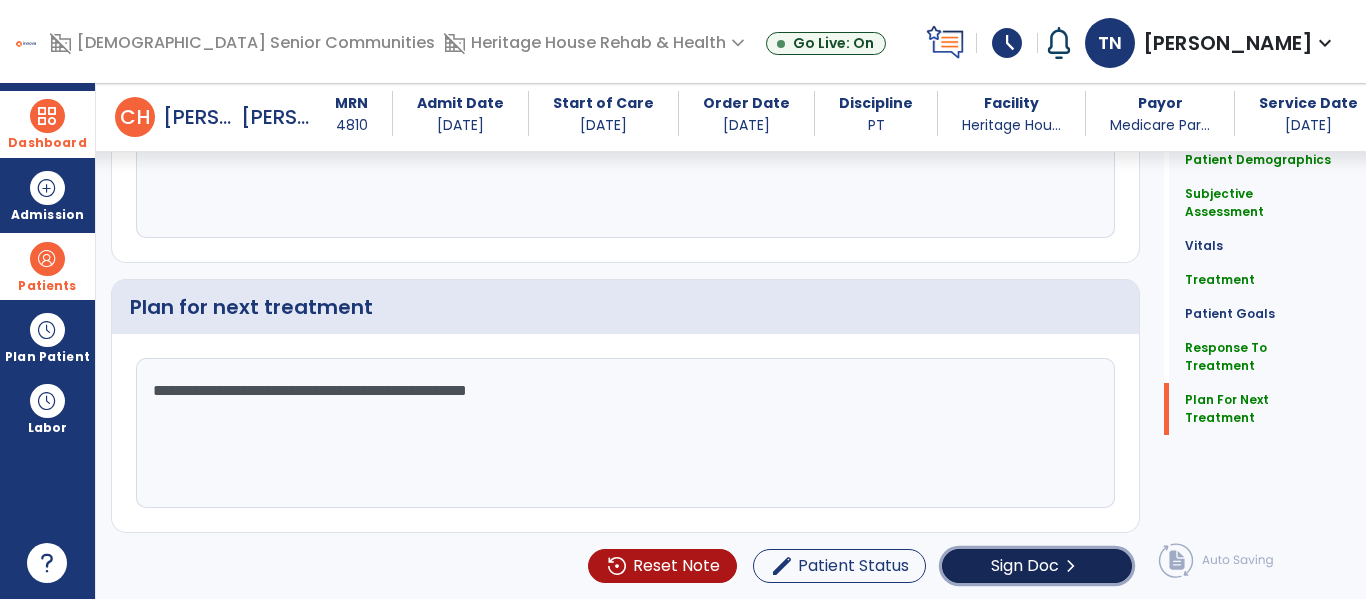 click on "Sign Doc" 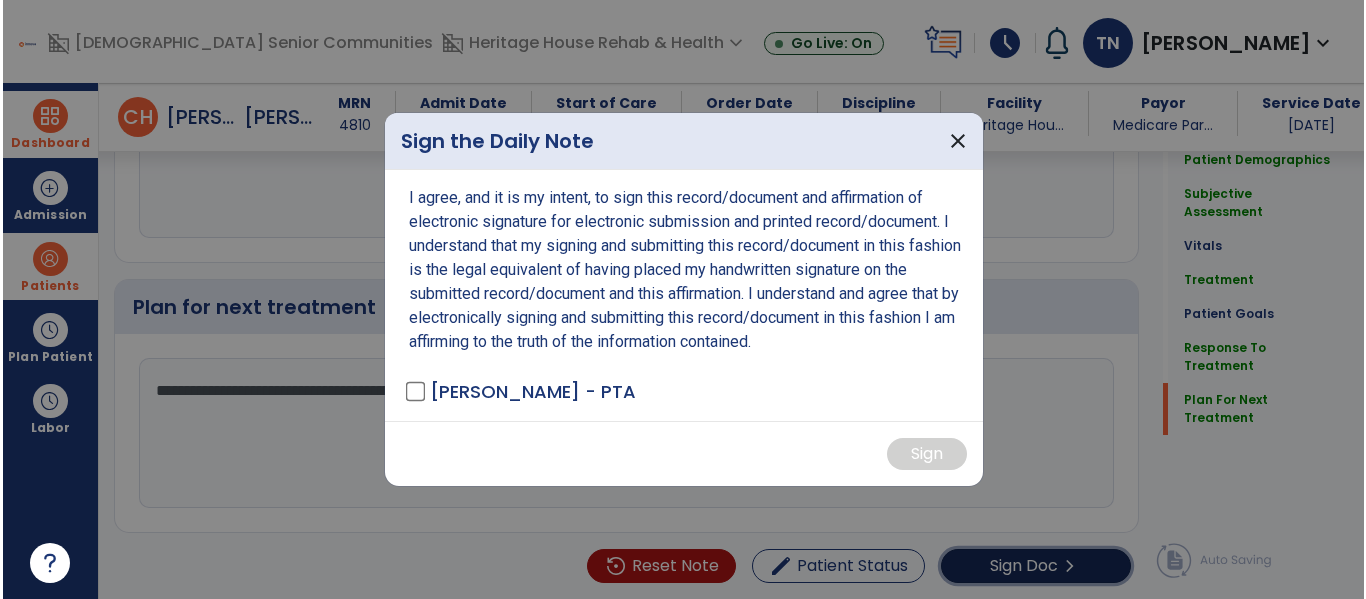 scroll, scrollTop: 3182, scrollLeft: 0, axis: vertical 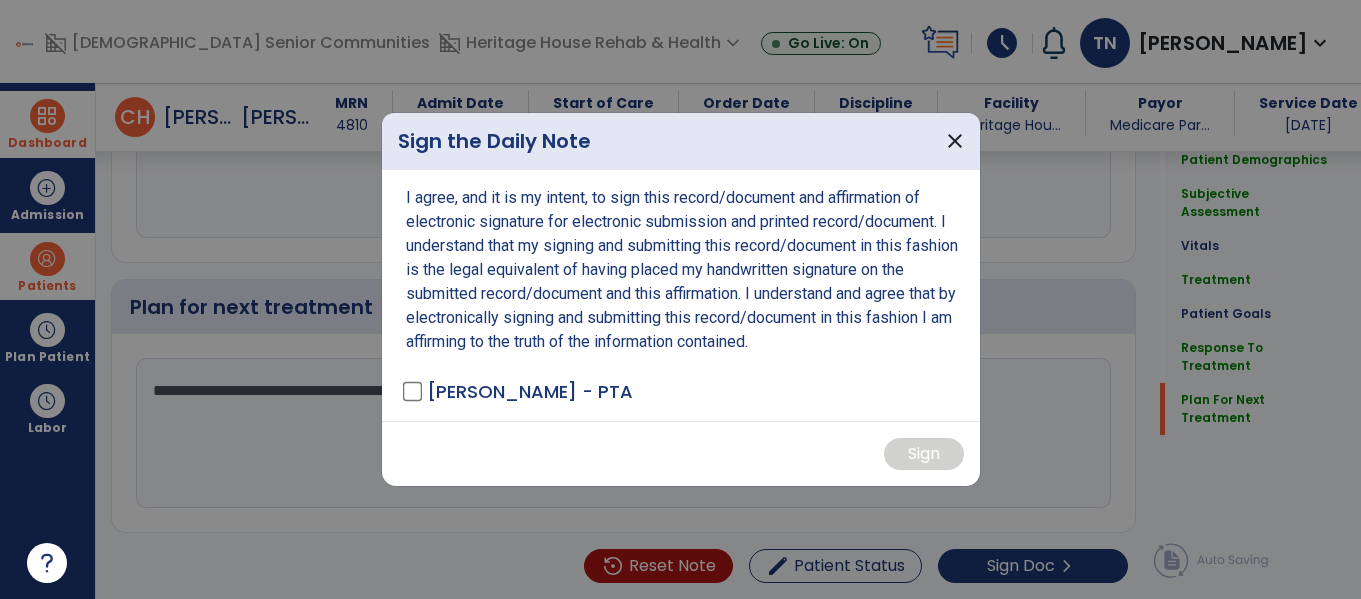 click on "[PERSON_NAME]  - PTA" at bounding box center (530, 391) 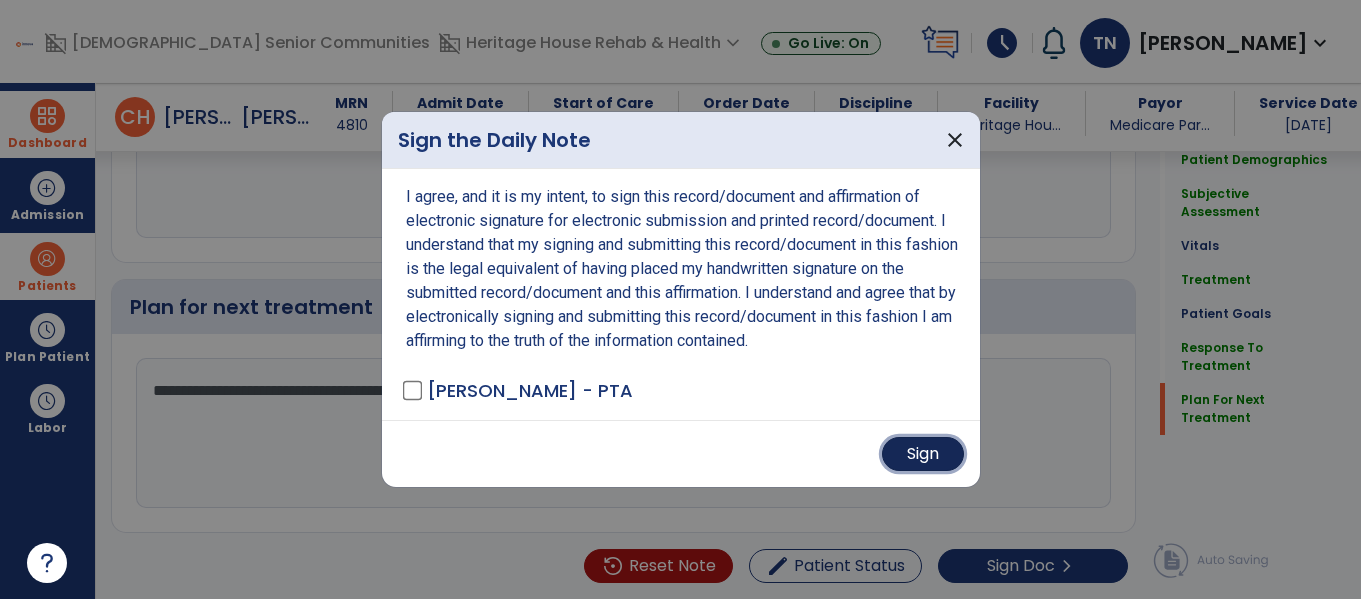 click on "Sign" at bounding box center [923, 454] 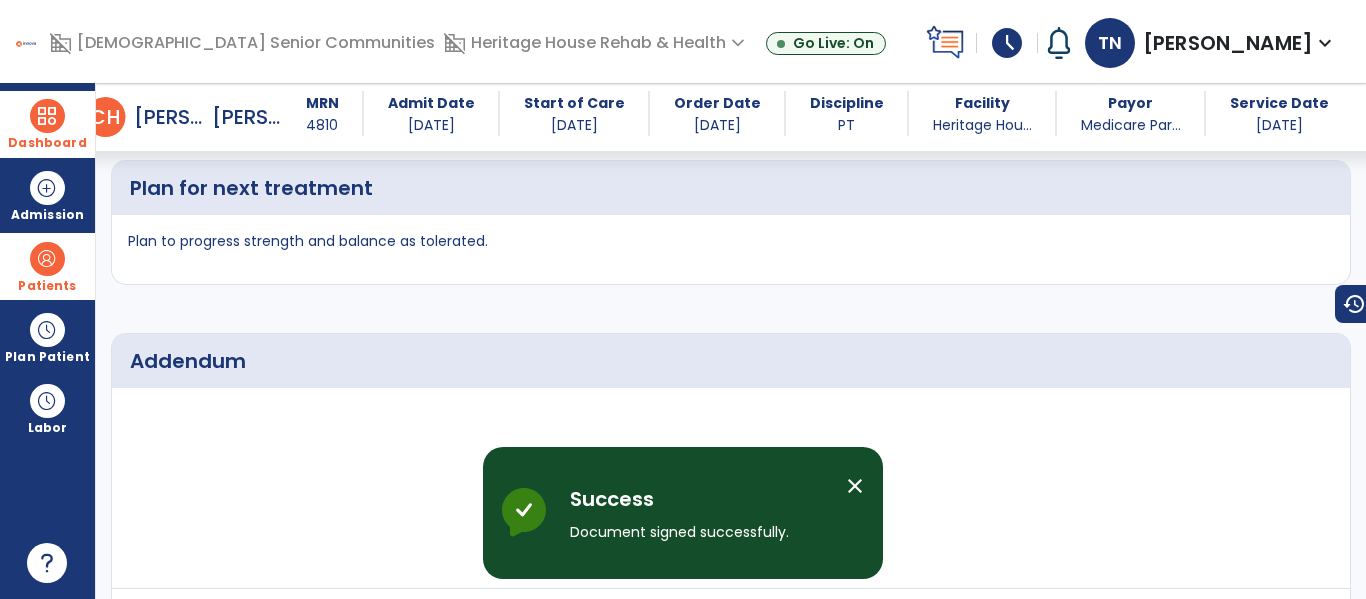 scroll, scrollTop: 3968, scrollLeft: 0, axis: vertical 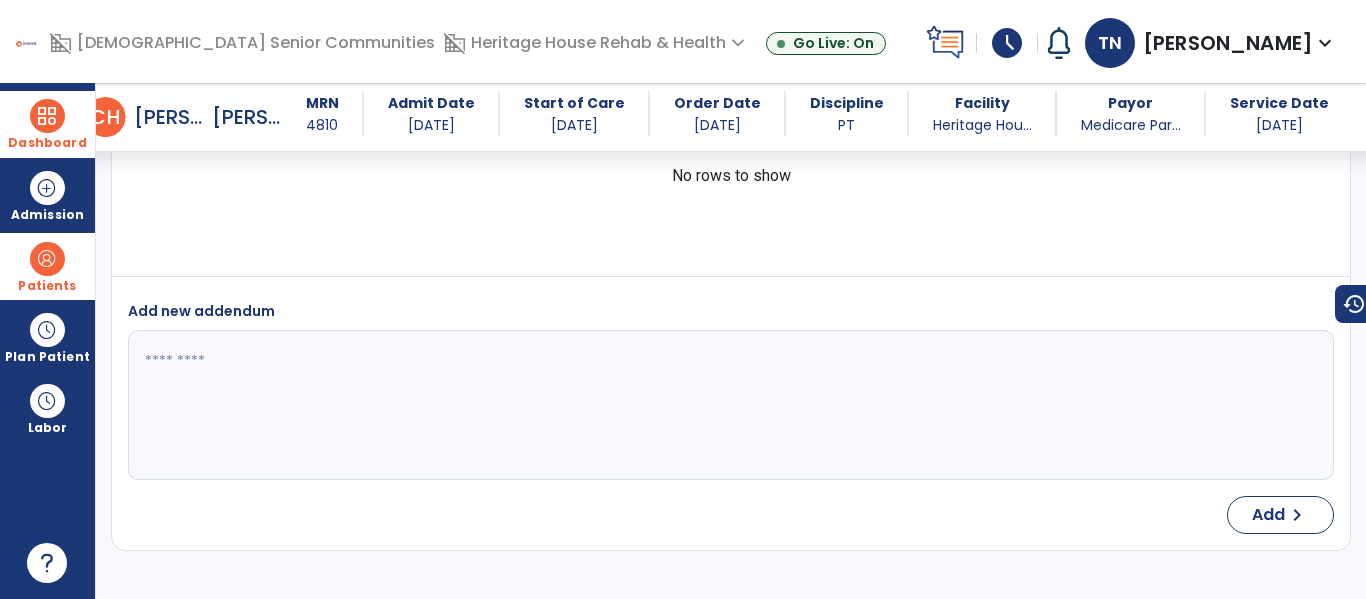 click at bounding box center [47, 116] 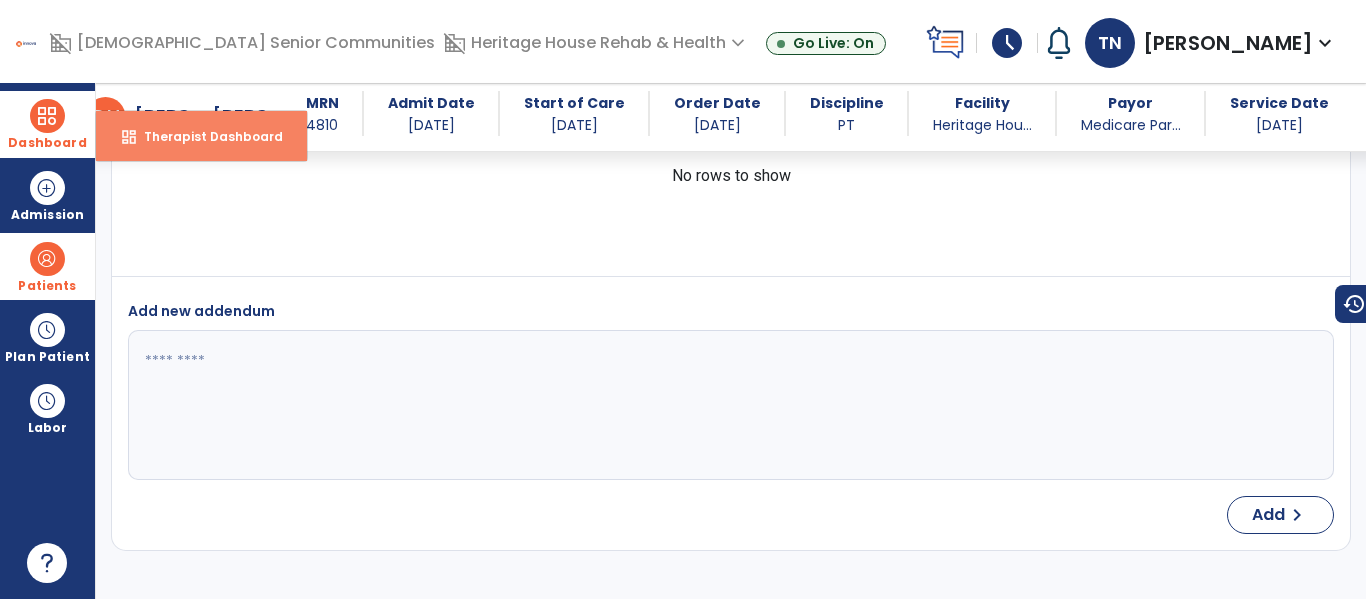 click on "dashboard" at bounding box center (129, 137) 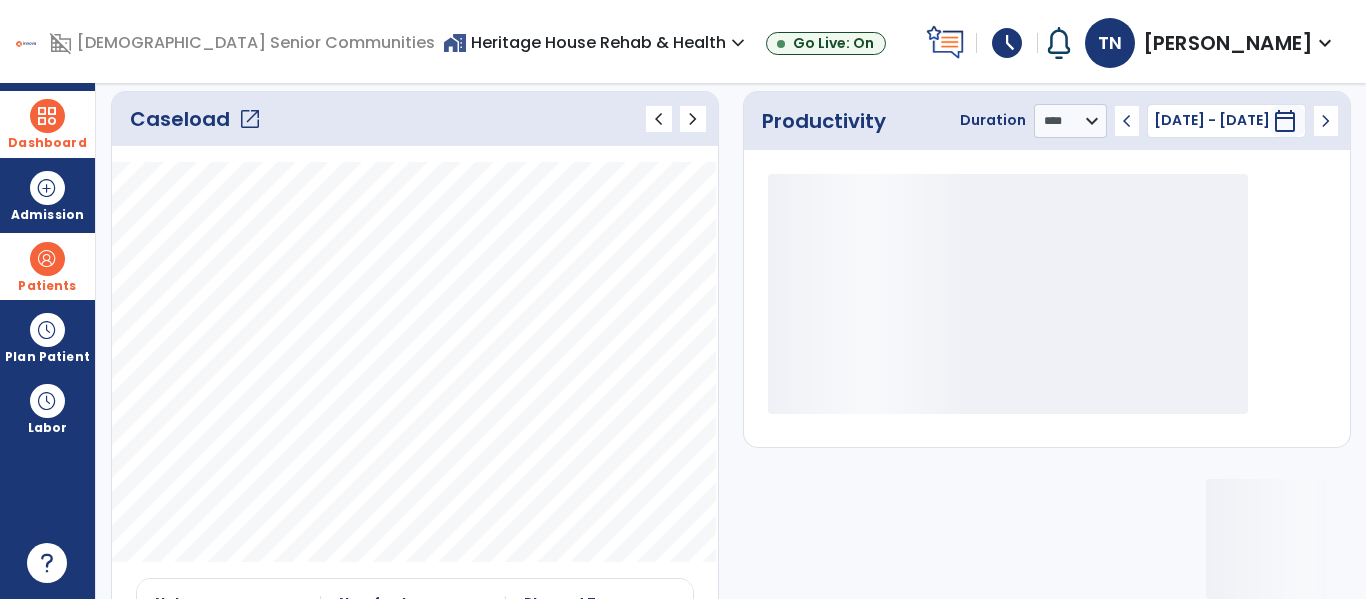 click on "Caseload   open_in_new" 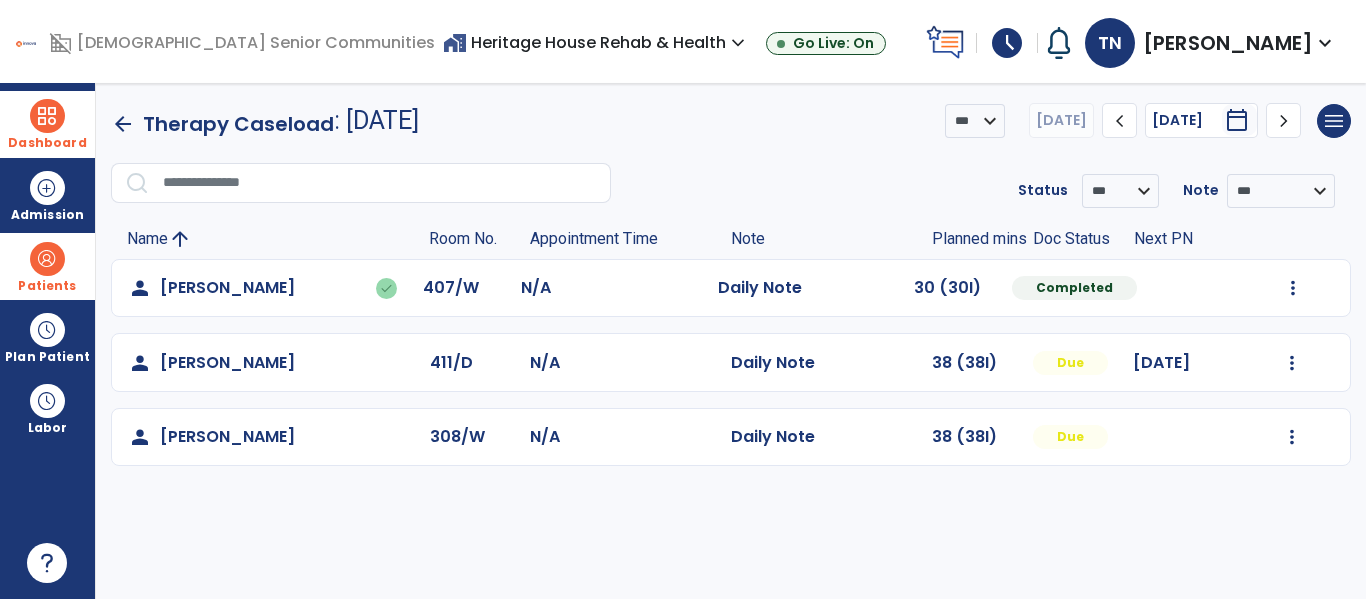 scroll, scrollTop: 0, scrollLeft: 0, axis: both 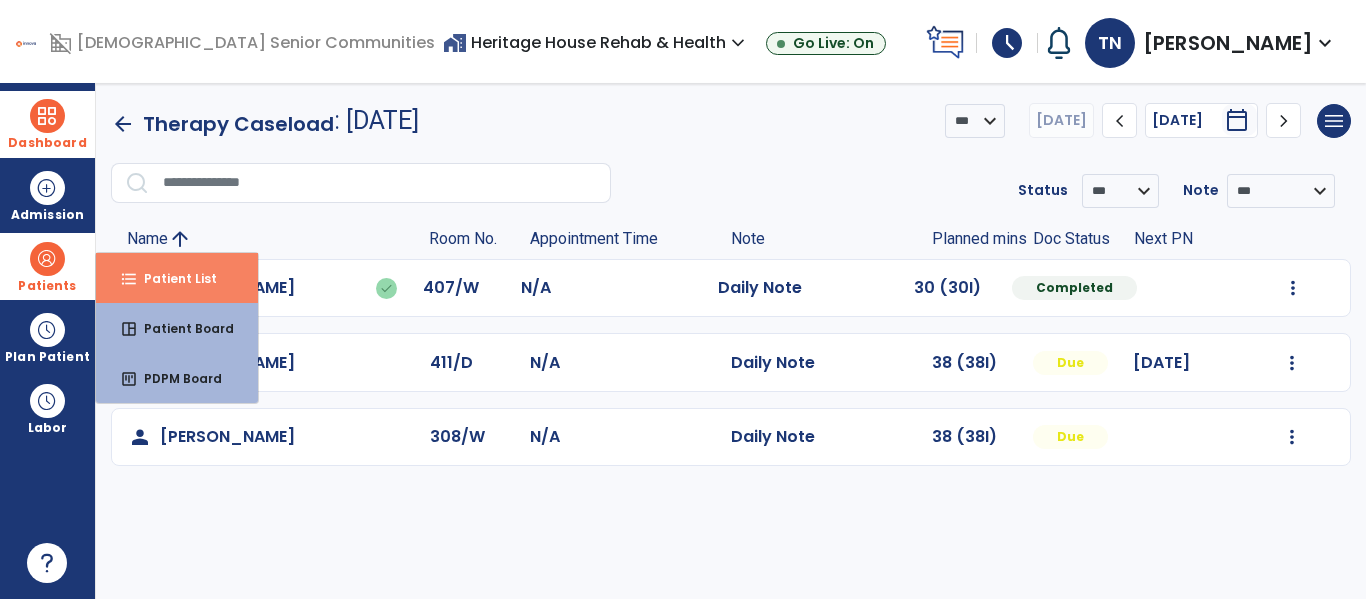 click on "format_list_bulleted  Patient List" at bounding box center (177, 278) 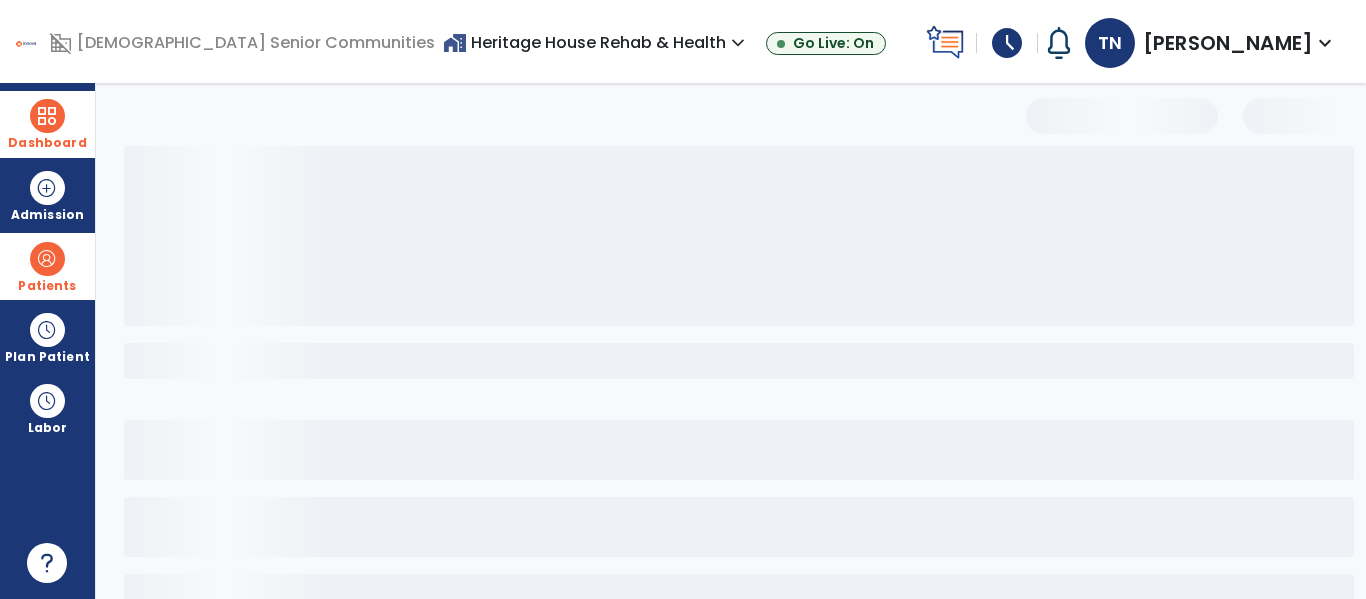select on "***" 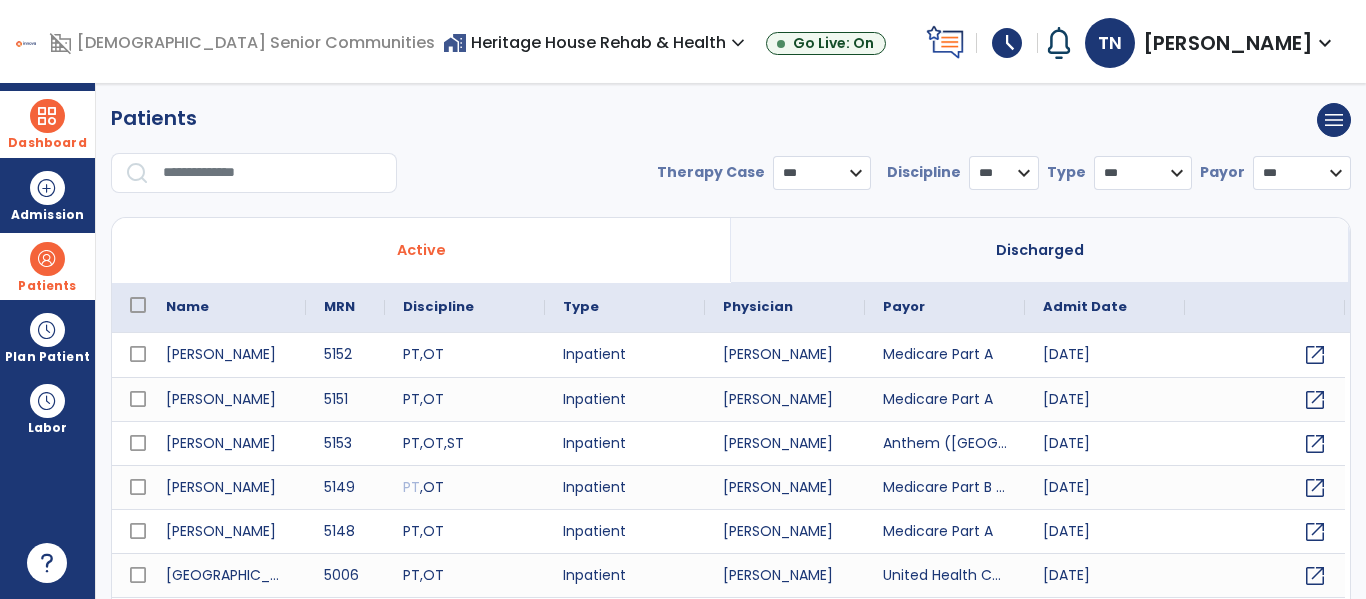 click at bounding box center (273, 173) 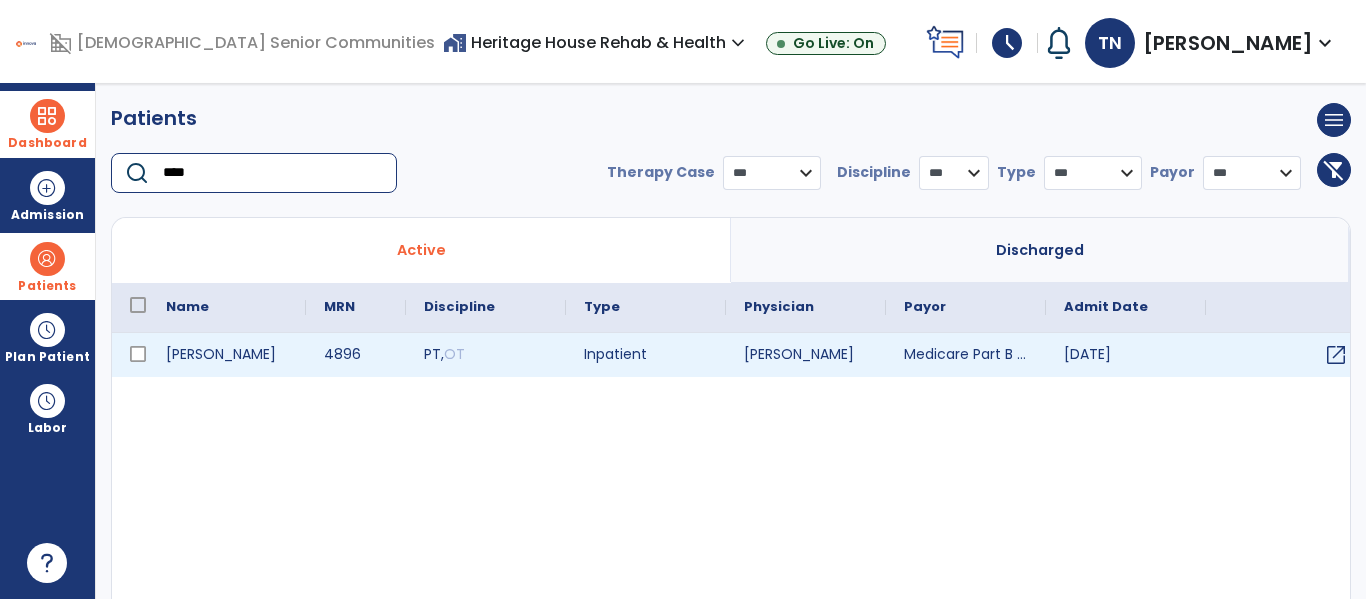 type on "****" 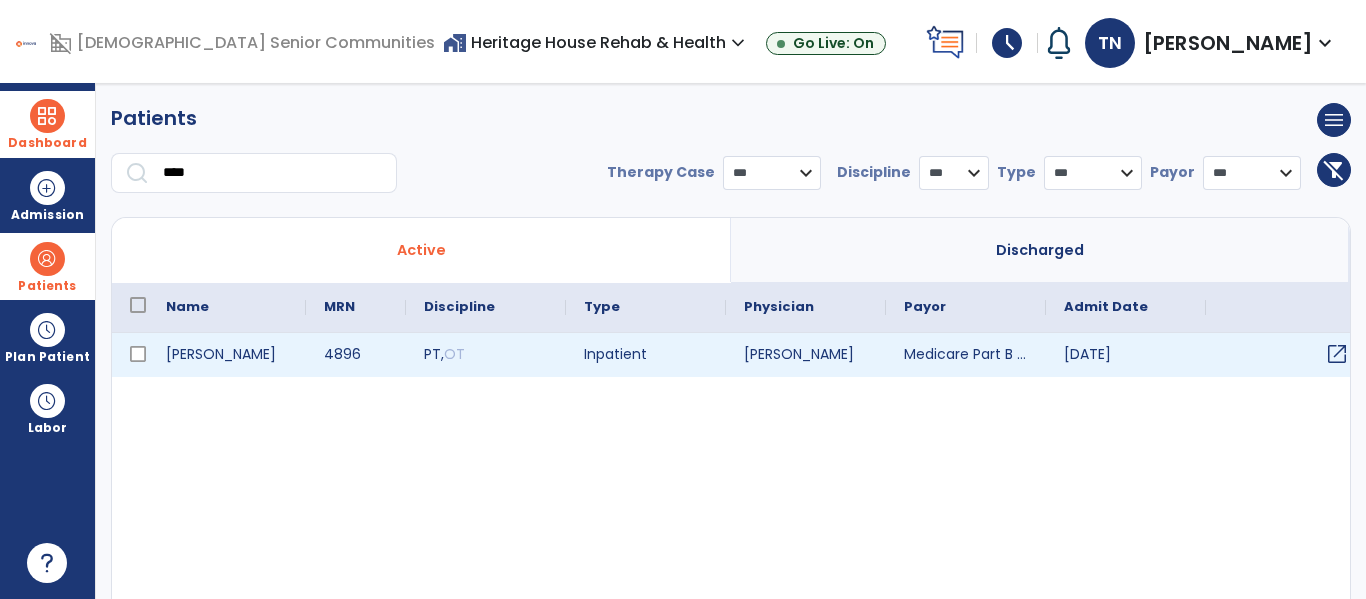 click on "open_in_new" at bounding box center (1337, 354) 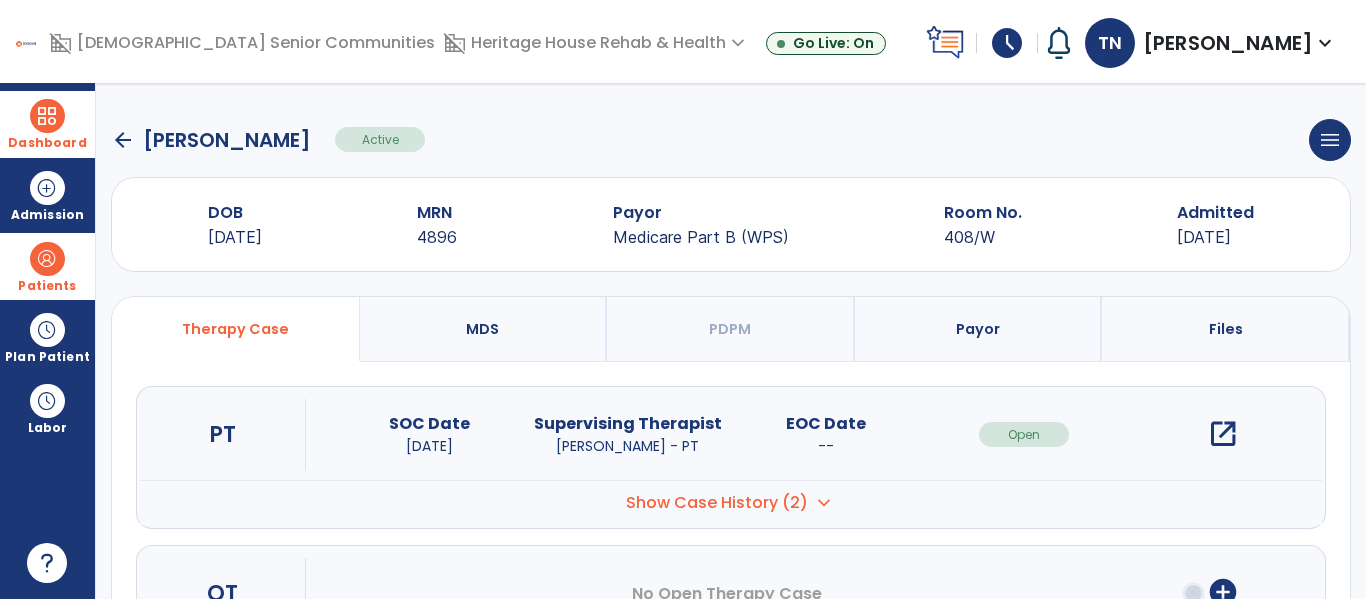 click on "open_in_new" at bounding box center [1223, 434] 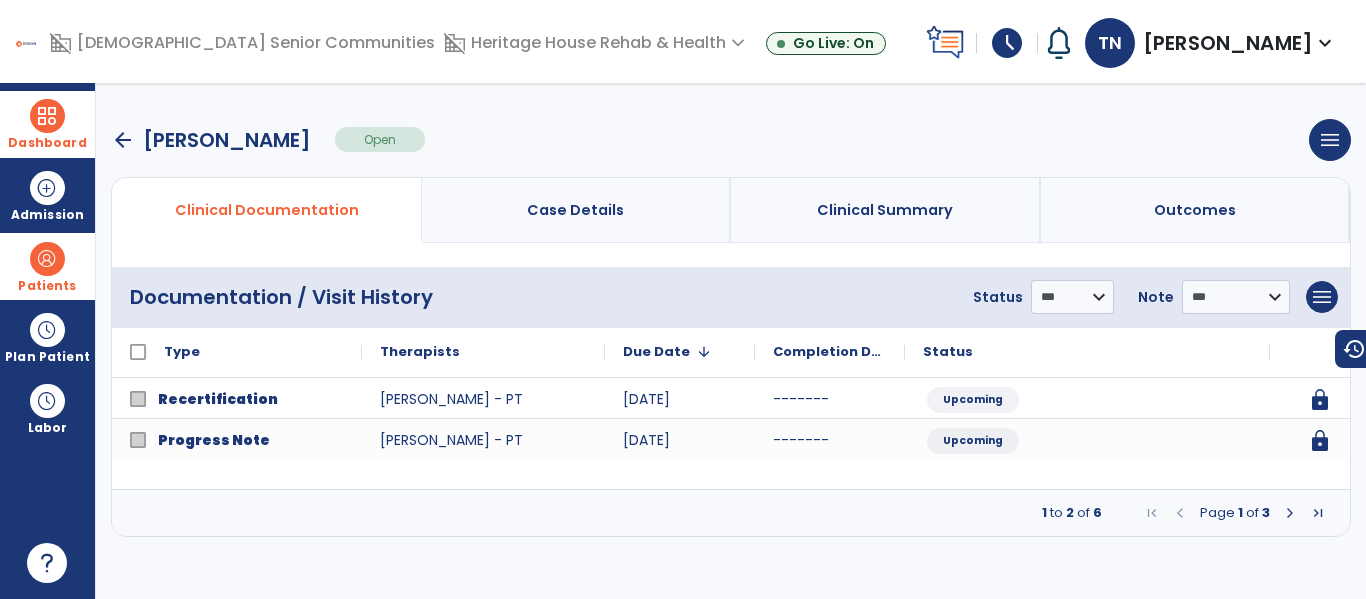 click at bounding box center (1290, 513) 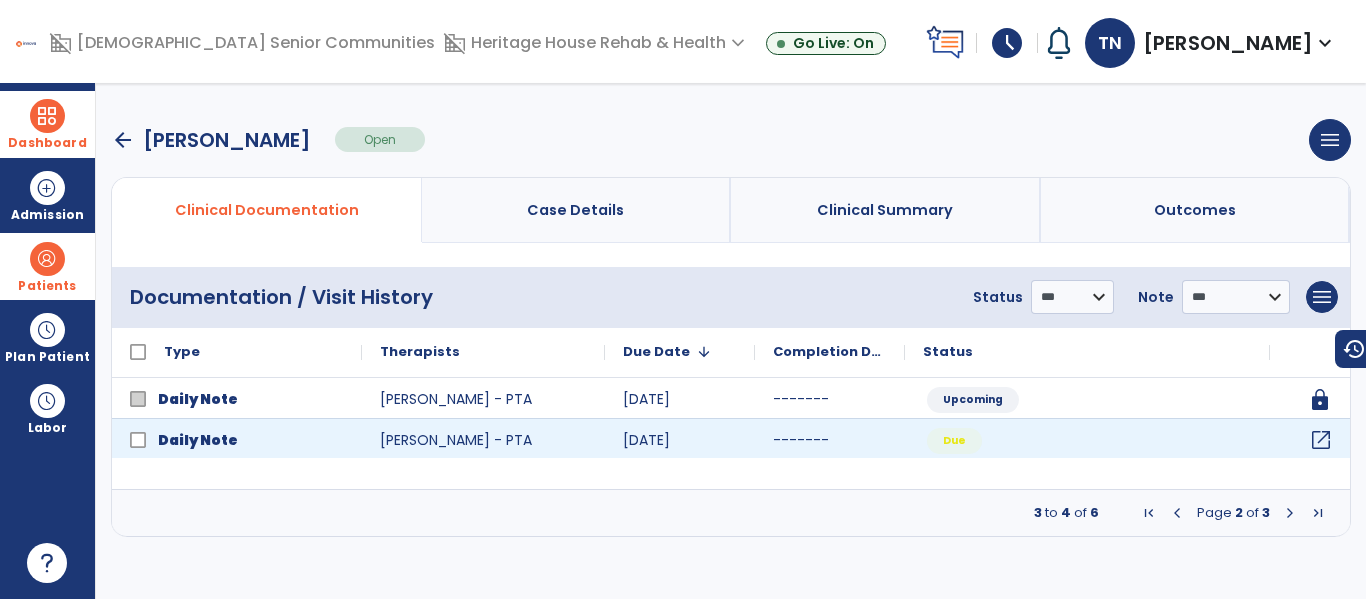 click on "open_in_new" 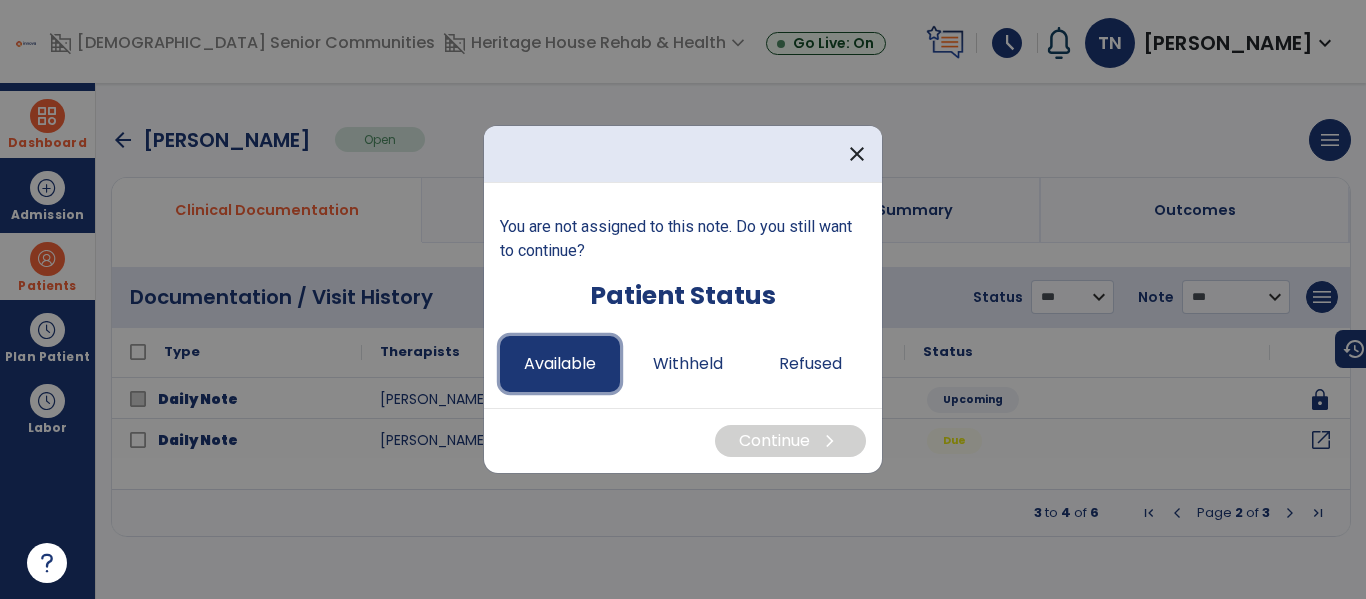click on "Available" at bounding box center [560, 364] 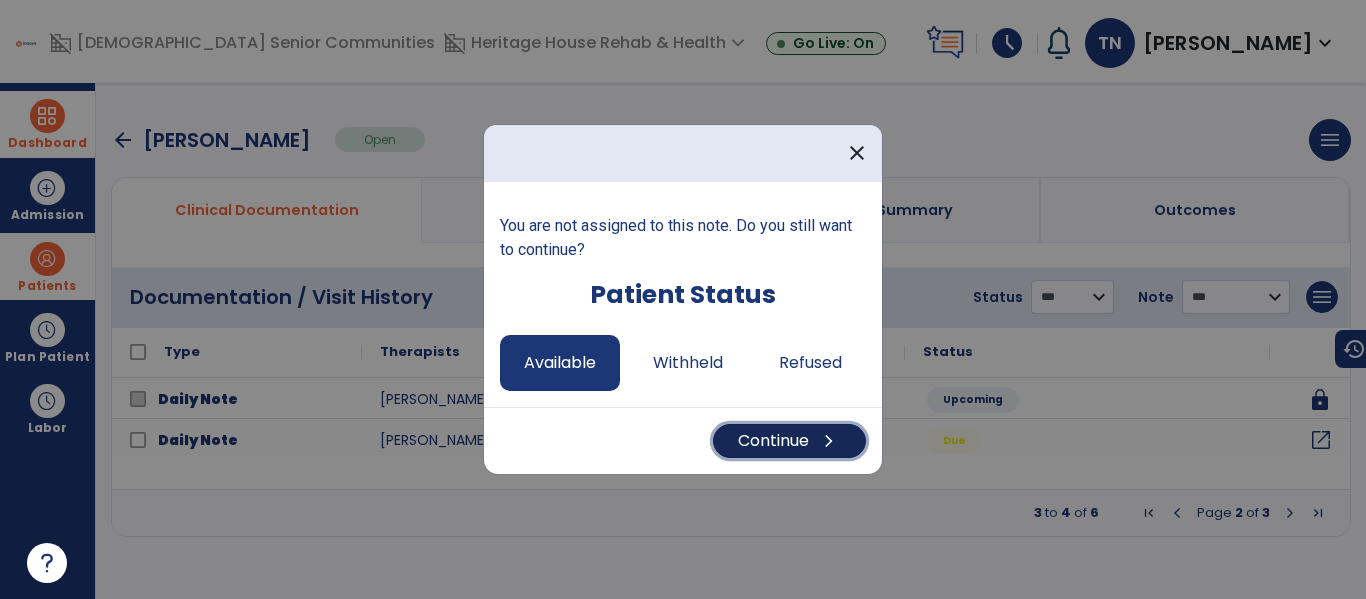 click on "Continue   chevron_right" at bounding box center (789, 441) 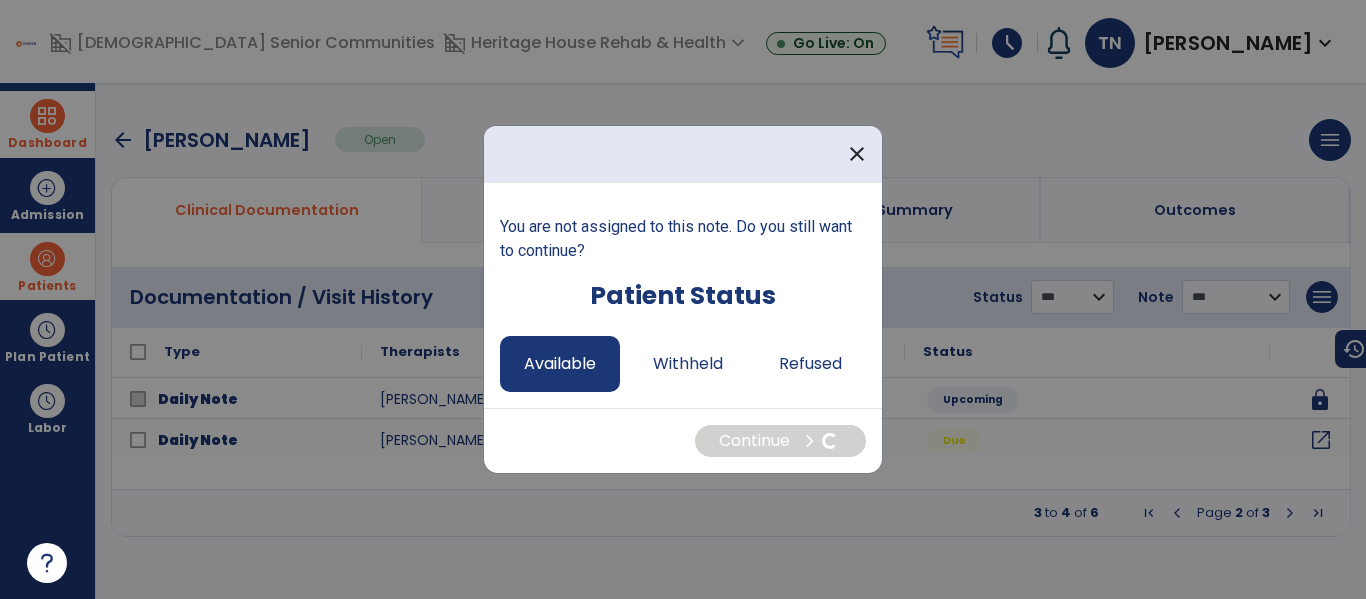 select on "*" 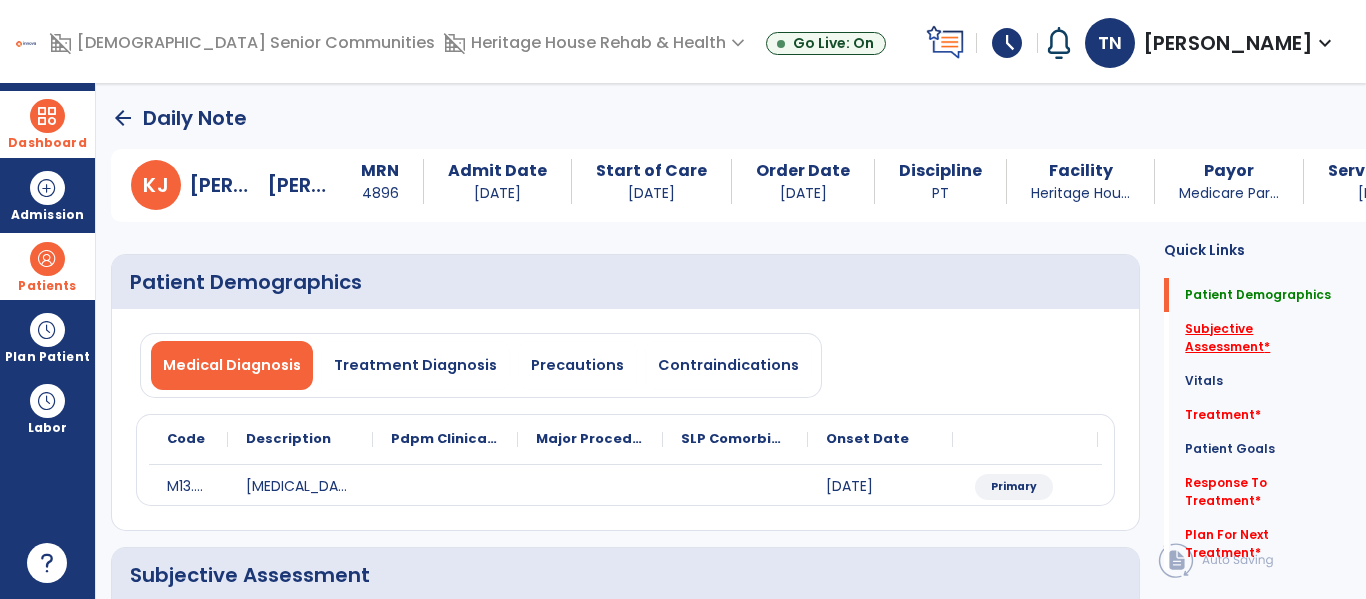 click on "Subjective Assessment   *" 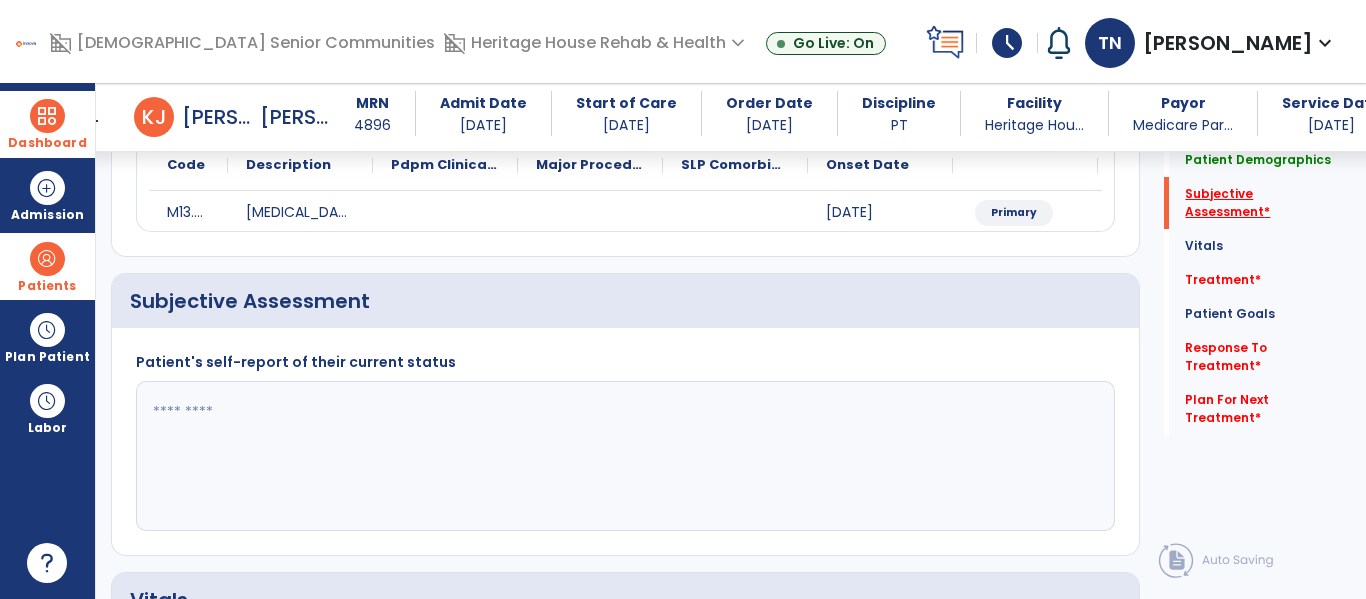 scroll, scrollTop: 347, scrollLeft: 0, axis: vertical 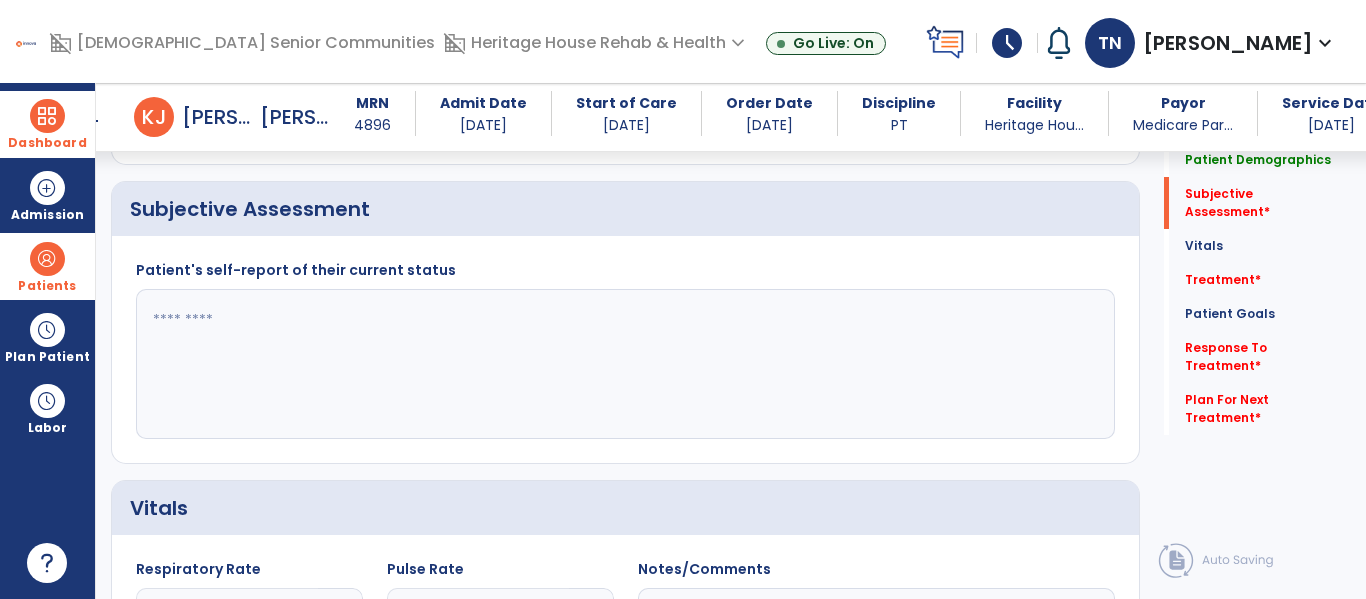 click 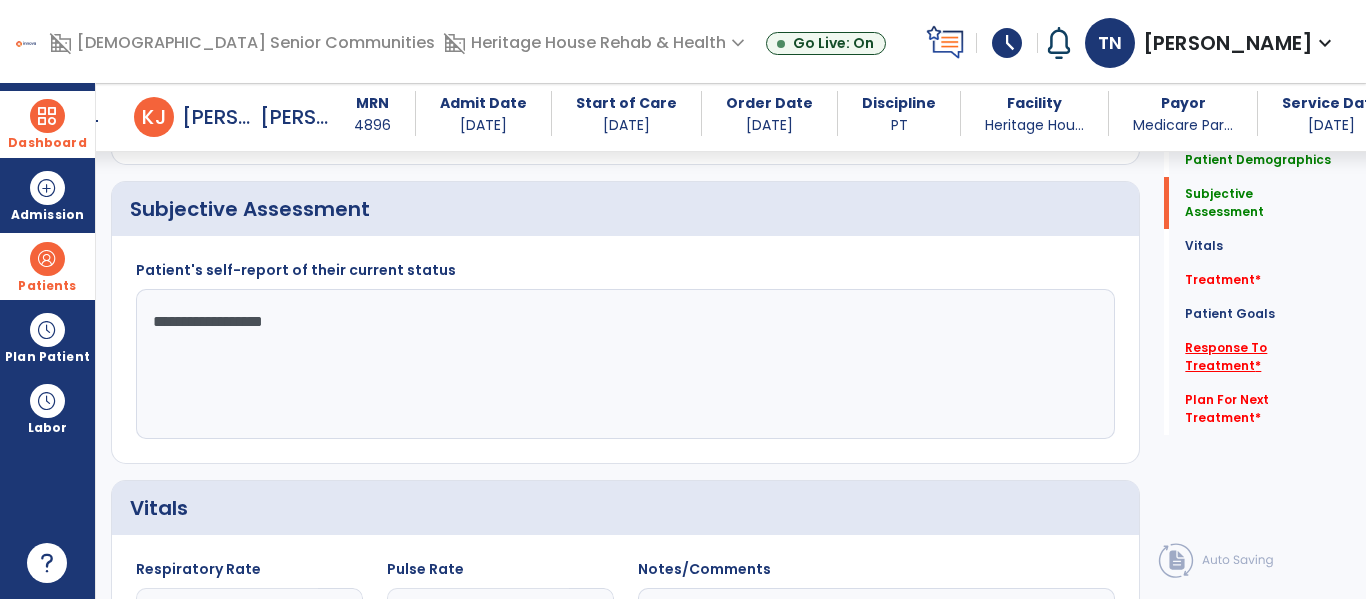 type on "**********" 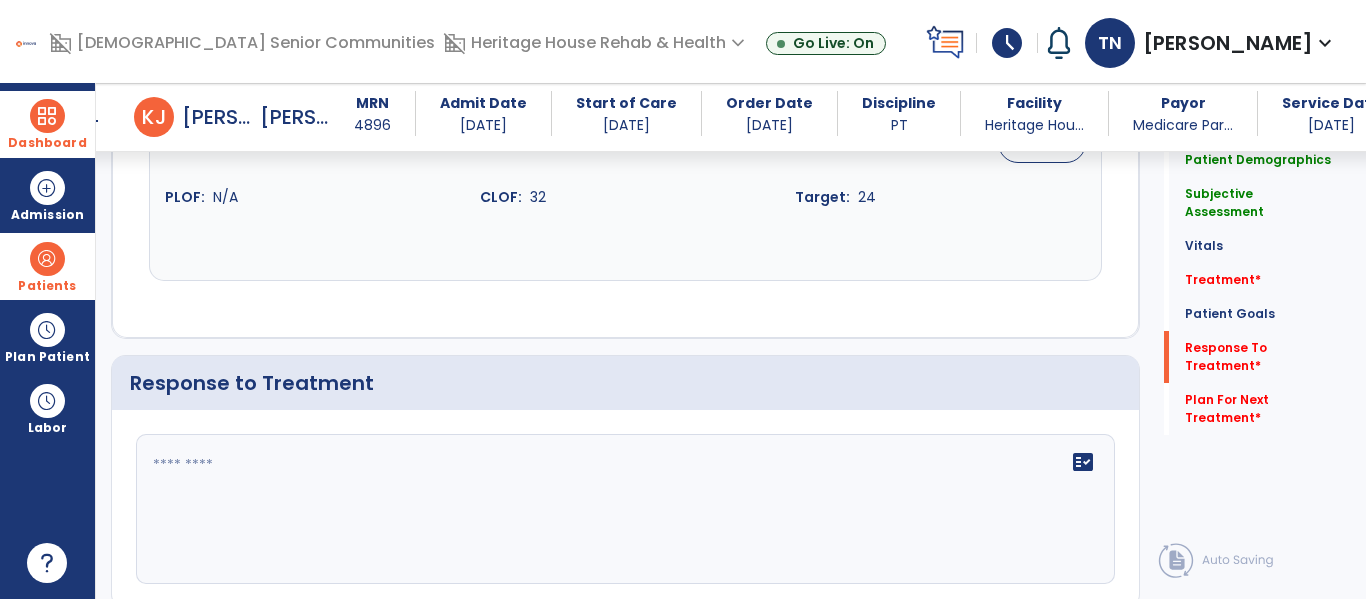 scroll, scrollTop: 2226, scrollLeft: 0, axis: vertical 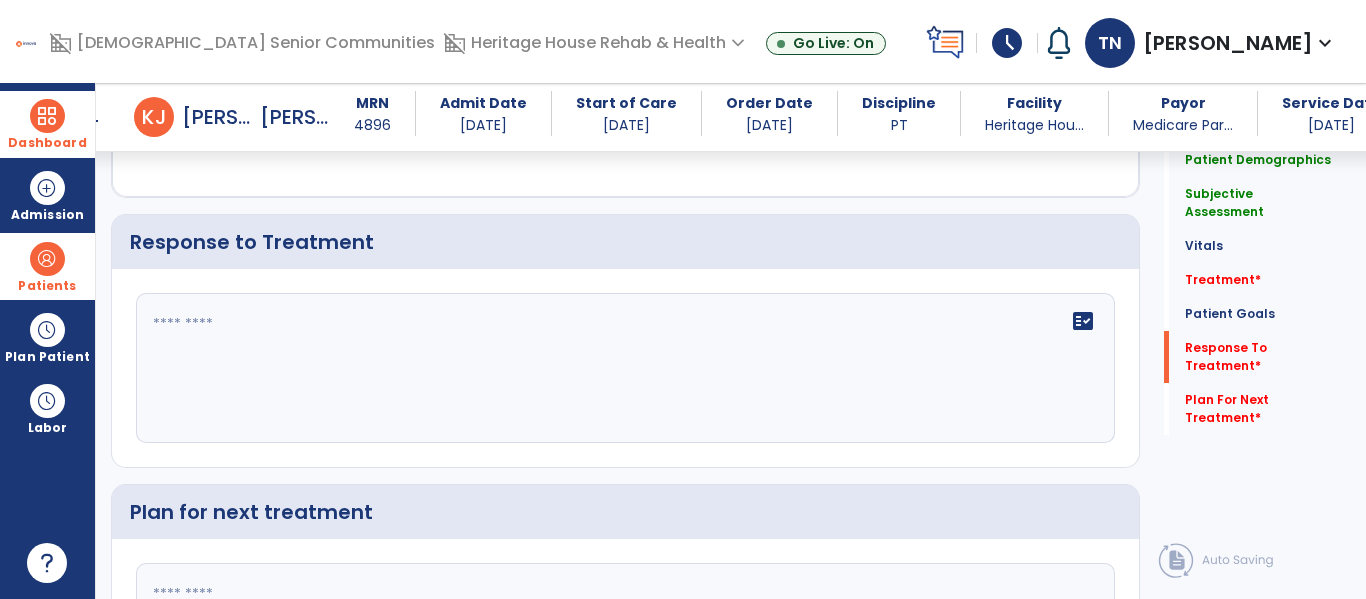 click on "fact_check" 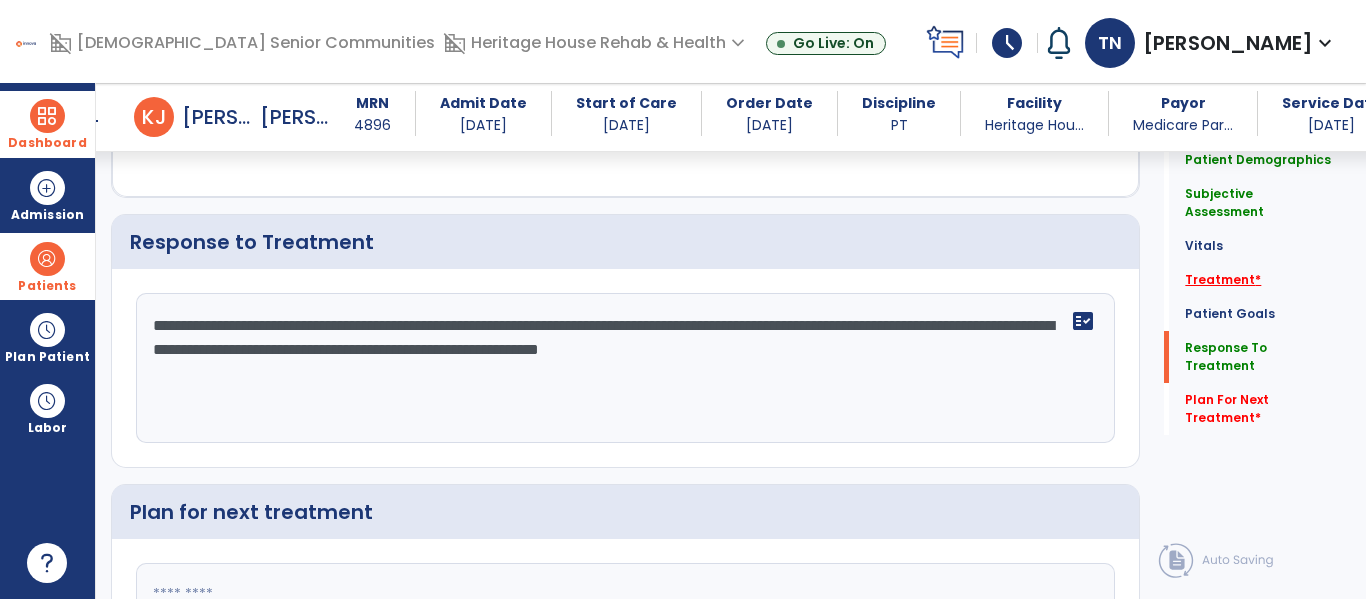 type on "**********" 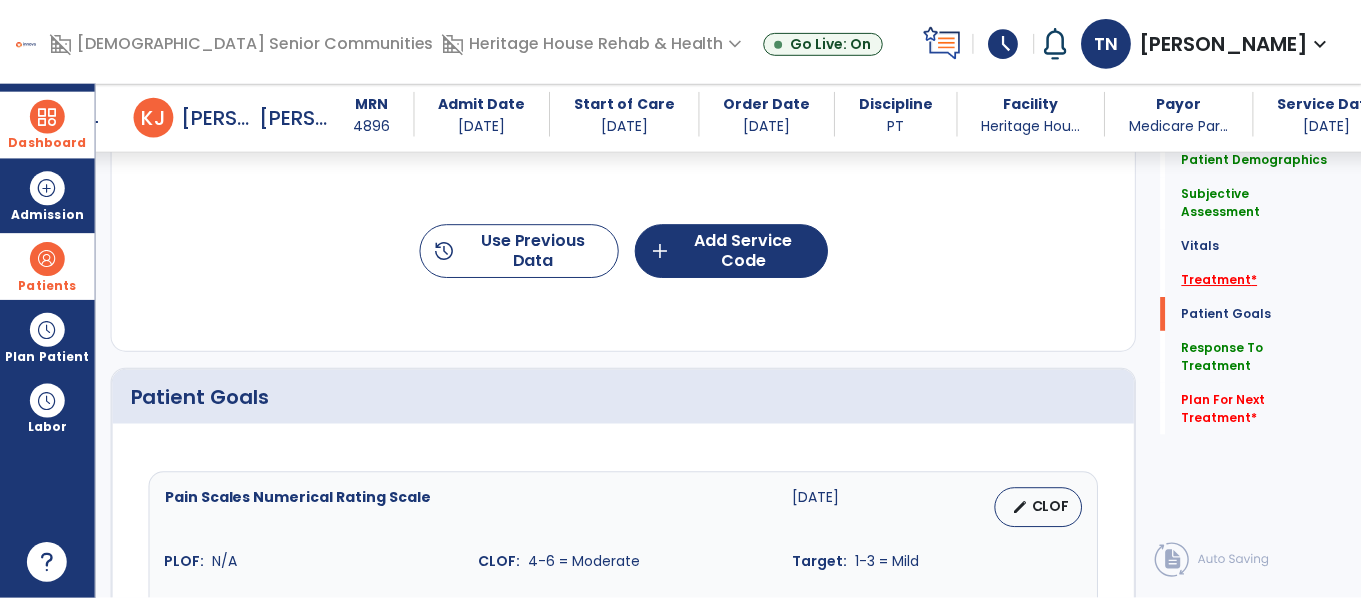 scroll, scrollTop: 1036, scrollLeft: 0, axis: vertical 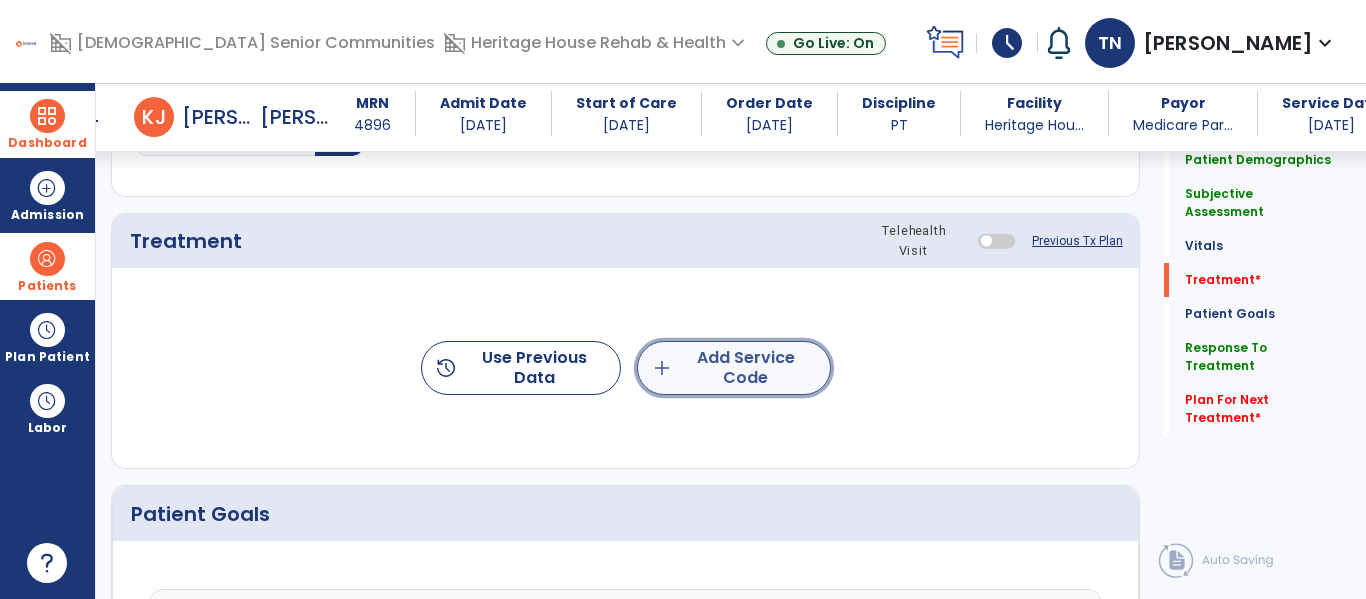 click on "add  Add Service Code" 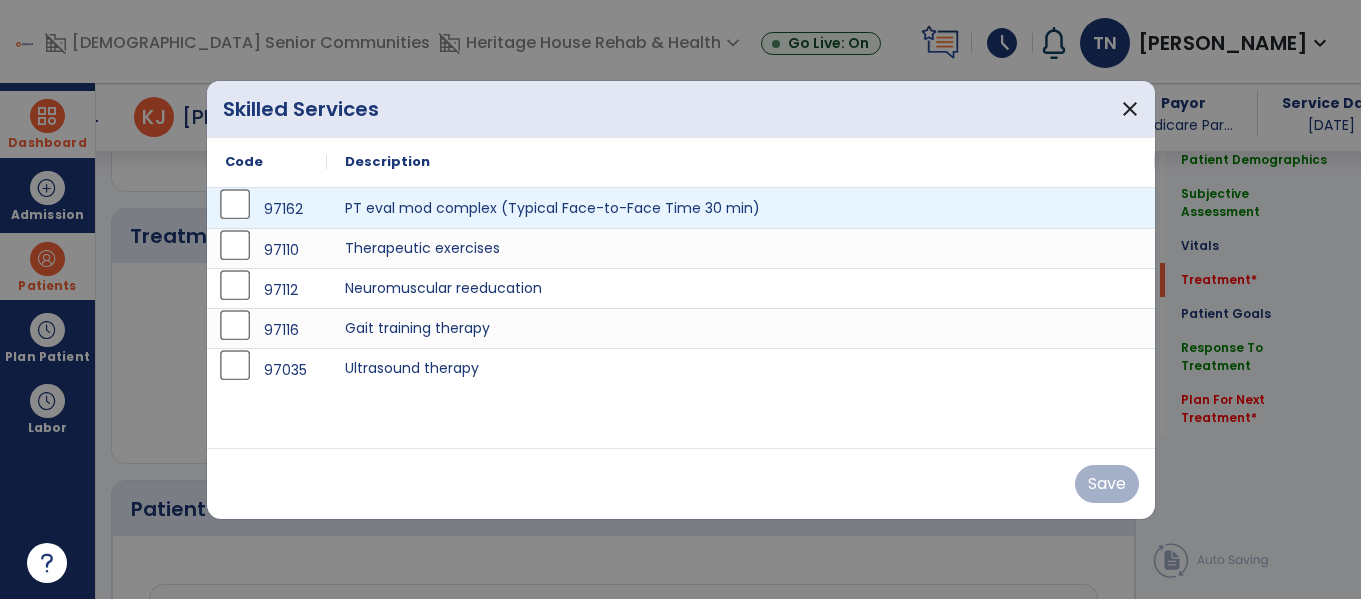 scroll, scrollTop: 1036, scrollLeft: 0, axis: vertical 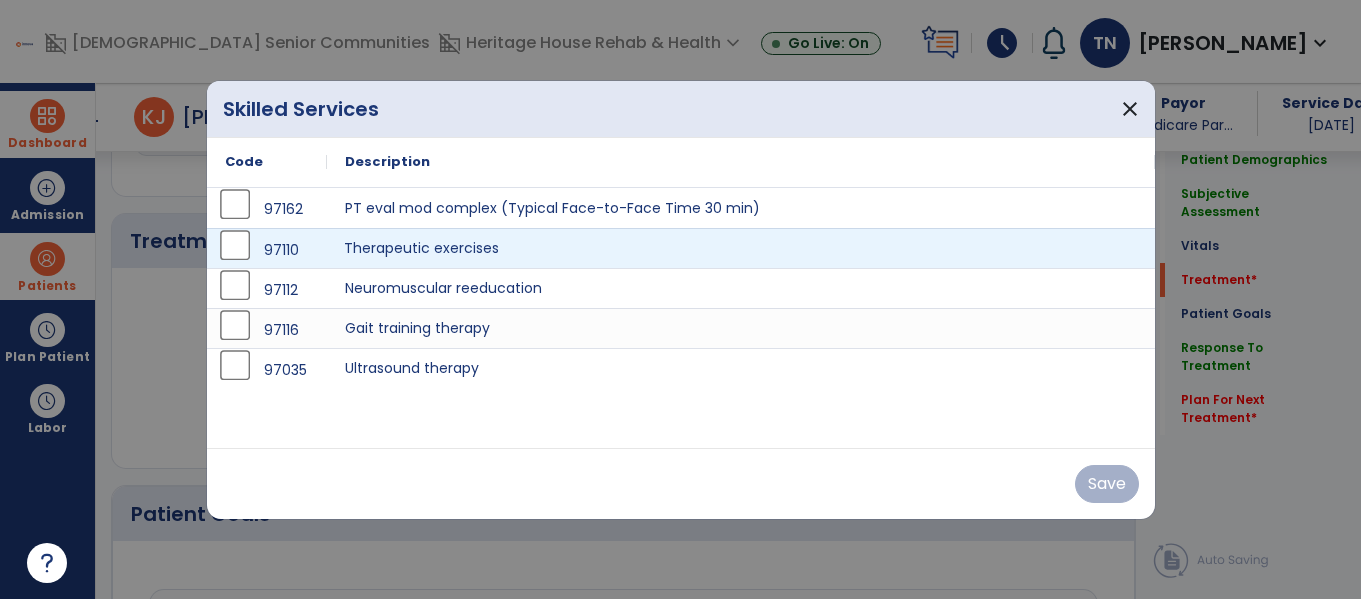 click on "Therapeutic exercises" at bounding box center [741, 248] 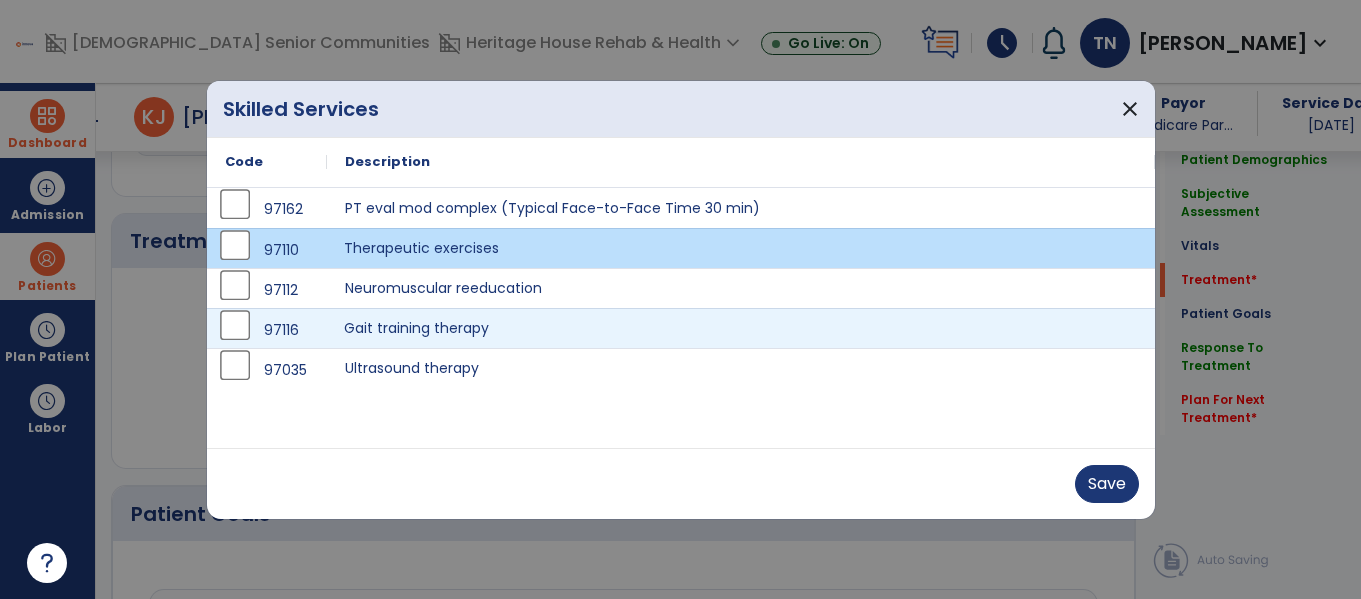 click on "Gait training therapy" at bounding box center (741, 328) 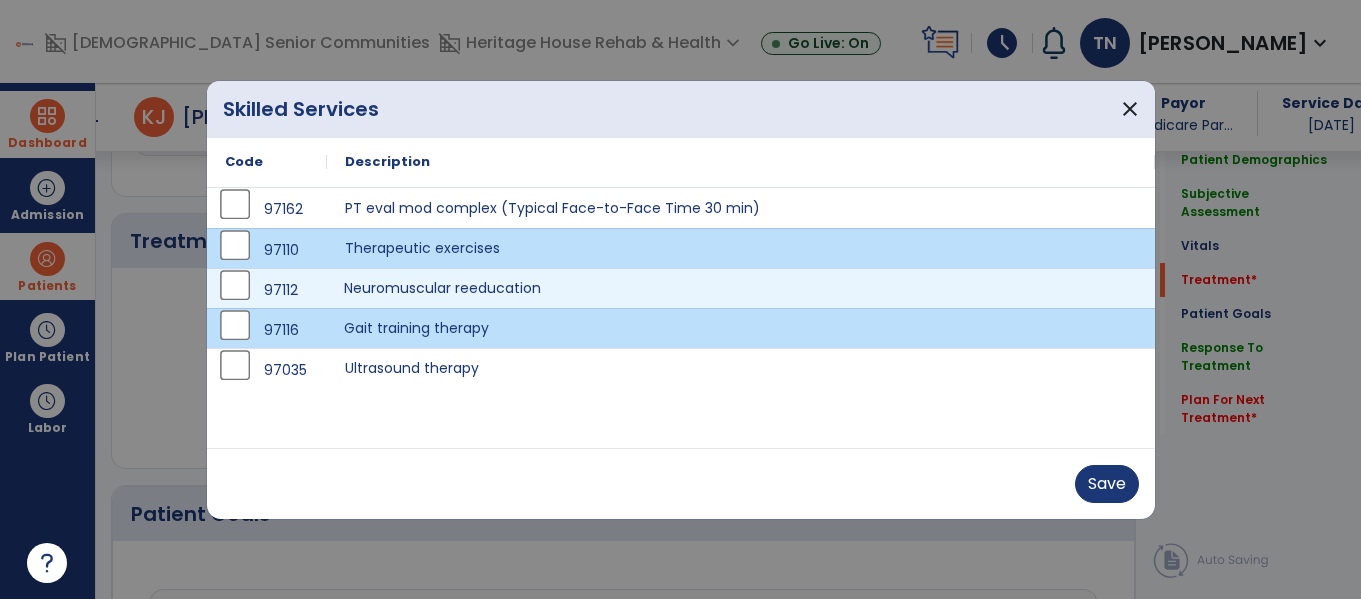 click on "Neuromuscular reeducation" at bounding box center (741, 288) 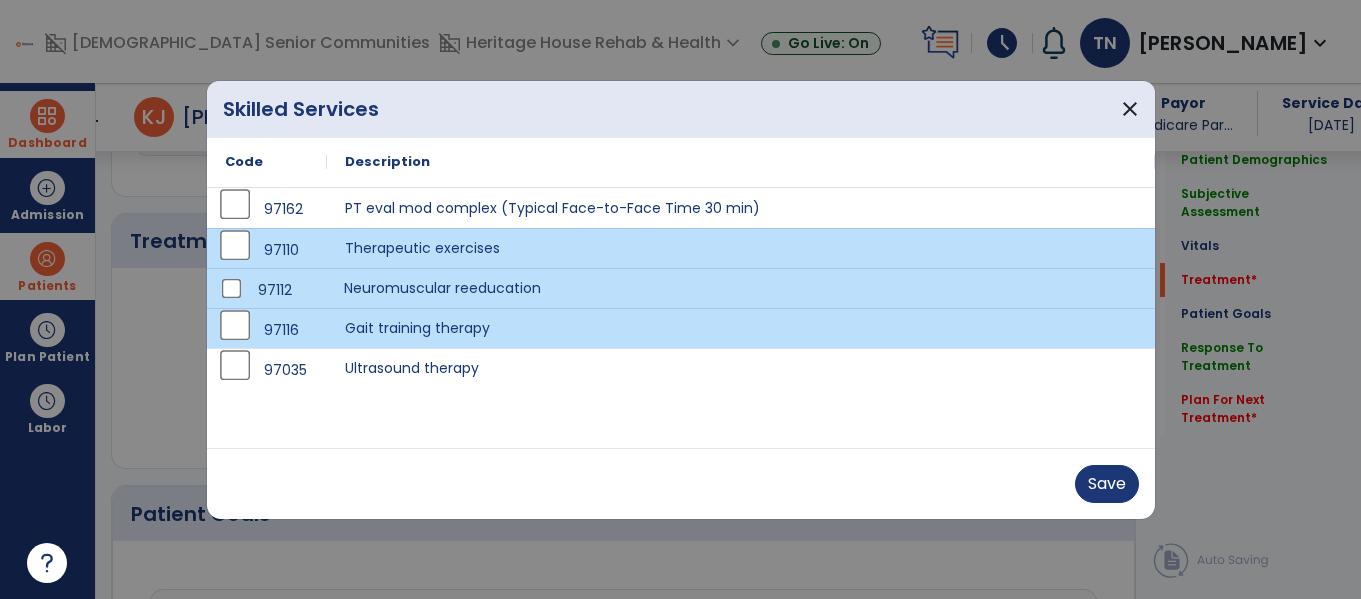 click on "Neuromuscular reeducation" at bounding box center [741, 288] 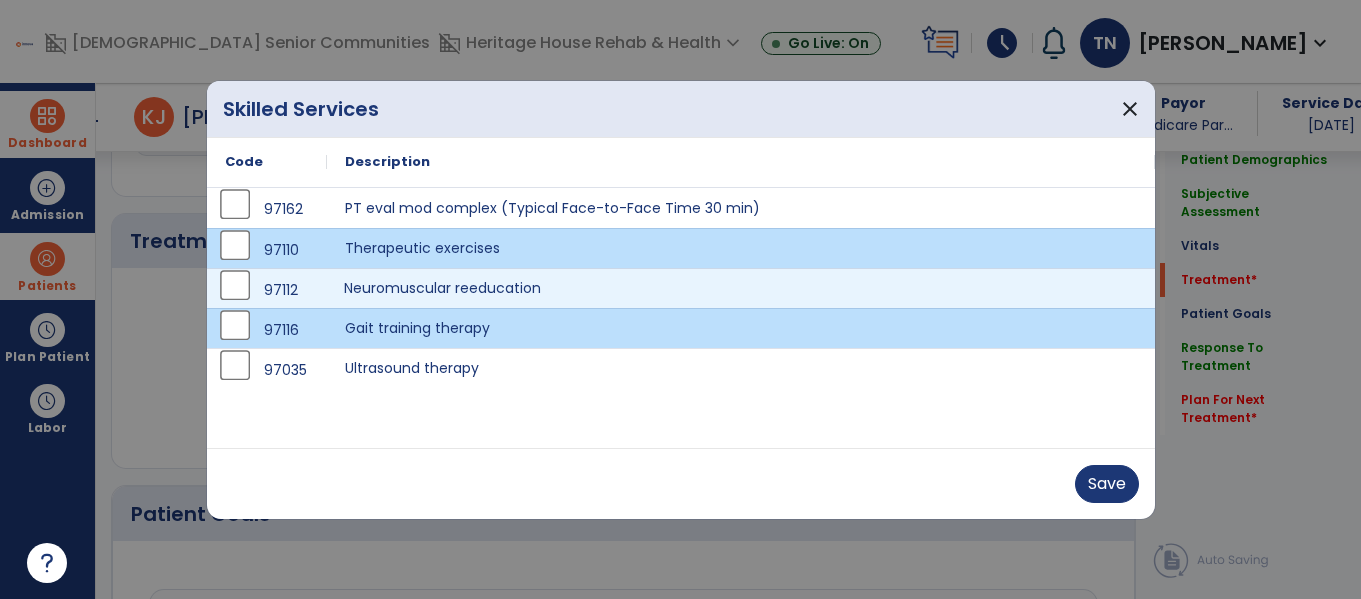 click on "Neuromuscular reeducation" at bounding box center [741, 288] 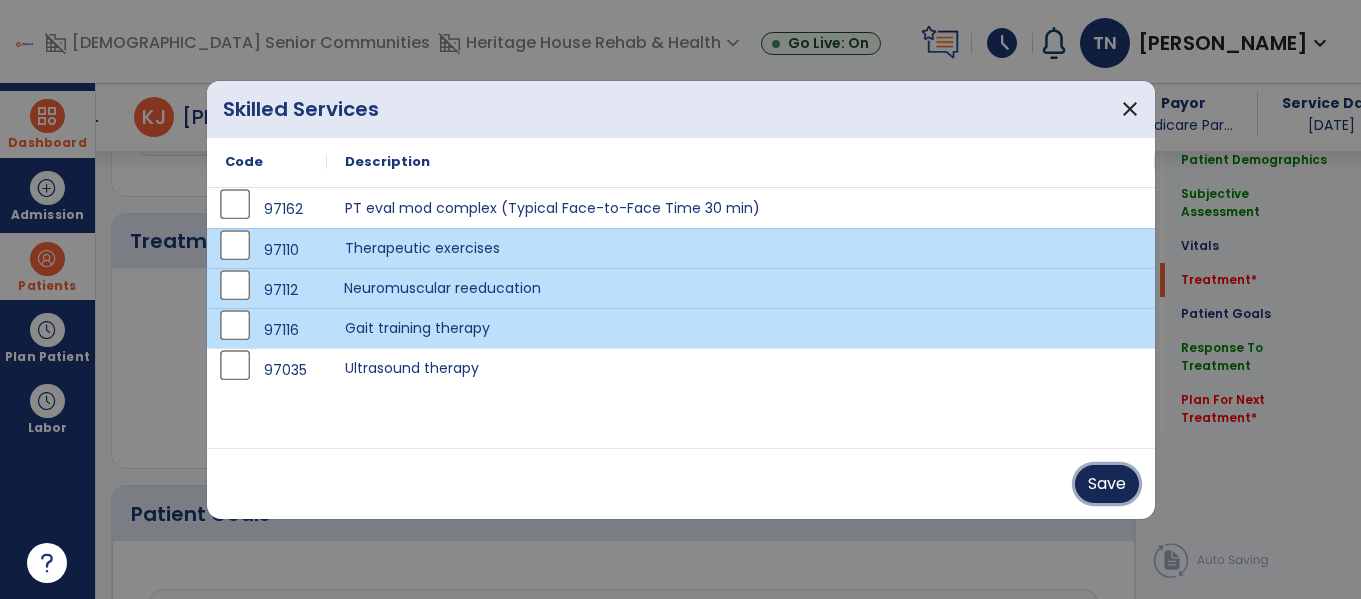 click on "Save" at bounding box center [1107, 484] 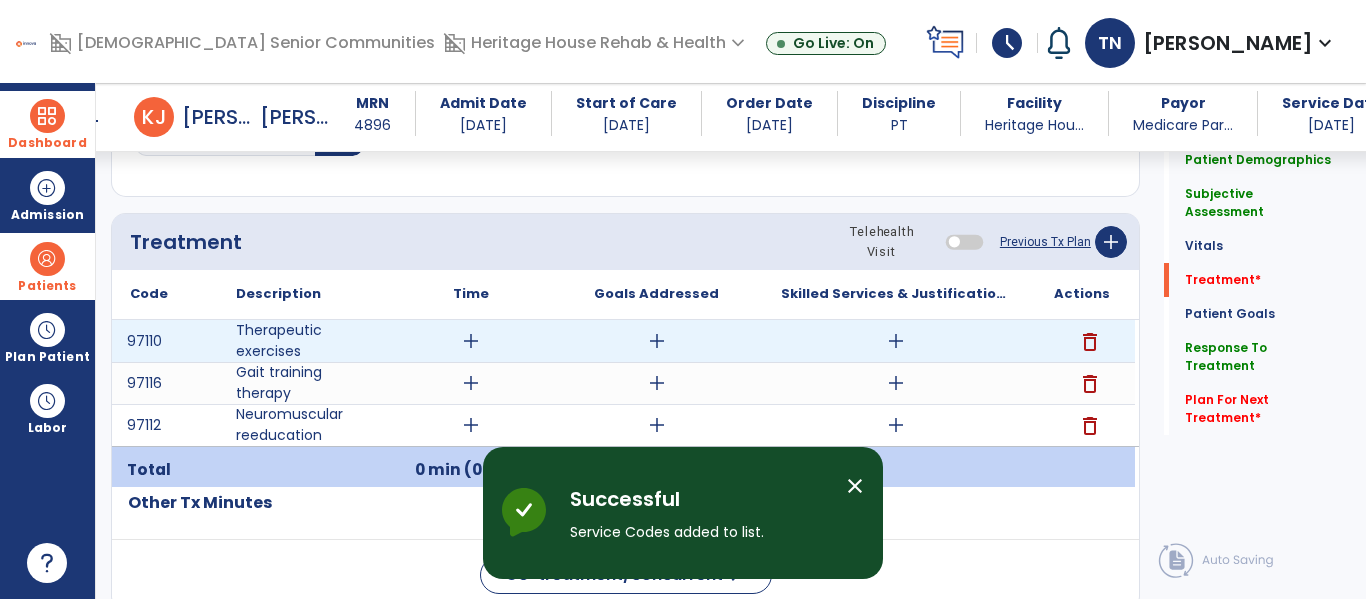 click on "add" at bounding box center [471, 341] 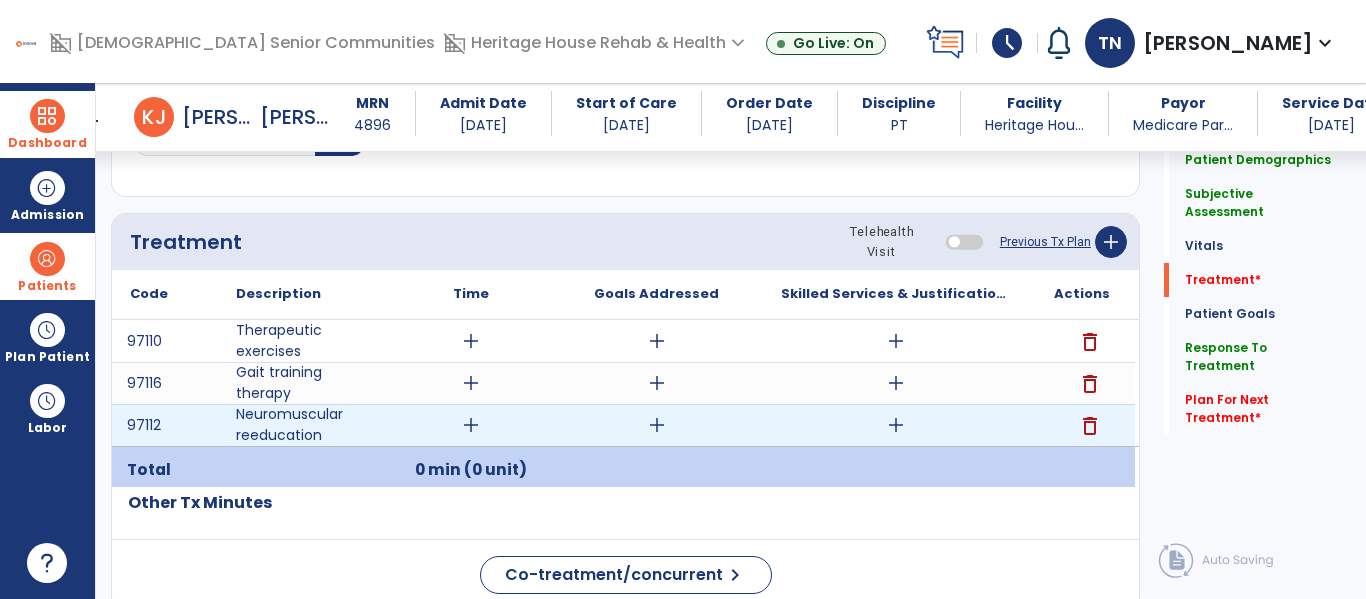 click on "add" at bounding box center (471, 425) 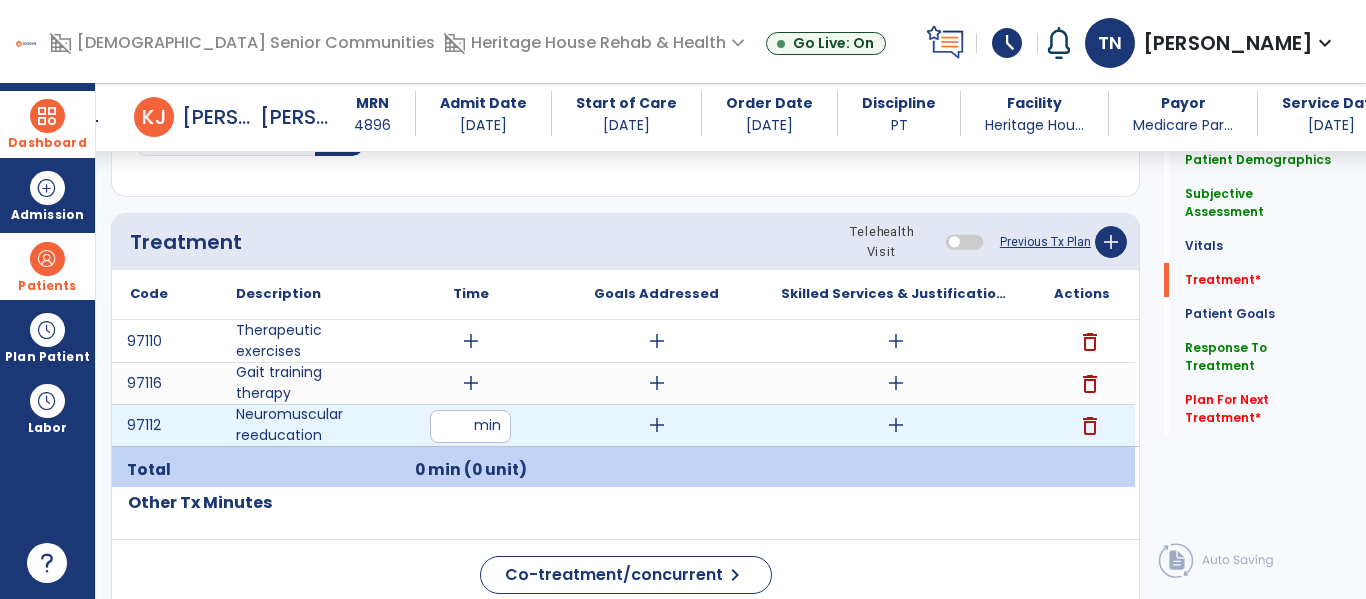 type on "*" 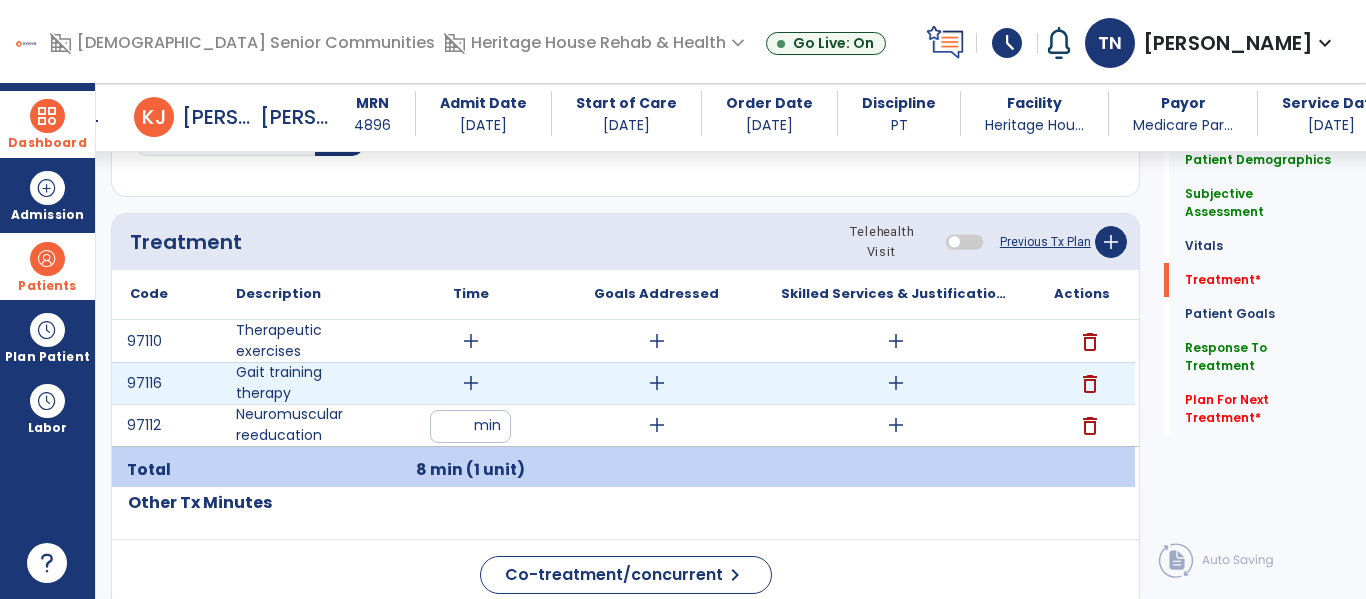 click on "add" at bounding box center [471, 383] 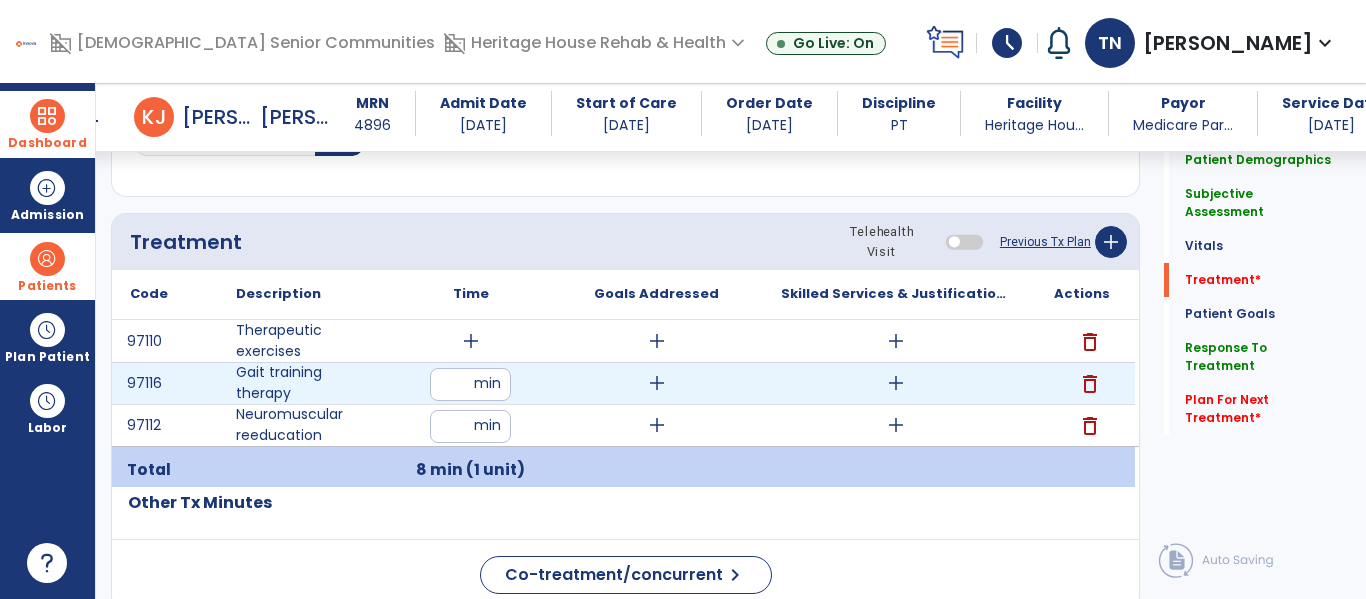 type on "*" 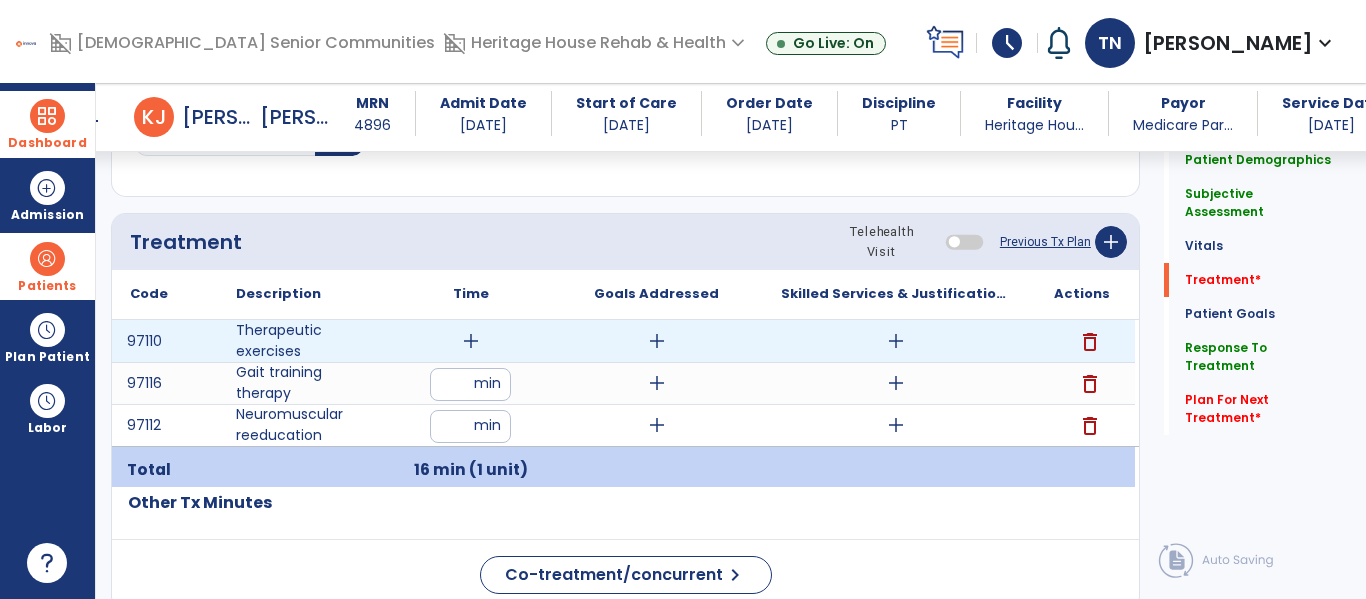 click on "add" at bounding box center [471, 341] 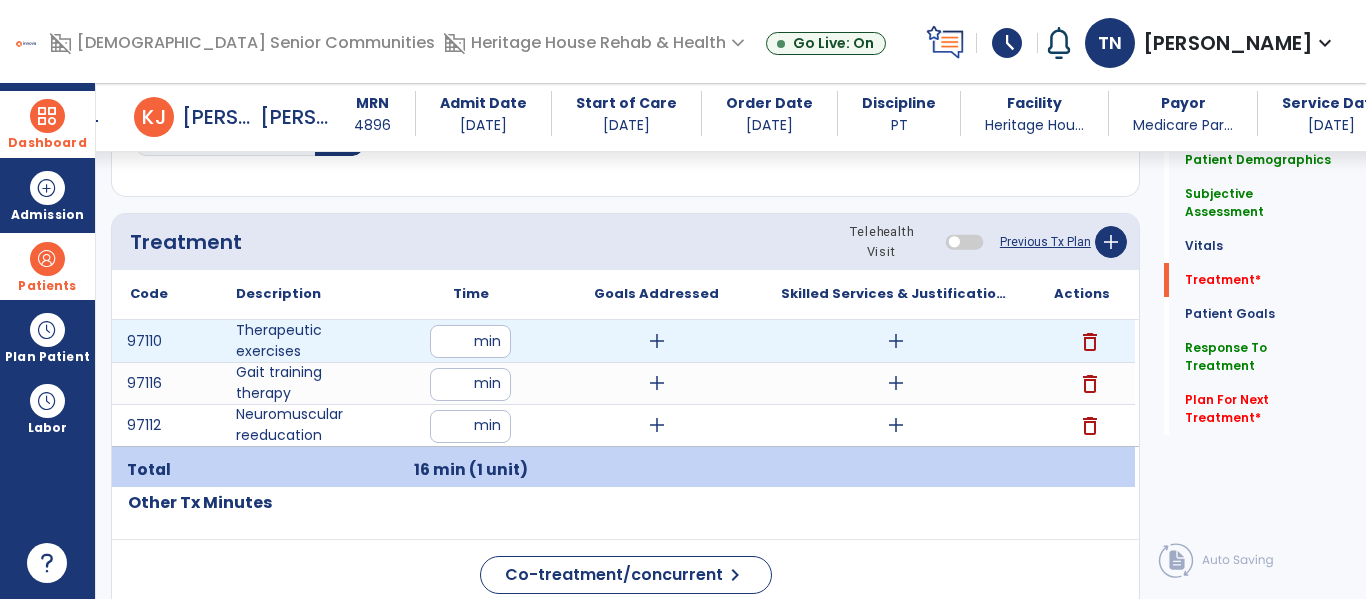 type on "**" 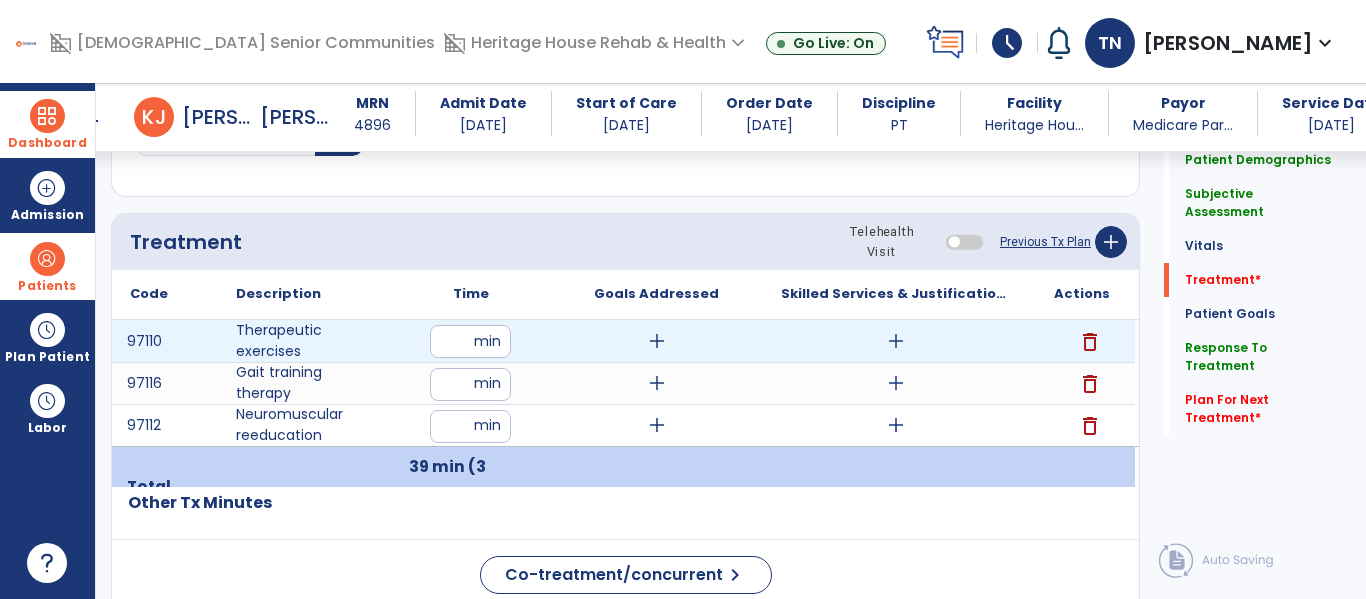 click on "add" at bounding box center [657, 341] 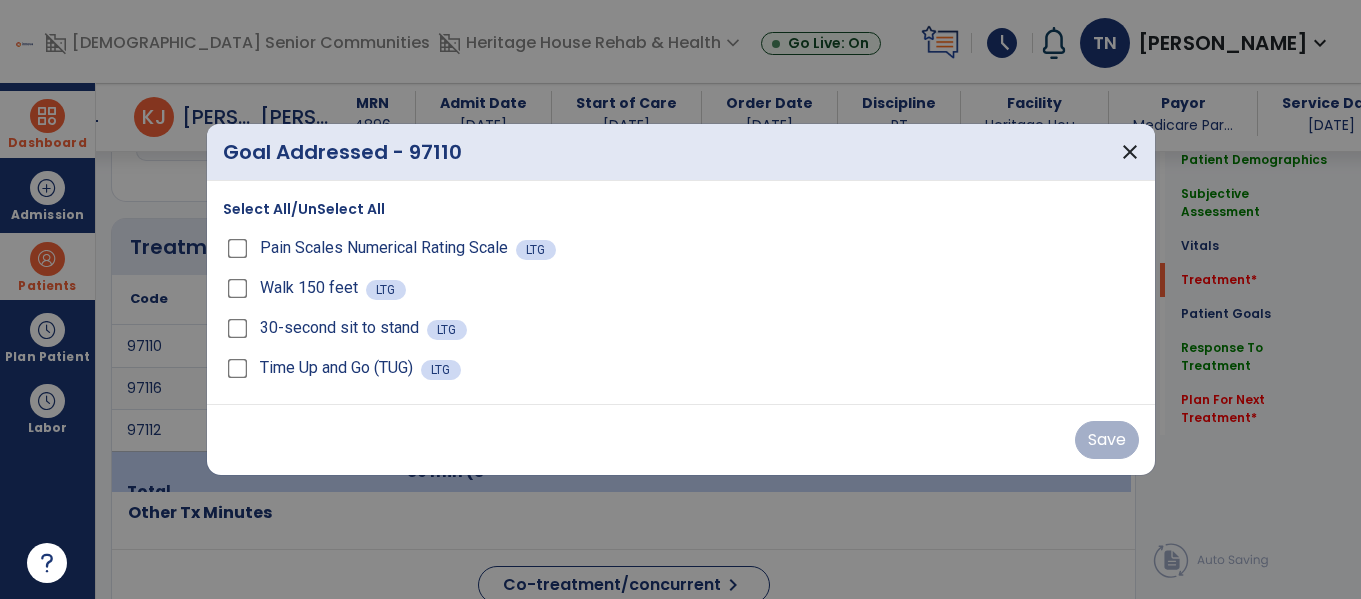 scroll, scrollTop: 1036, scrollLeft: 0, axis: vertical 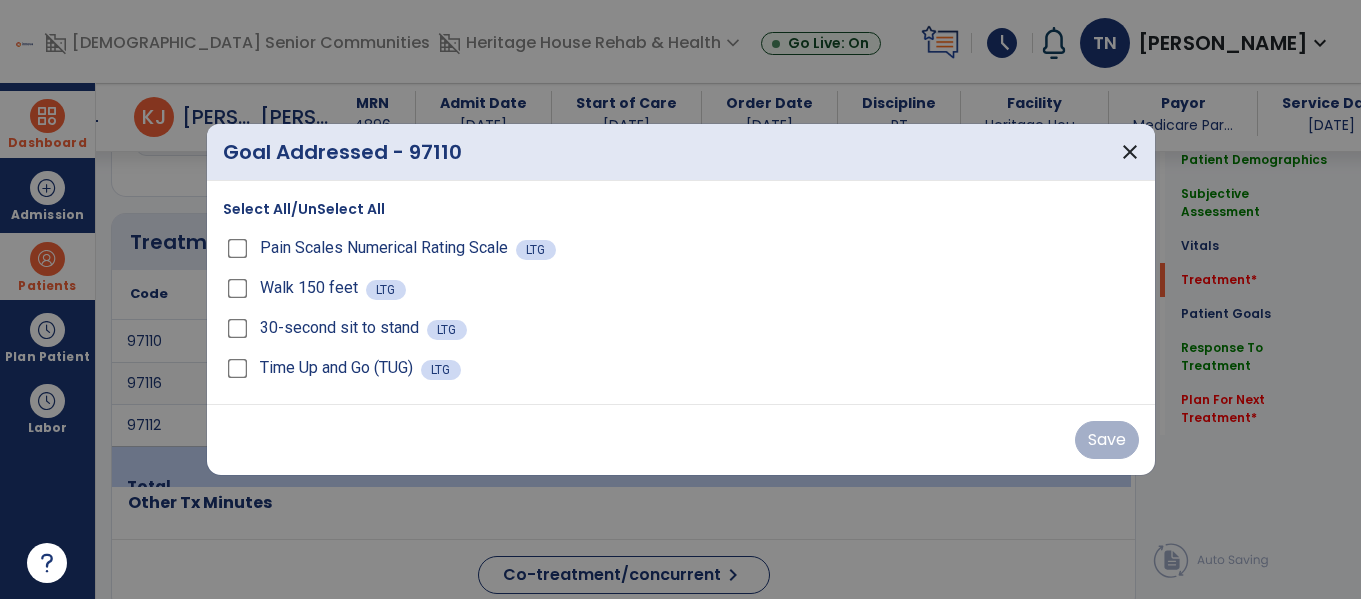 click on "Select All/UnSelect All" at bounding box center (304, 209) 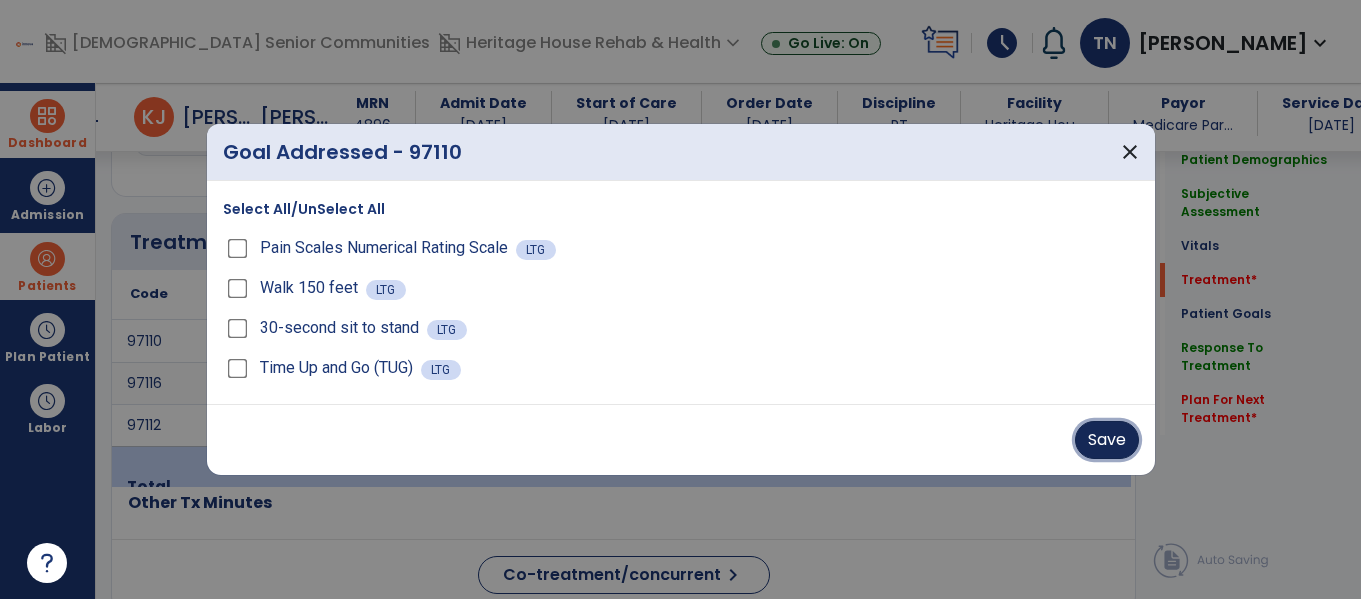 click on "Save" at bounding box center [1107, 440] 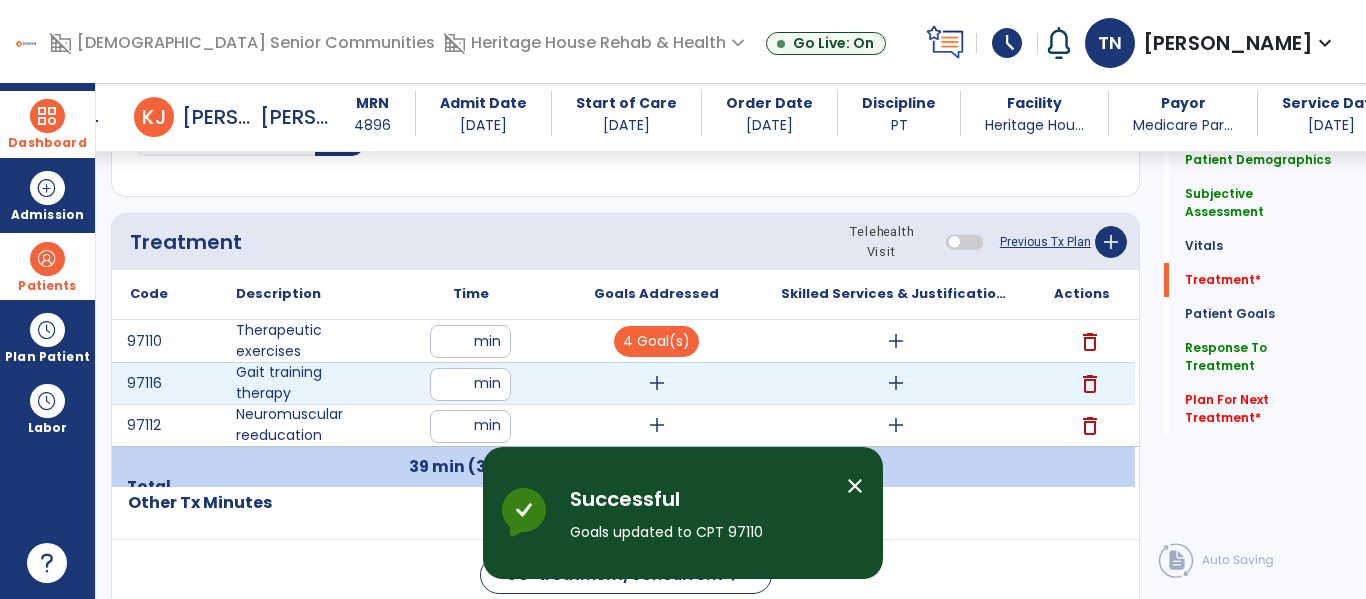 click on "add" at bounding box center [657, 383] 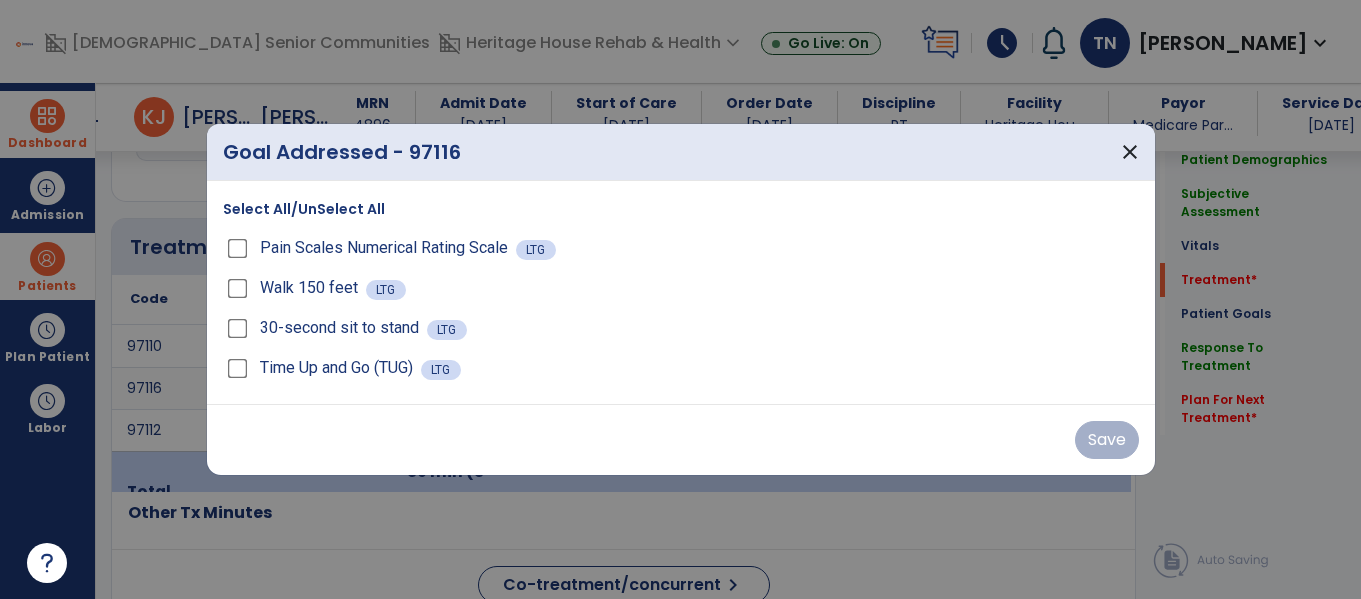 scroll, scrollTop: 1036, scrollLeft: 0, axis: vertical 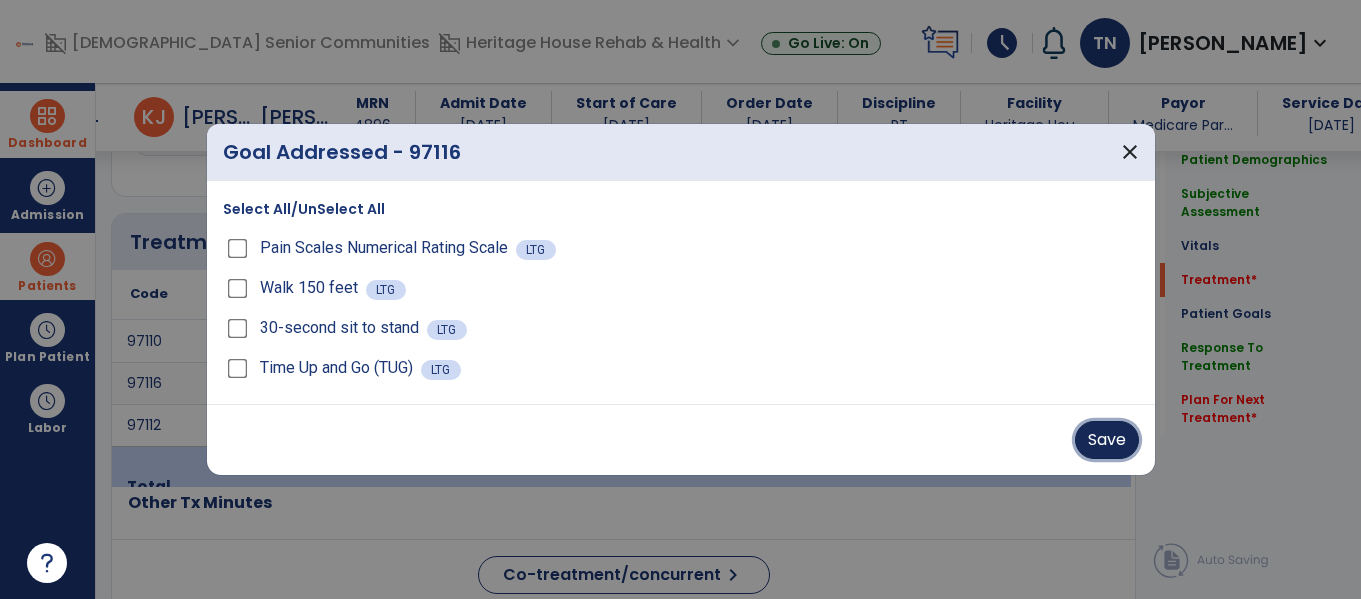 click on "Save" at bounding box center [1107, 440] 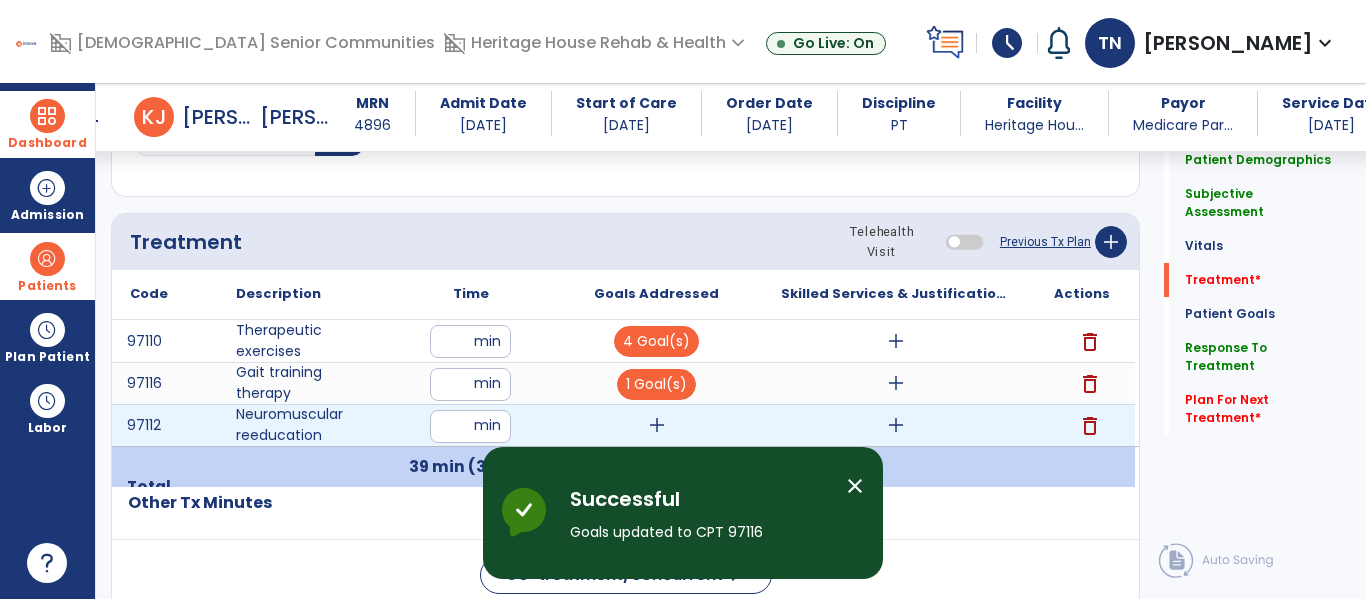 click on "add" at bounding box center [657, 425] 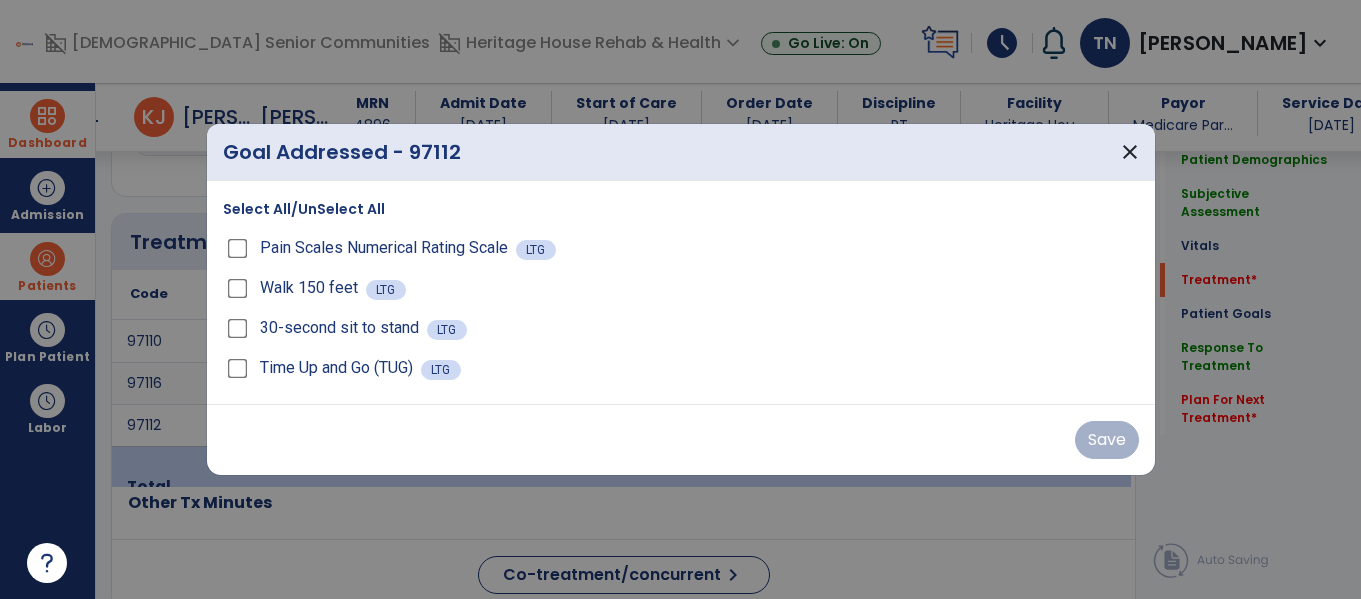 scroll, scrollTop: 1036, scrollLeft: 0, axis: vertical 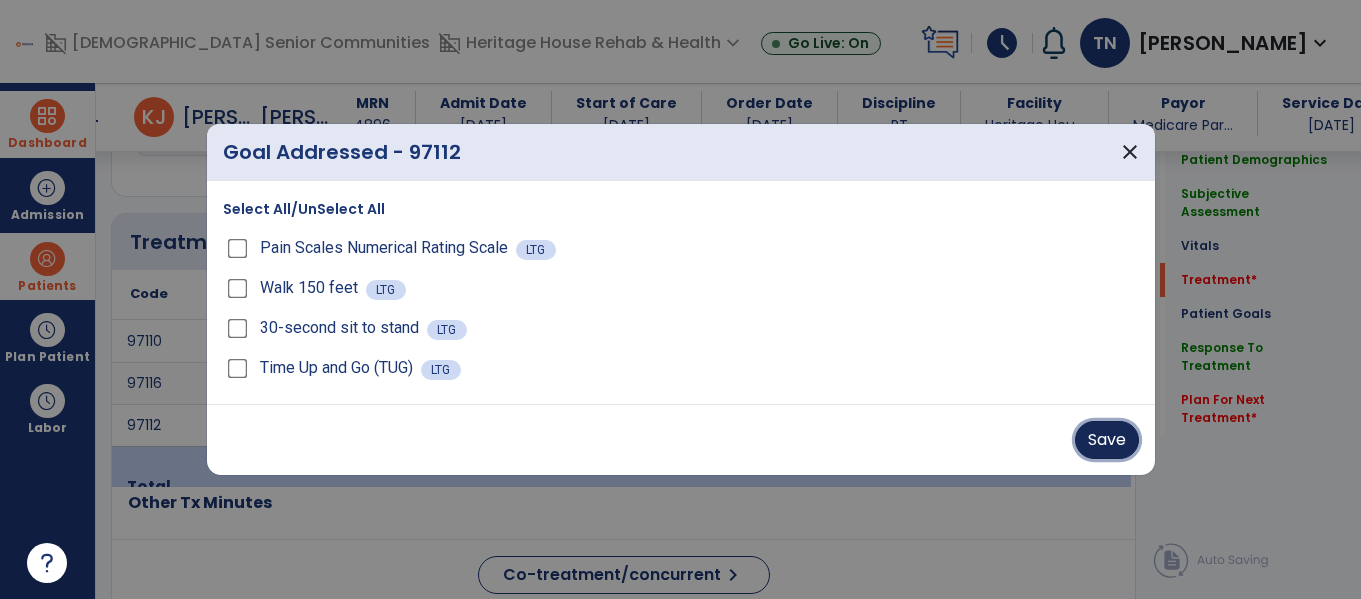 click on "Save" at bounding box center [1107, 440] 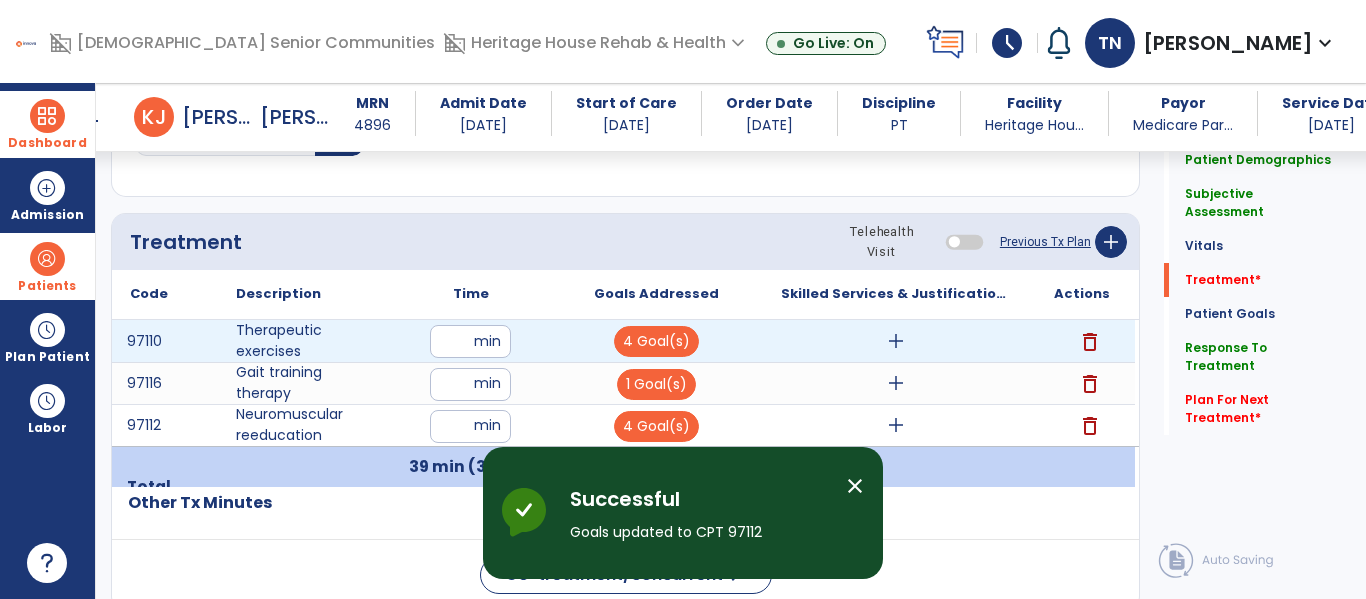 click on "add" at bounding box center [896, 341] 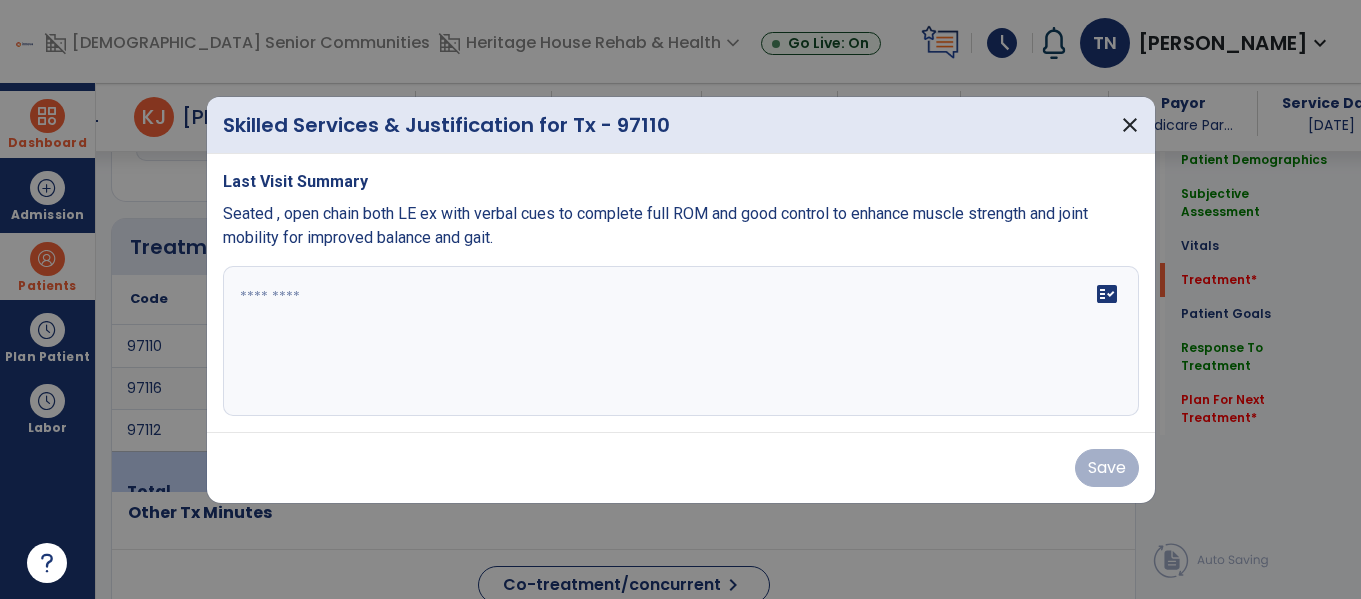 scroll, scrollTop: 1036, scrollLeft: 0, axis: vertical 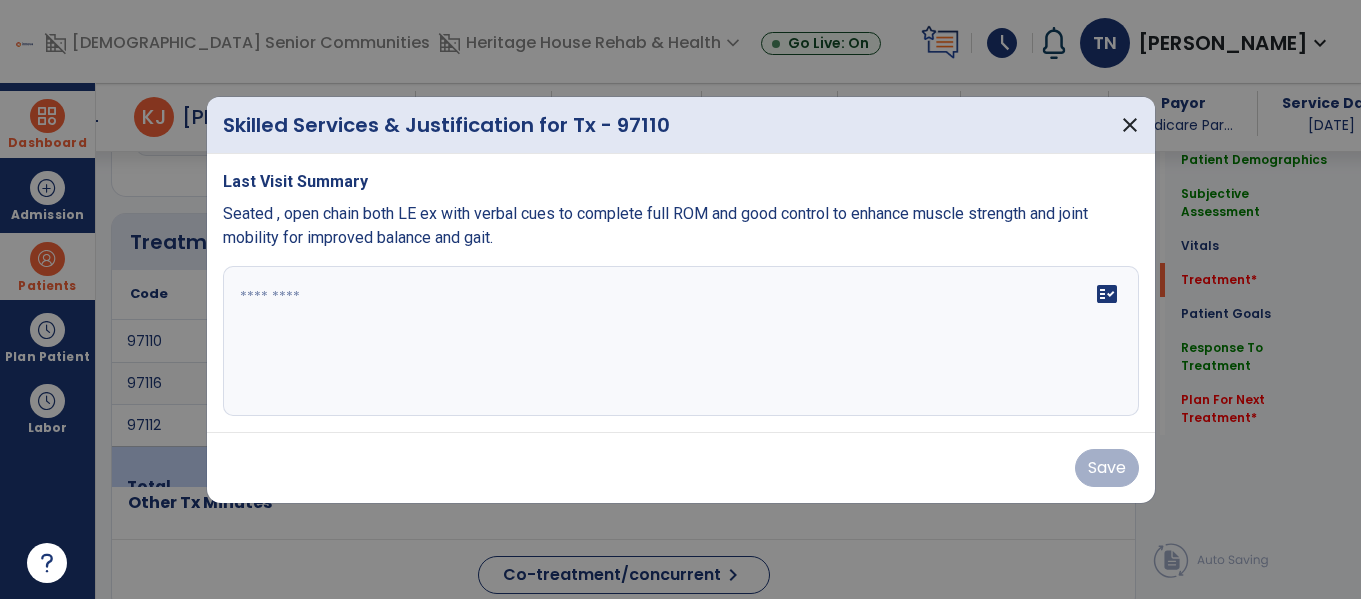 click on "fact_check" at bounding box center [681, 341] 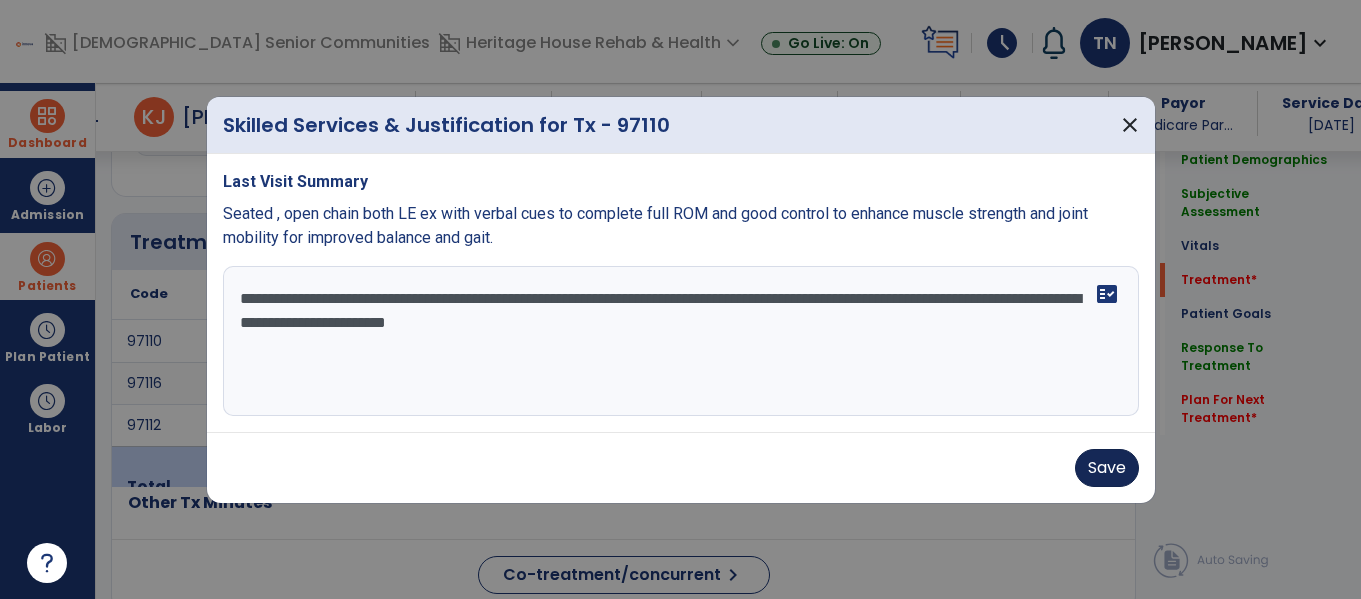 type on "**********" 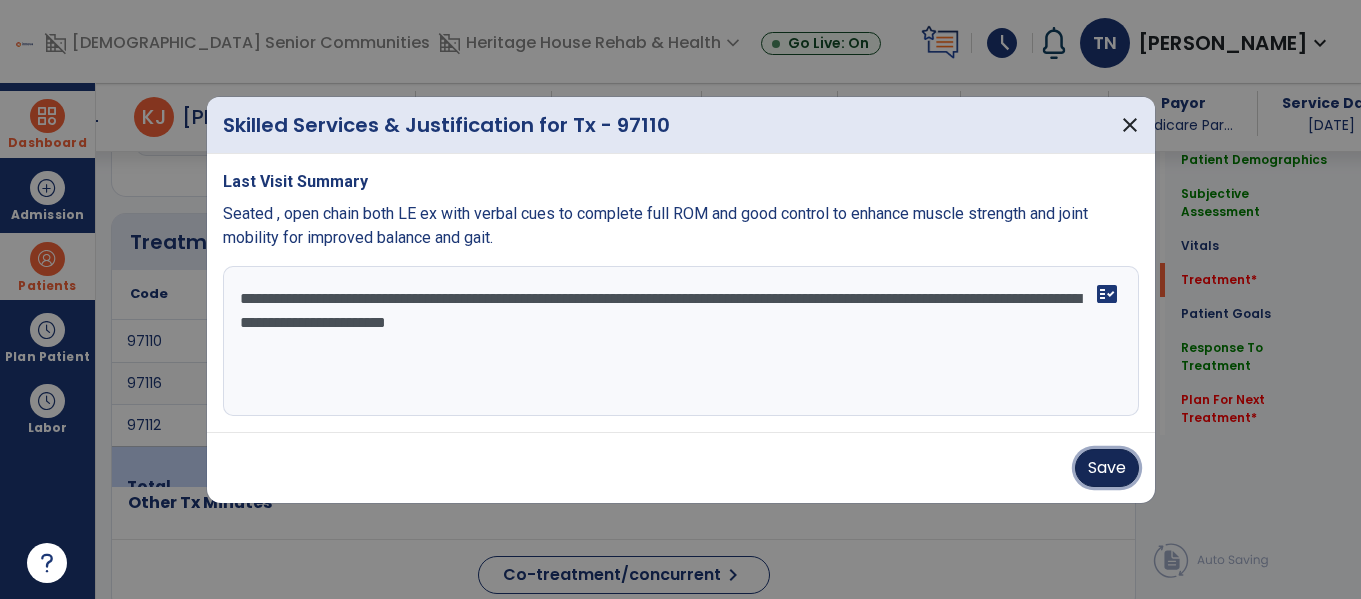 click on "Save" at bounding box center (1107, 468) 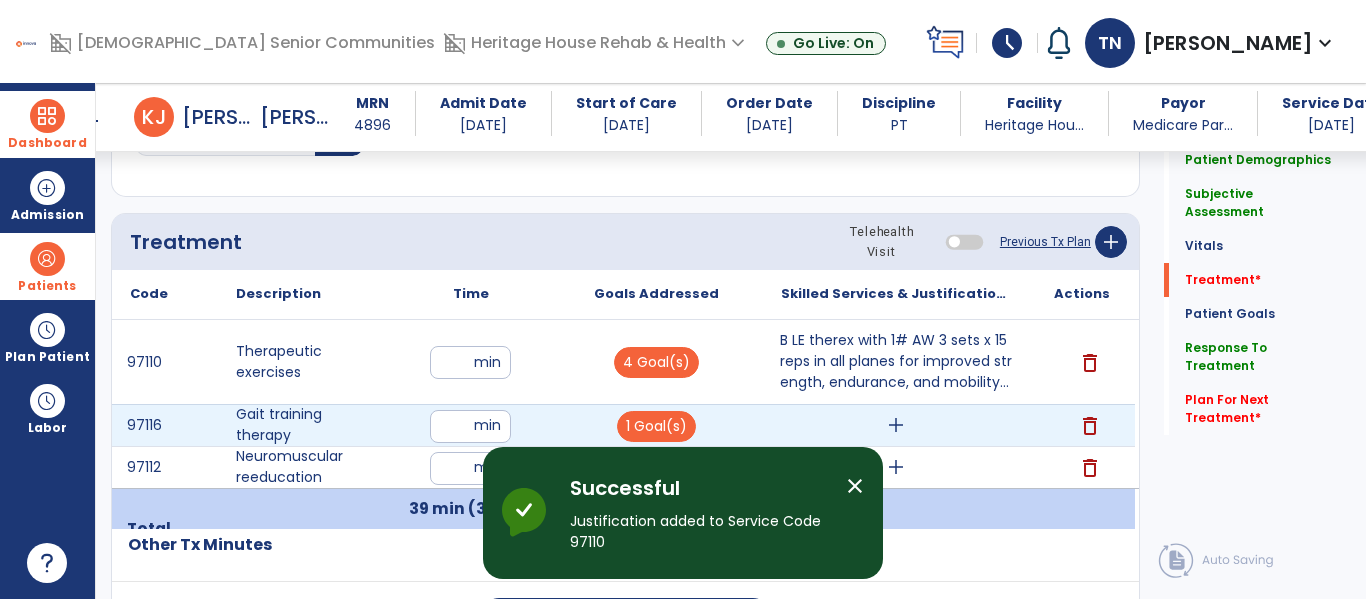 click on "add" at bounding box center [896, 425] 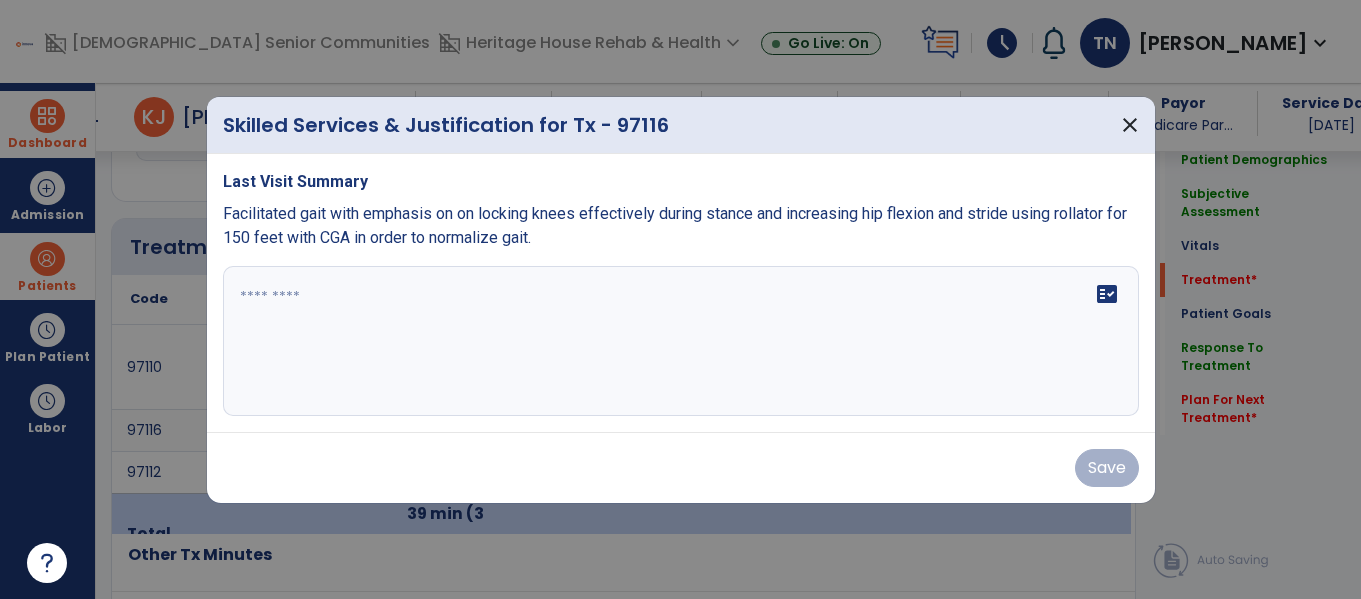 scroll, scrollTop: 1036, scrollLeft: 0, axis: vertical 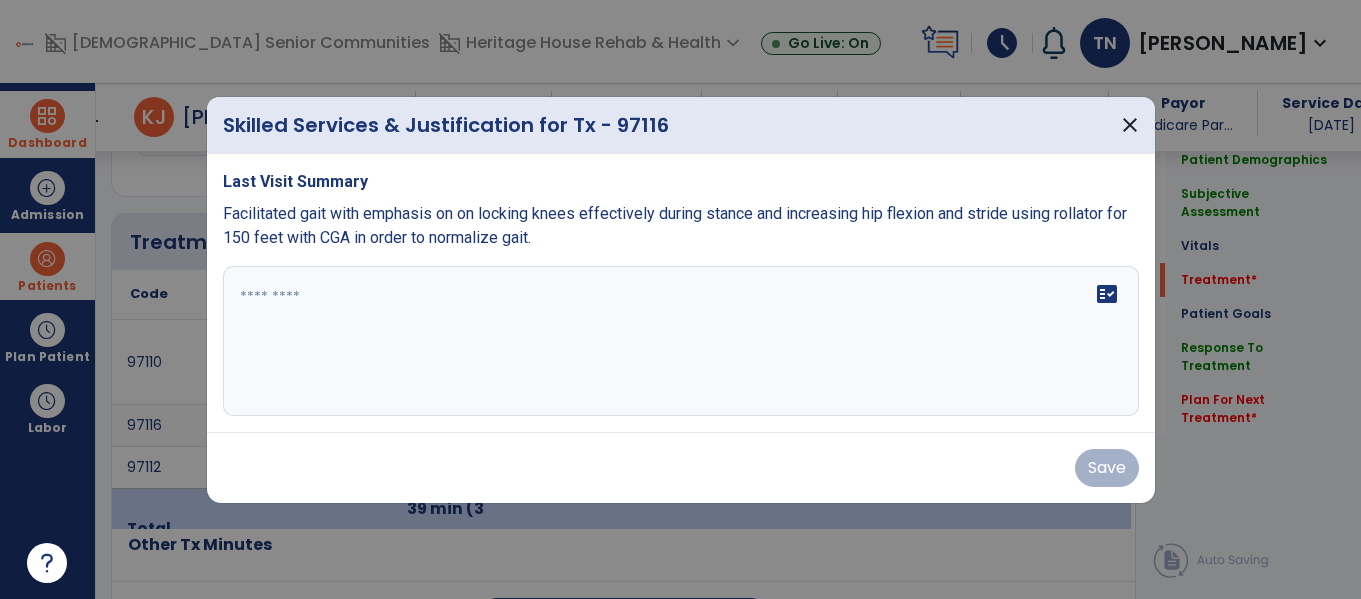click on "fact_check" at bounding box center (681, 341) 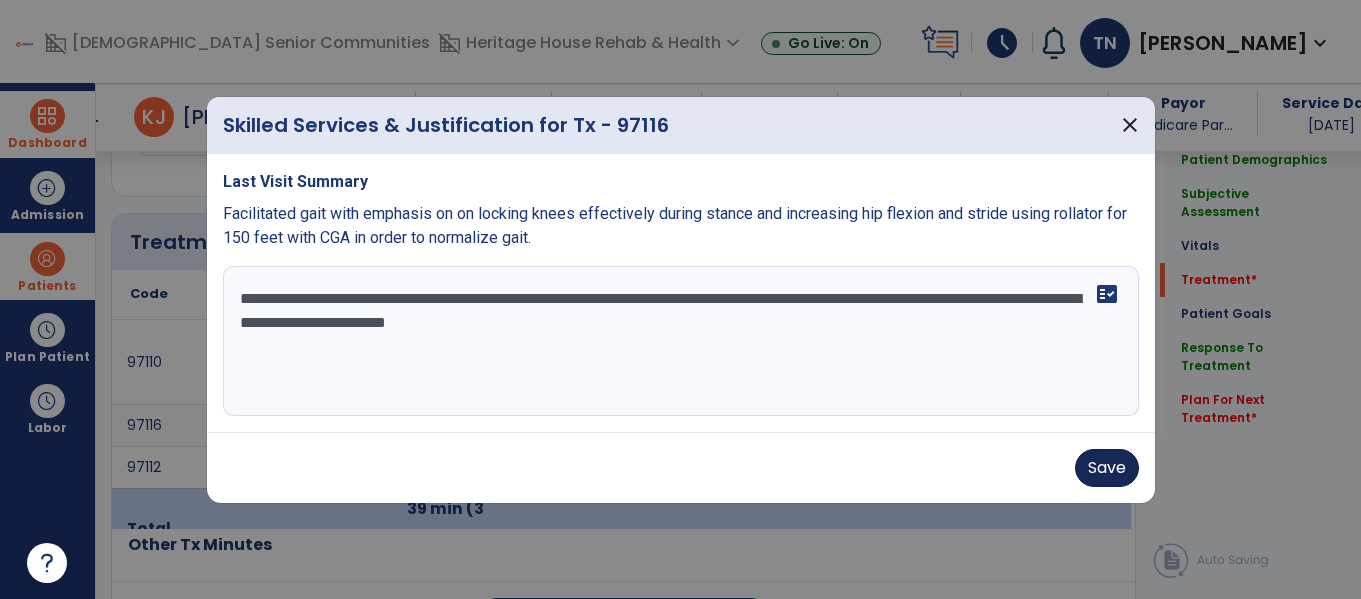 type on "**********" 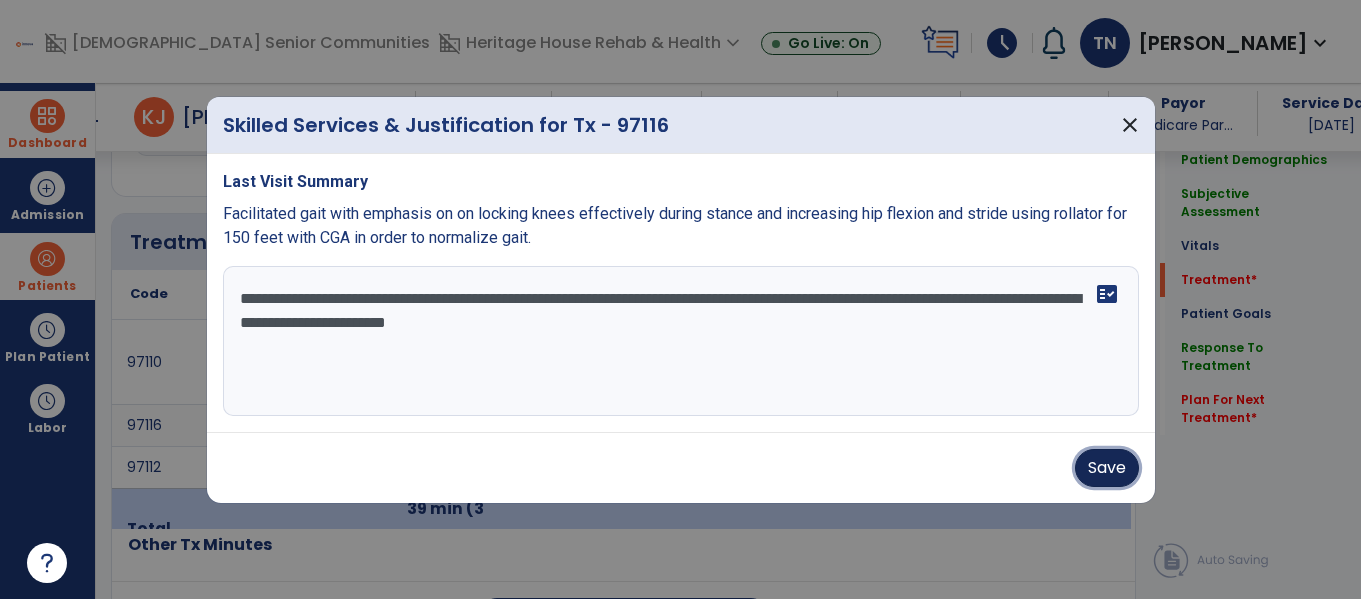 click on "Save" at bounding box center (1107, 468) 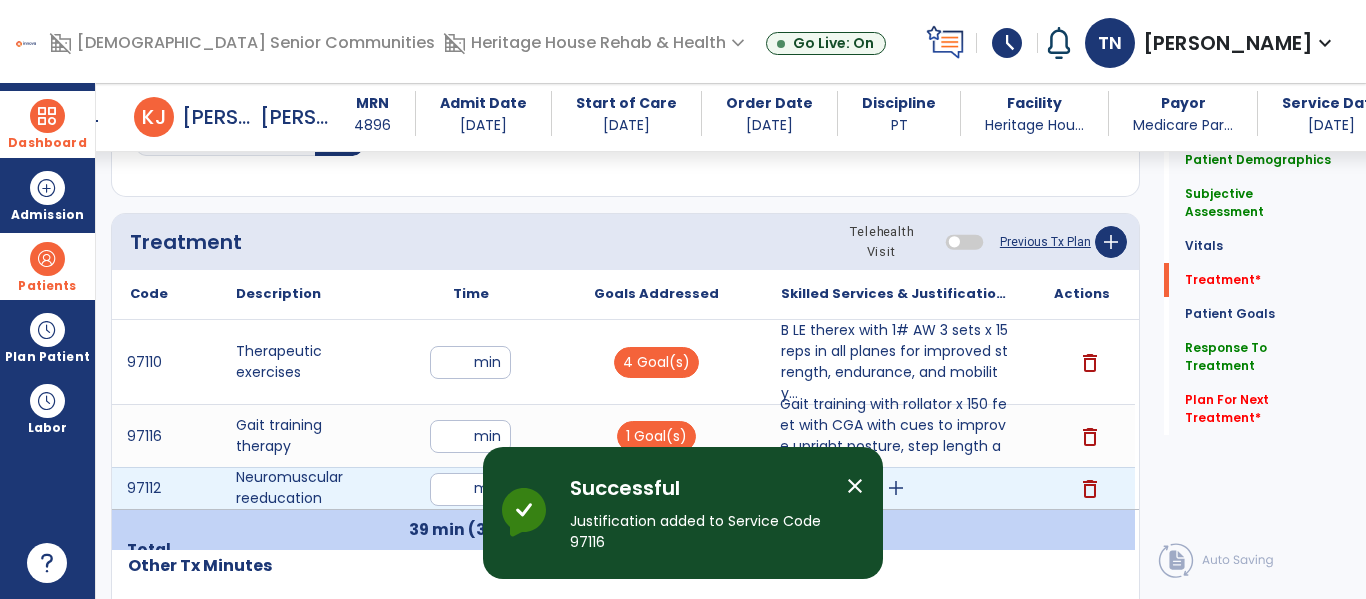 click on "add" at bounding box center (896, 488) 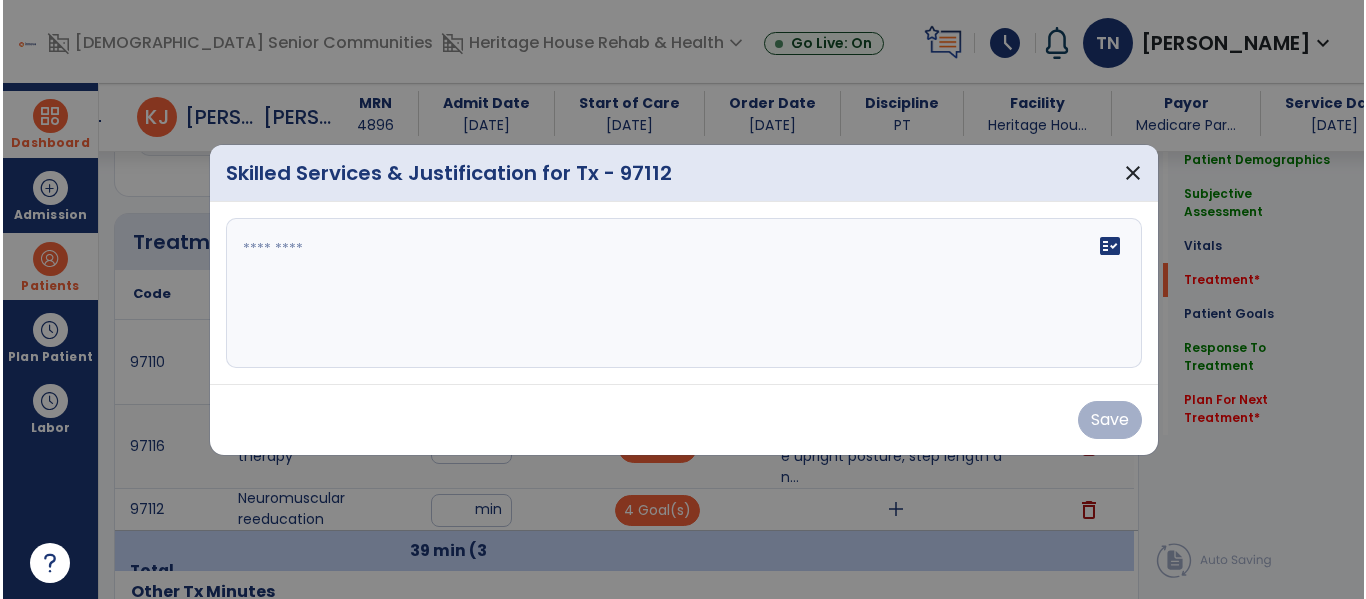 scroll, scrollTop: 1036, scrollLeft: 0, axis: vertical 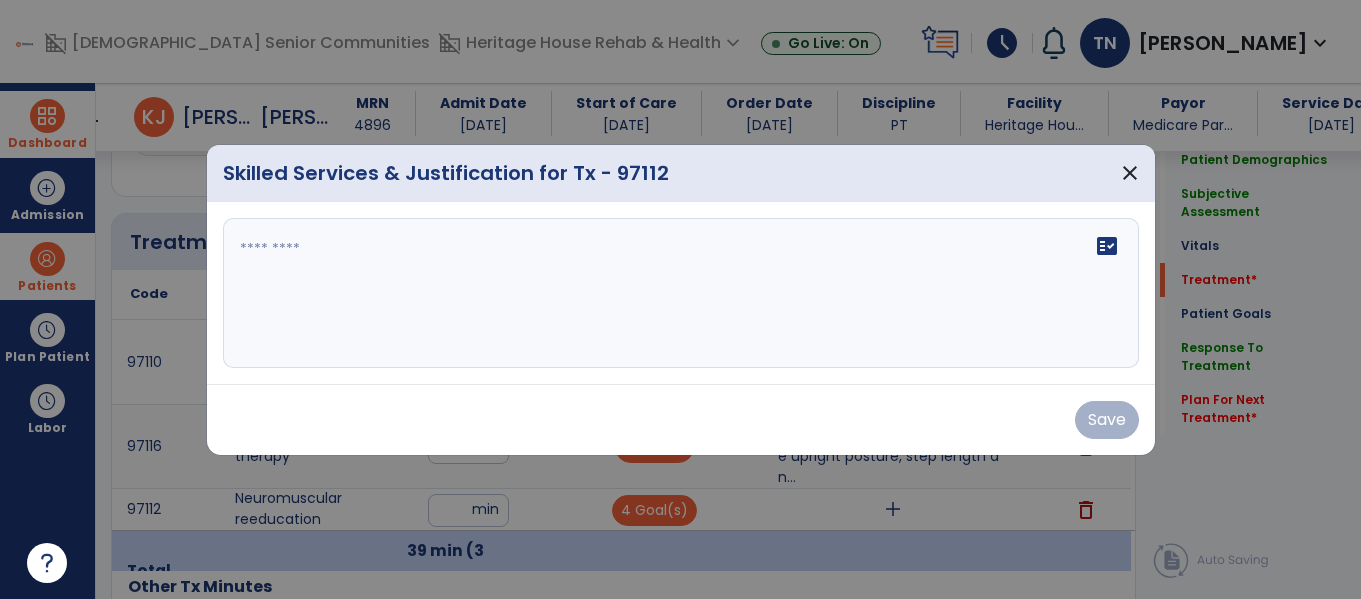 click on "fact_check" at bounding box center [681, 293] 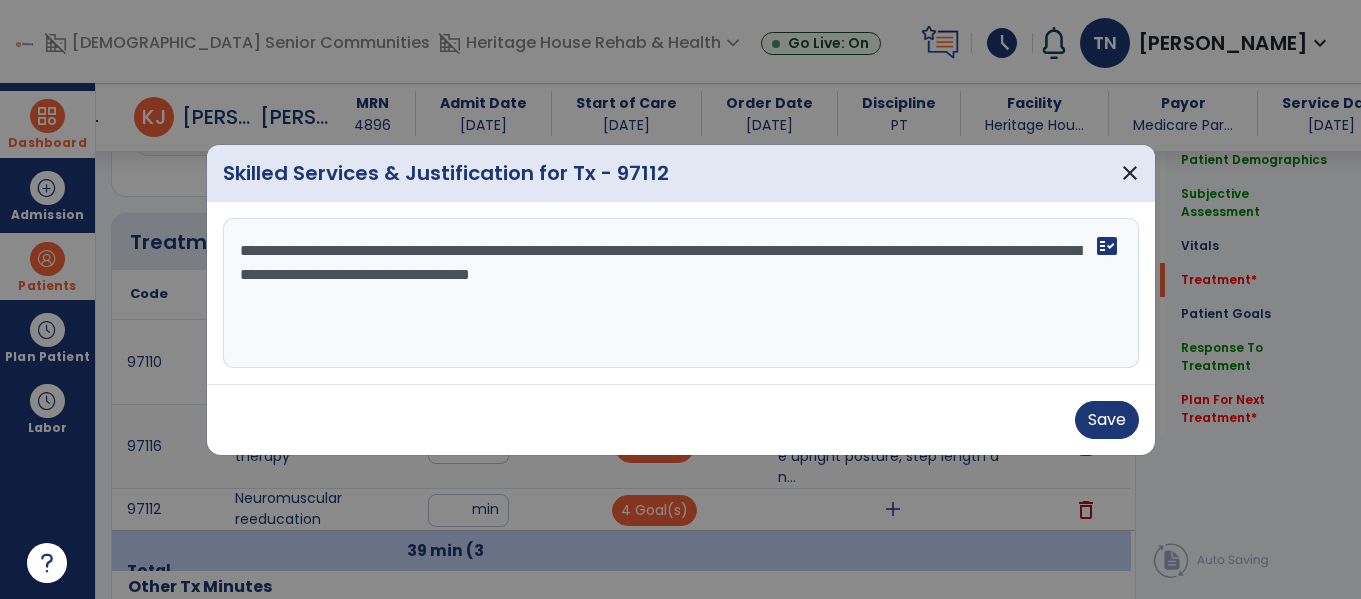 type on "**********" 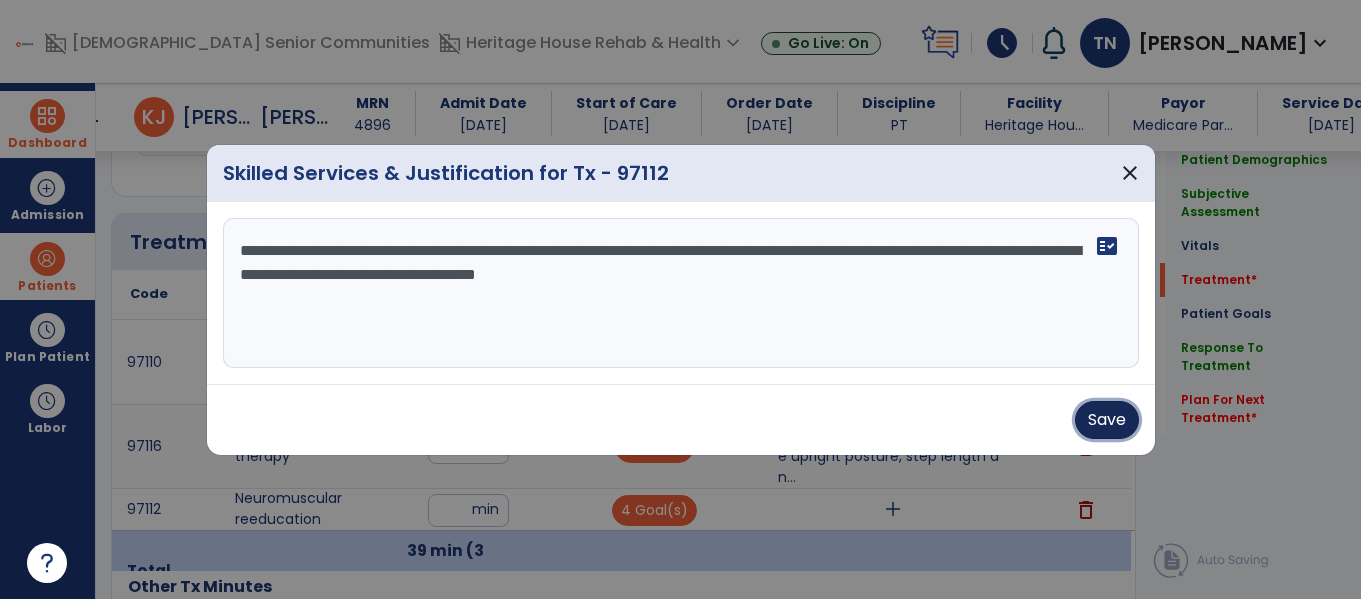 click on "Save" at bounding box center (1107, 420) 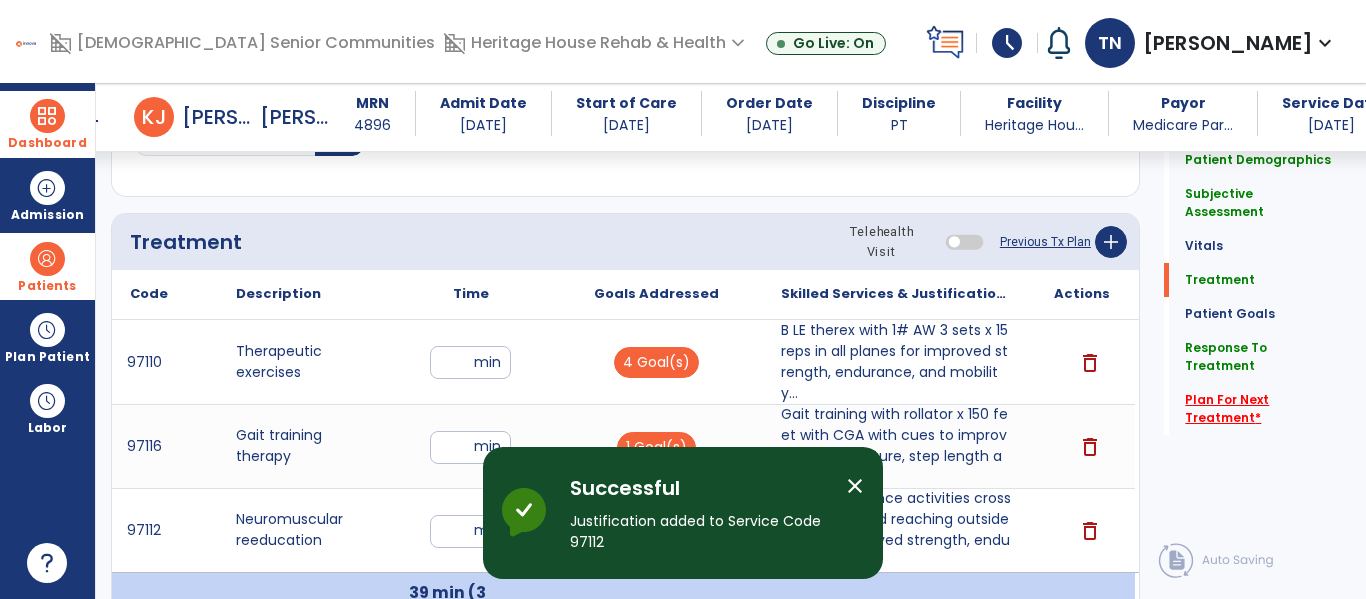 click on "Plan For Next Treatment   *" 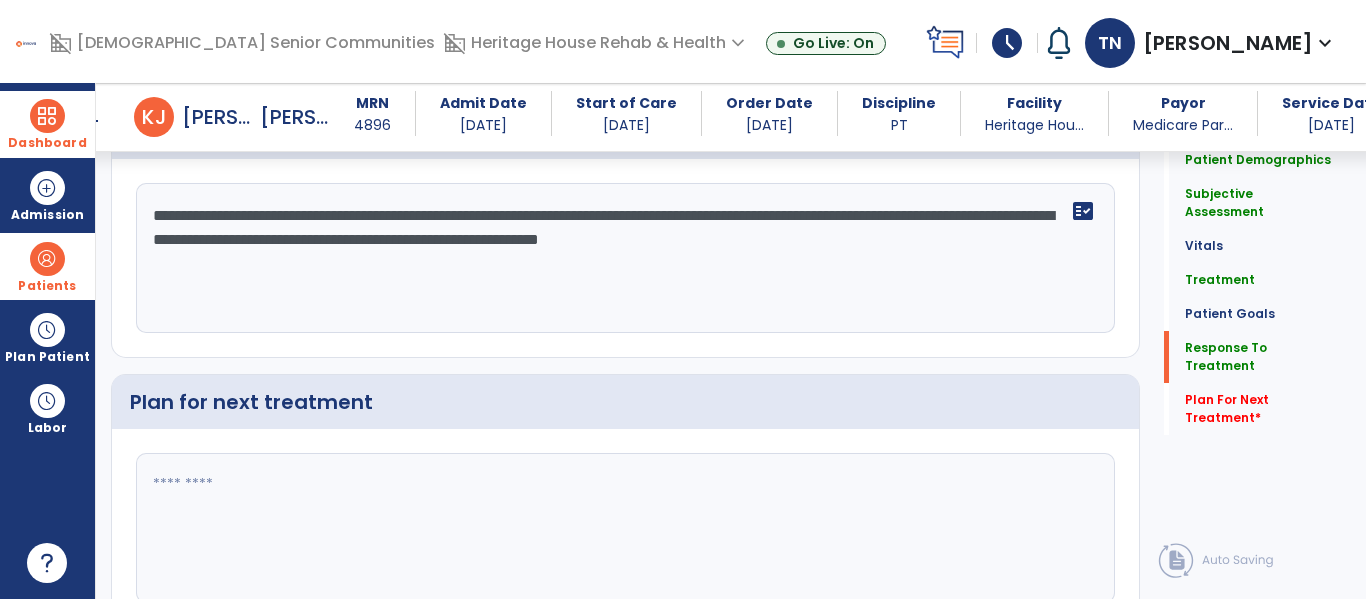 scroll, scrollTop: 2699, scrollLeft: 0, axis: vertical 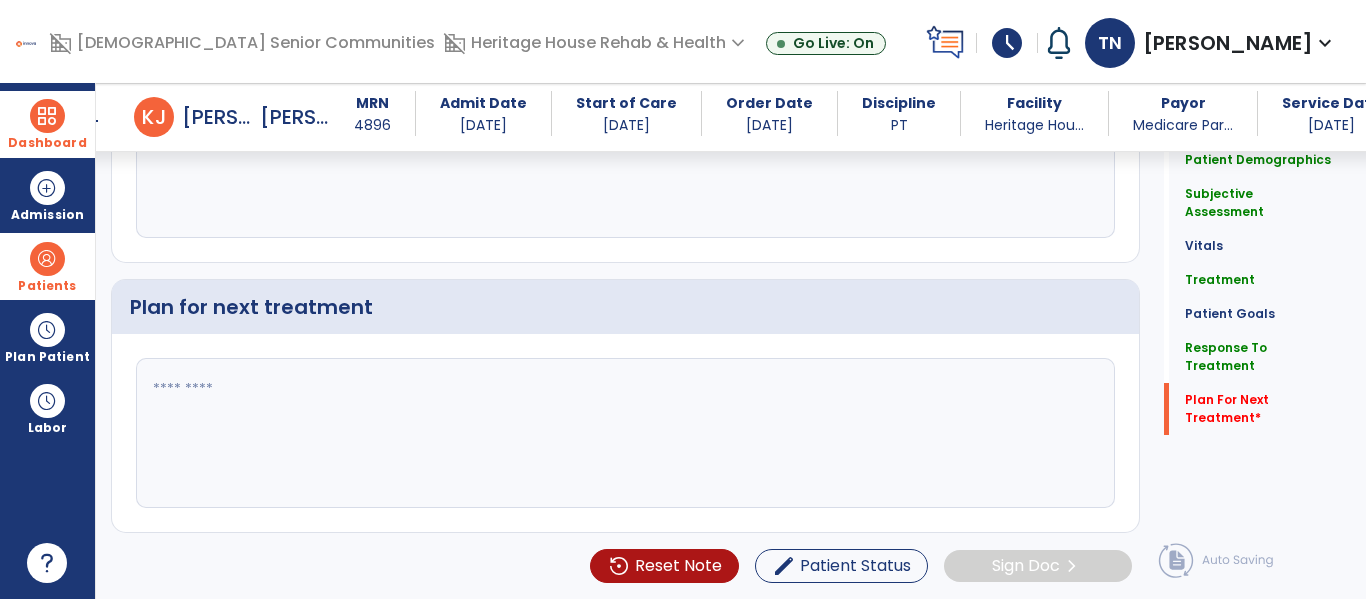 click 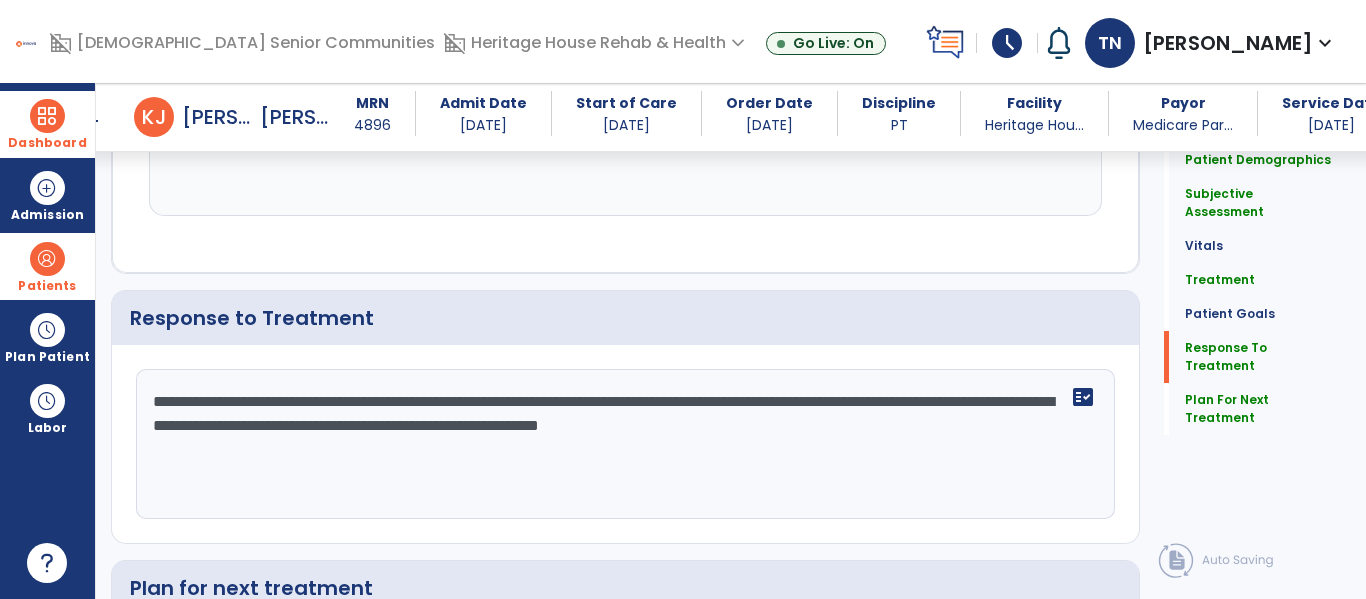scroll, scrollTop: 2550, scrollLeft: 0, axis: vertical 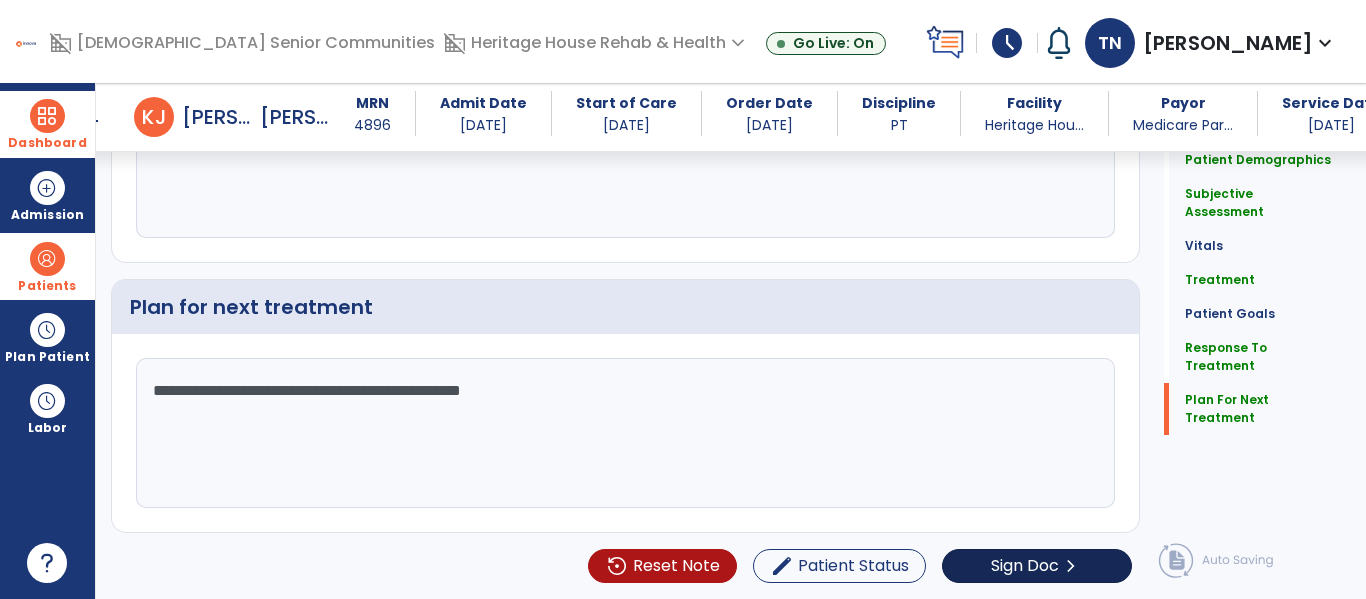 type on "**********" 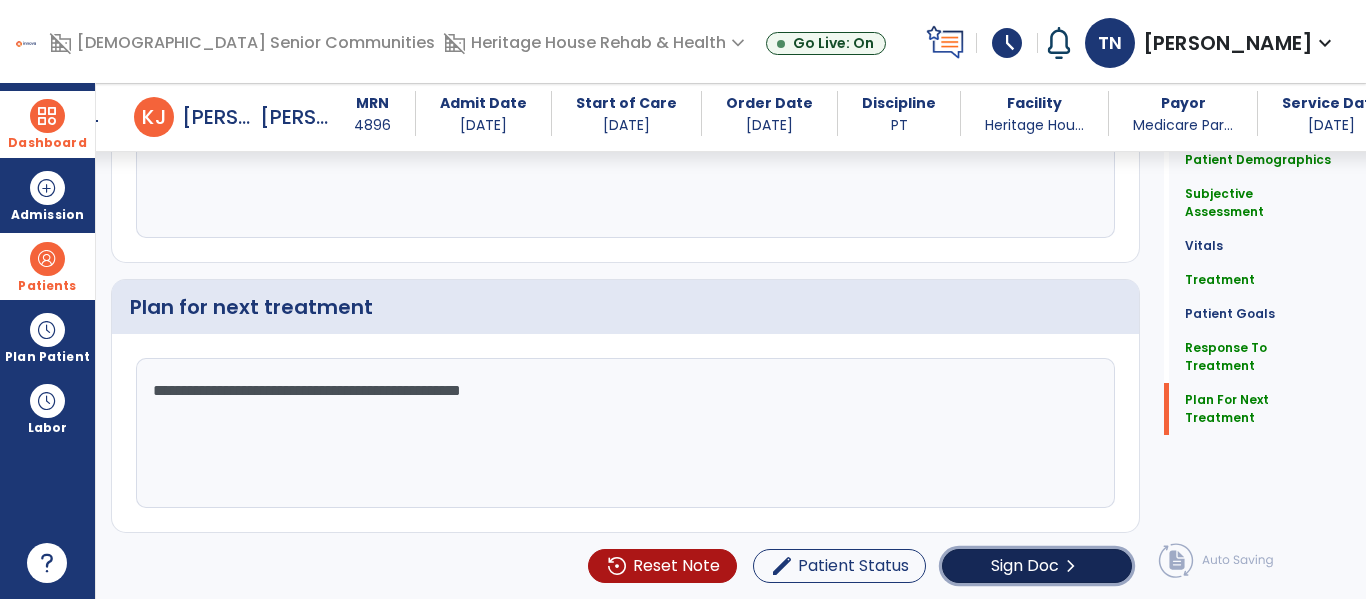 click on "chevron_right" 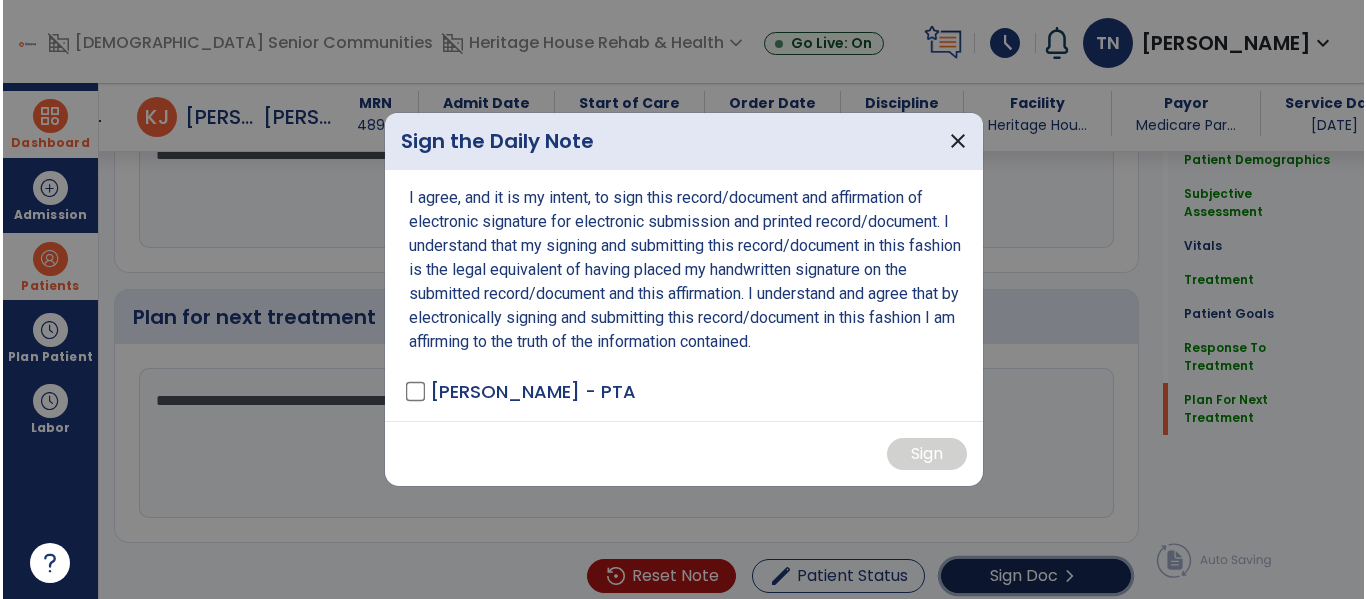 scroll, scrollTop: 2699, scrollLeft: 0, axis: vertical 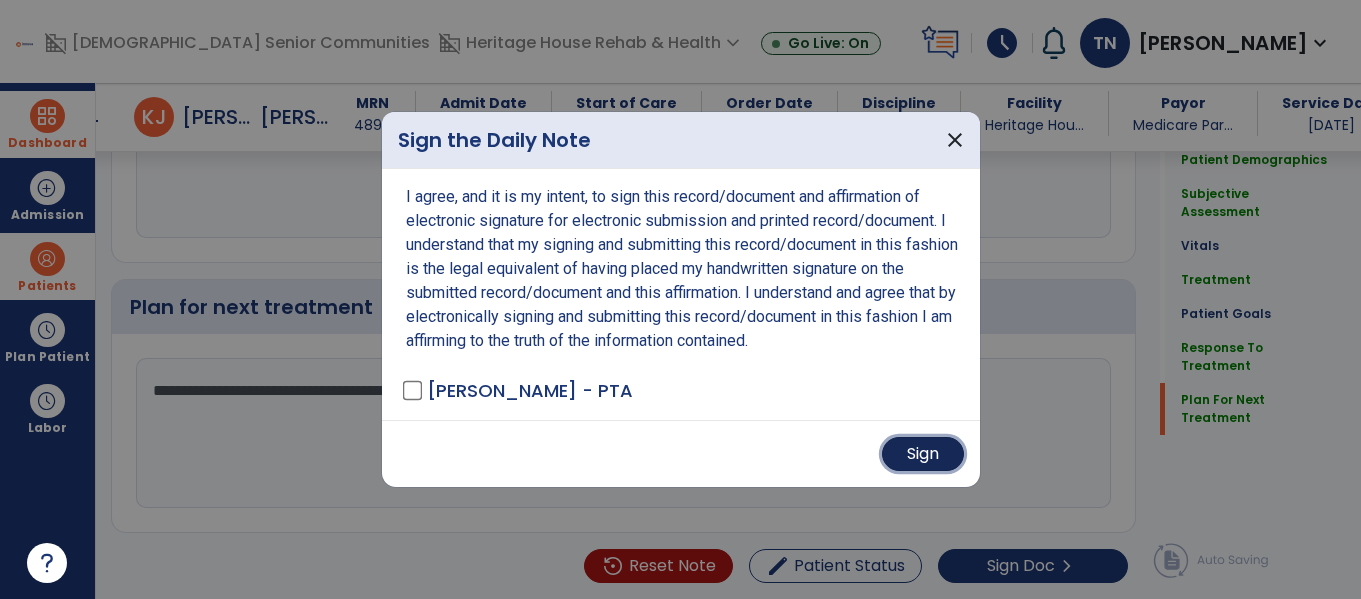 click on "Sign" at bounding box center [923, 454] 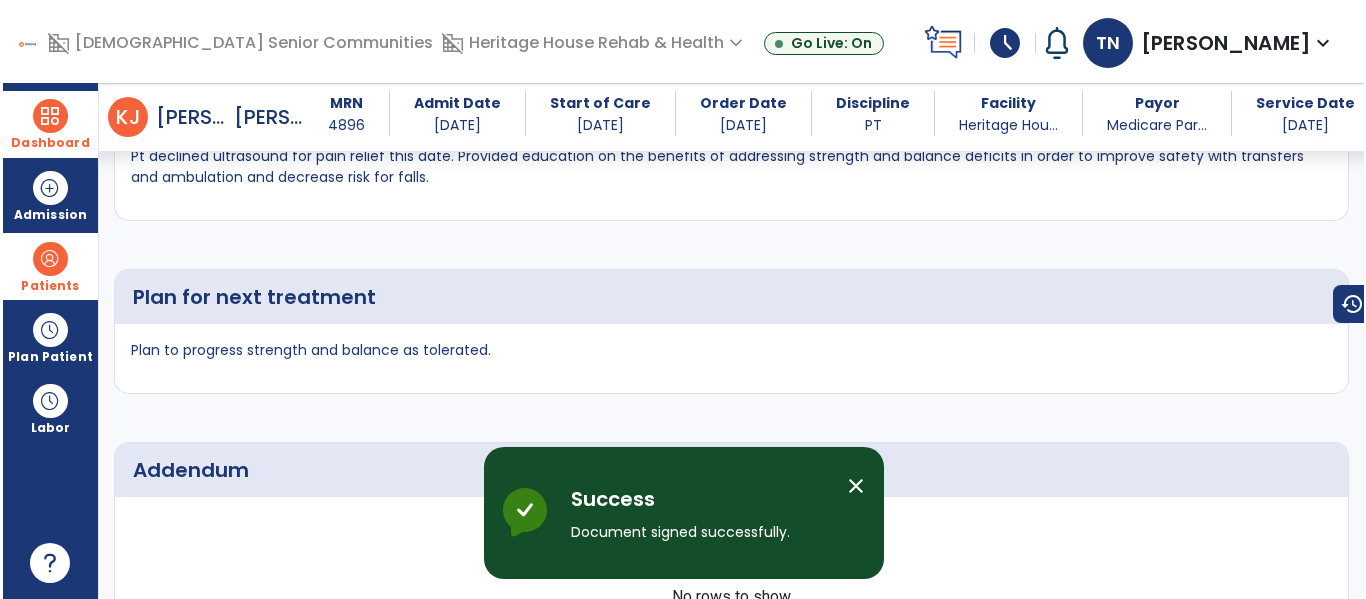 scroll, scrollTop: 3115, scrollLeft: 0, axis: vertical 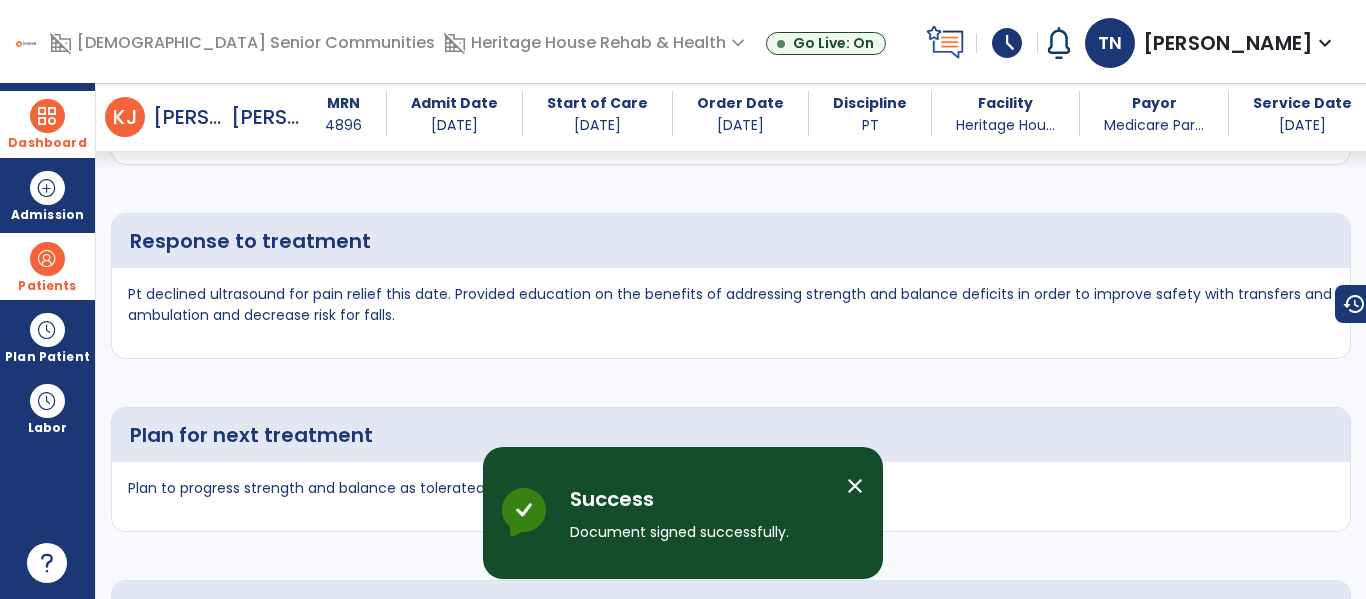 click at bounding box center [47, 116] 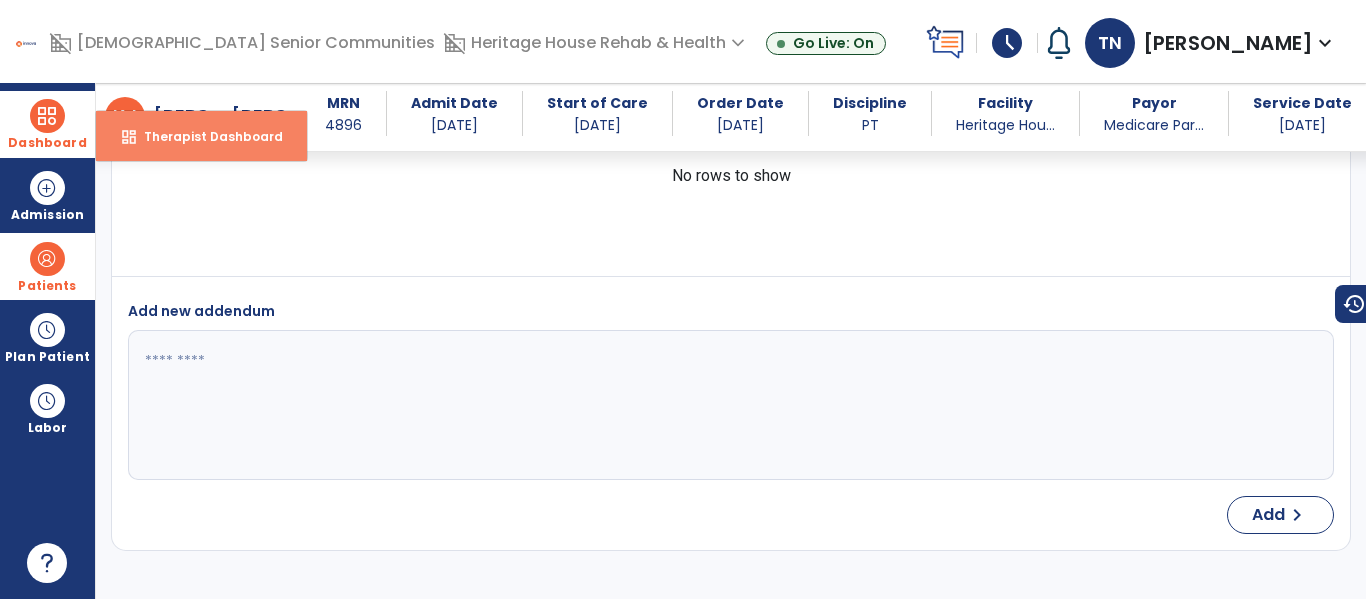 click on "dashboard  Therapist Dashboard" at bounding box center [201, 136] 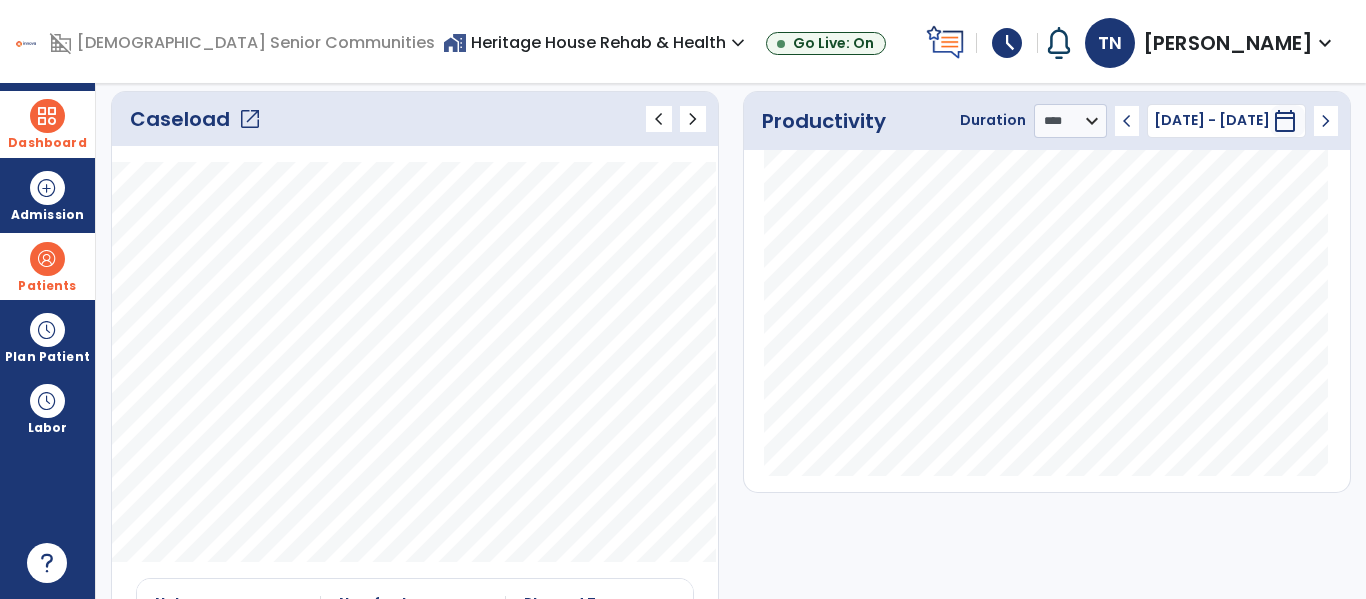 click on "open_in_new" 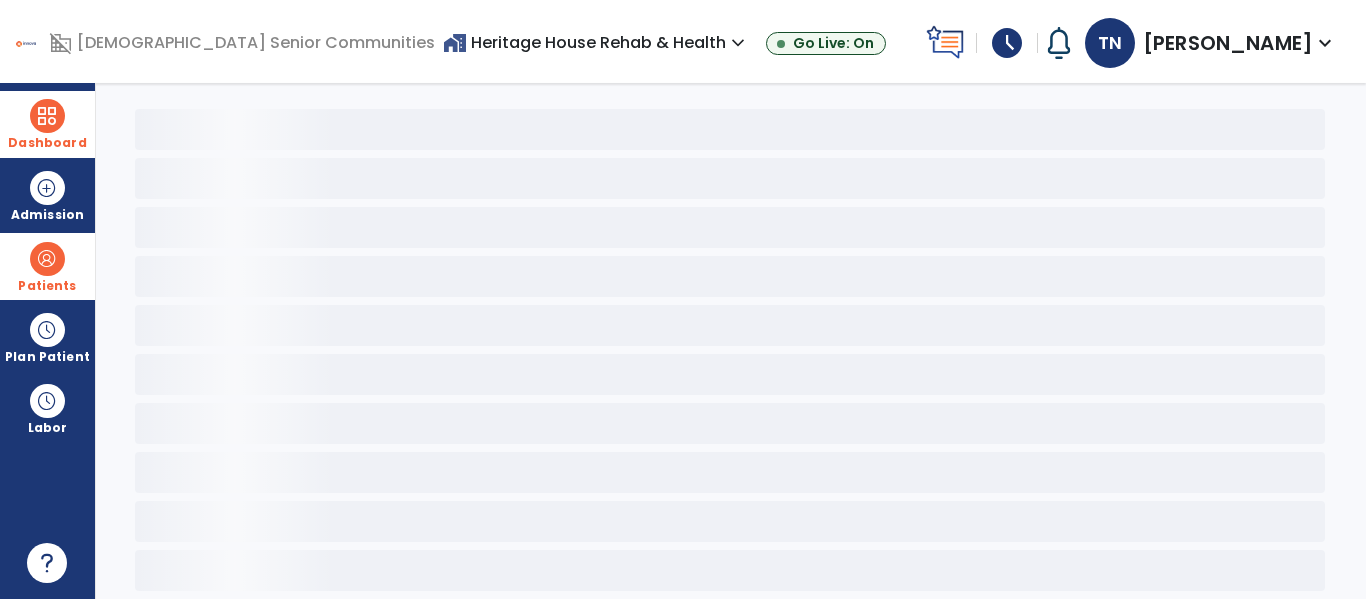 scroll, scrollTop: 0, scrollLeft: 0, axis: both 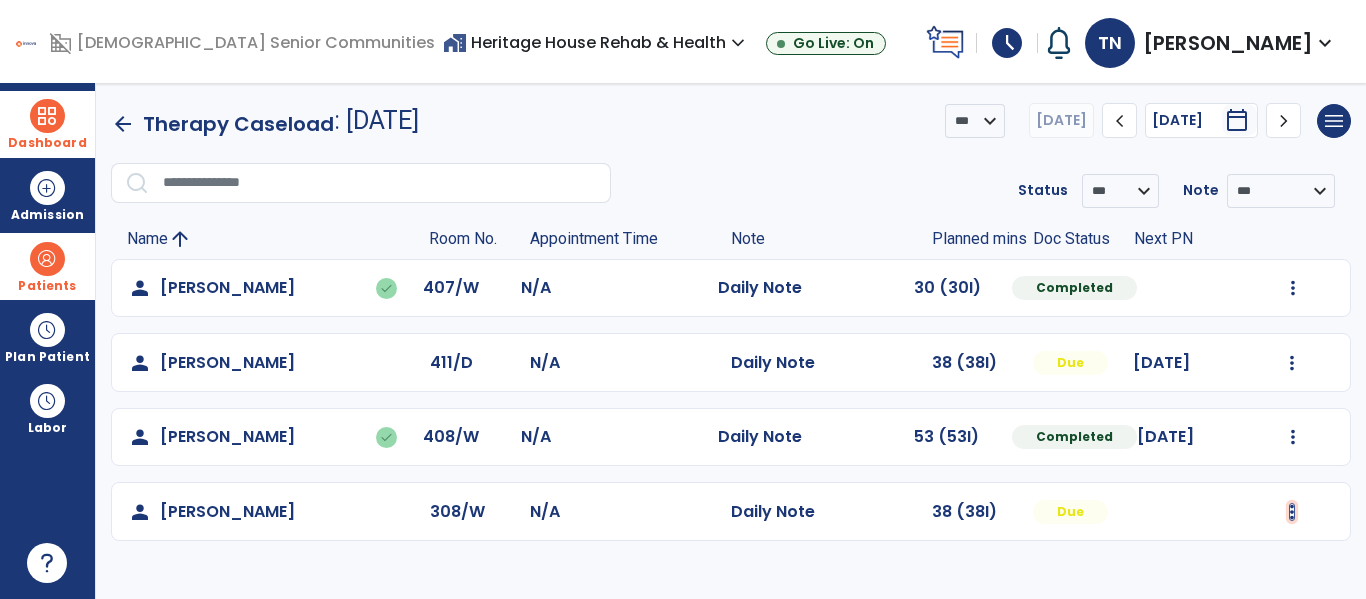 click at bounding box center [1293, 288] 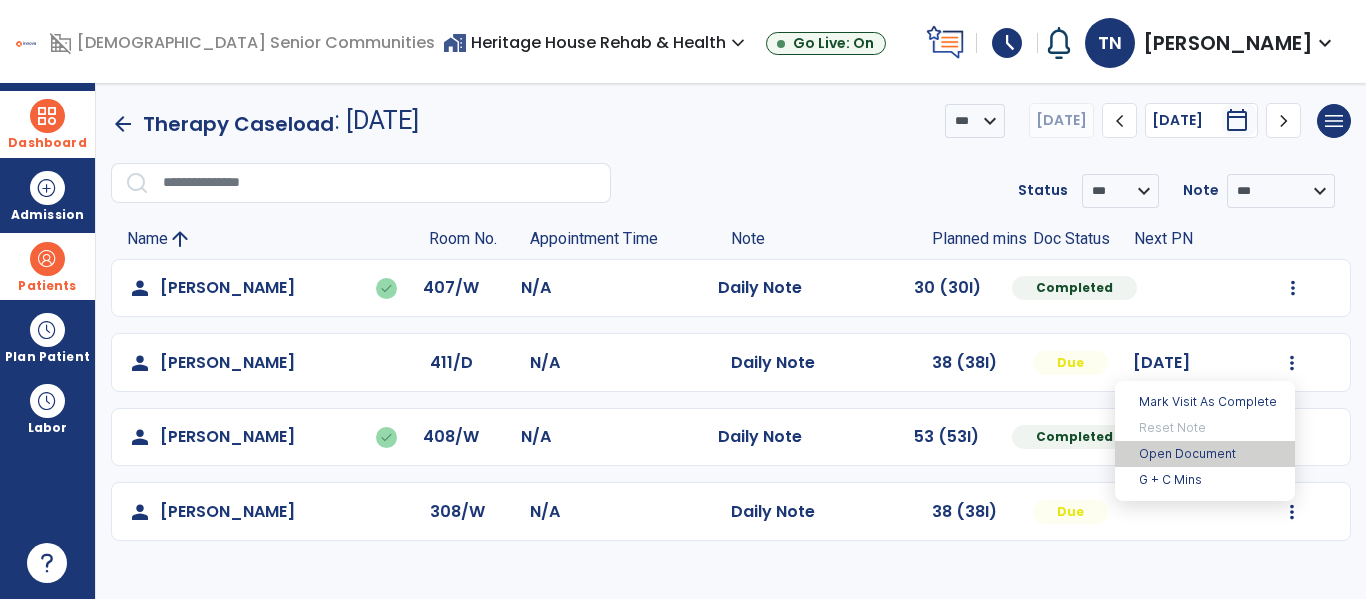 click on "Open Document" at bounding box center (1205, 454) 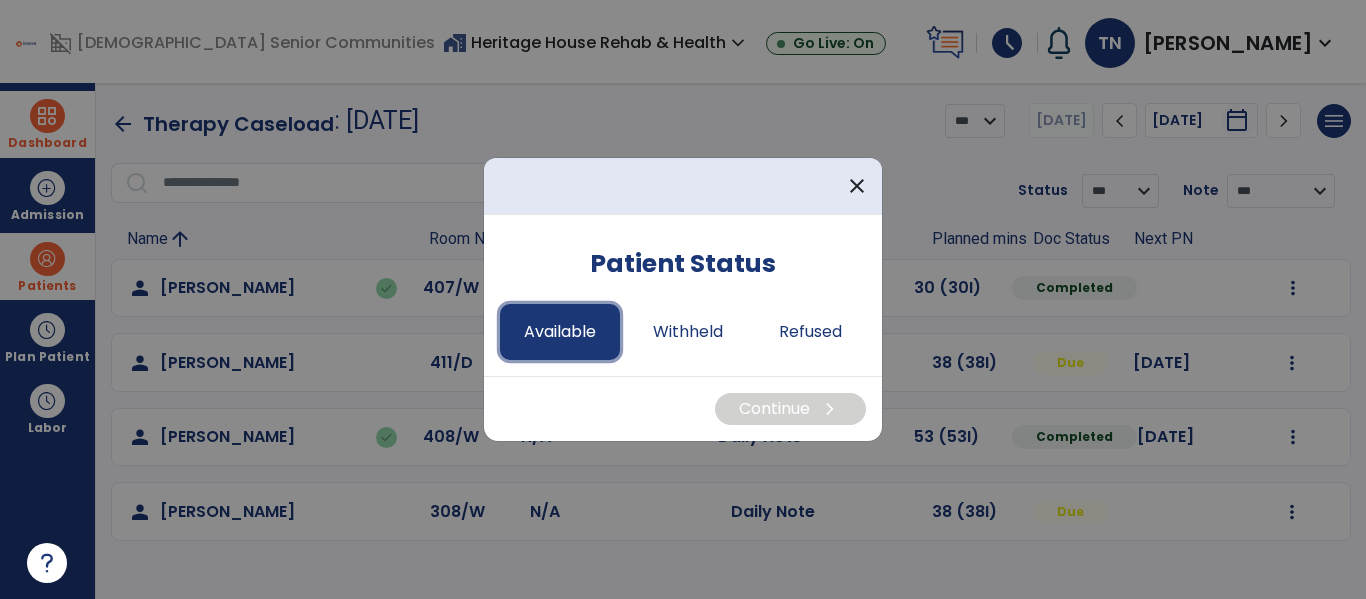 click on "Available" at bounding box center [560, 332] 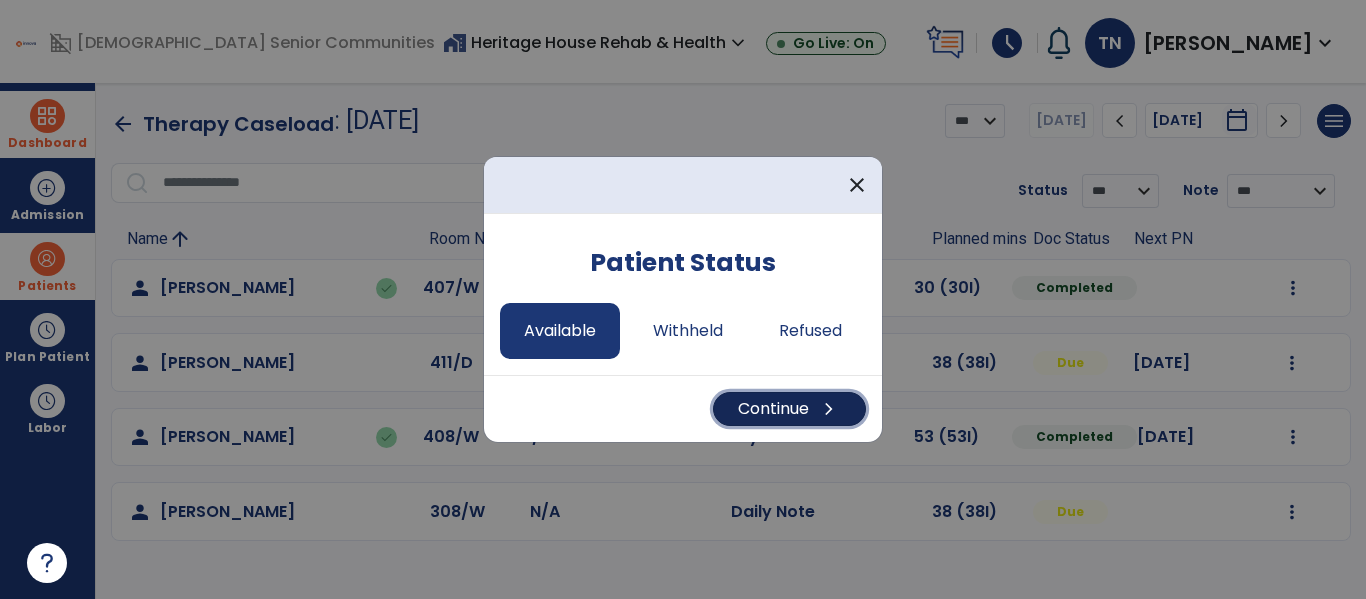 click on "Continue   chevron_right" at bounding box center (789, 409) 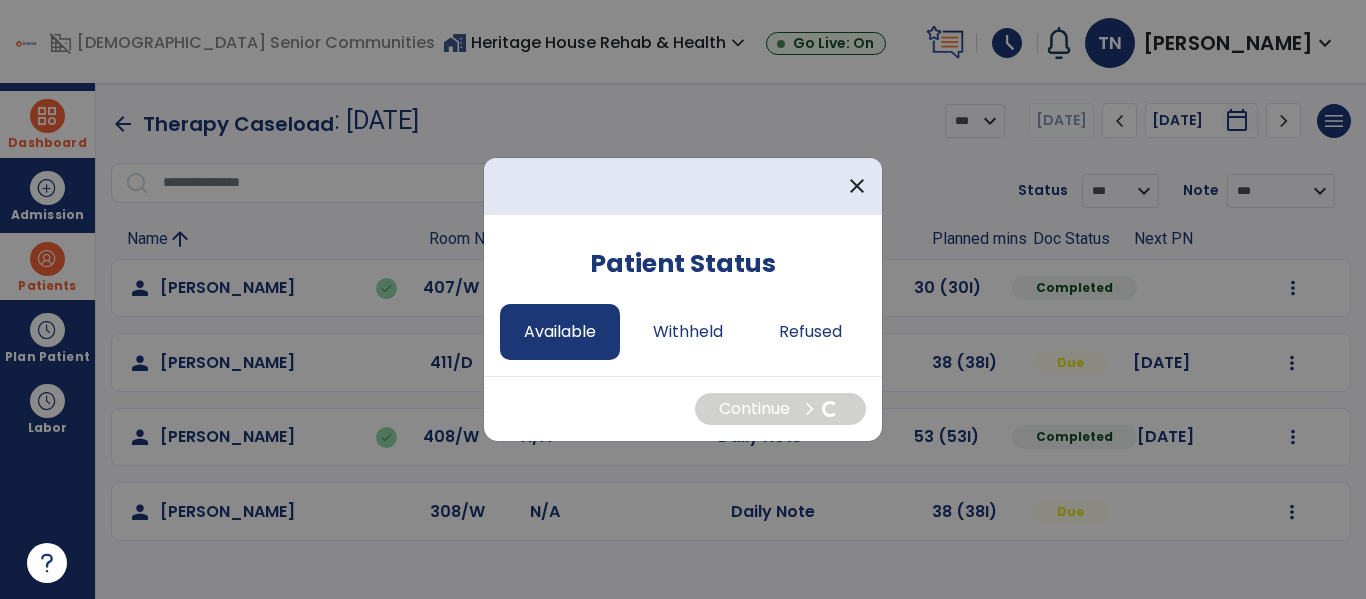 select on "*" 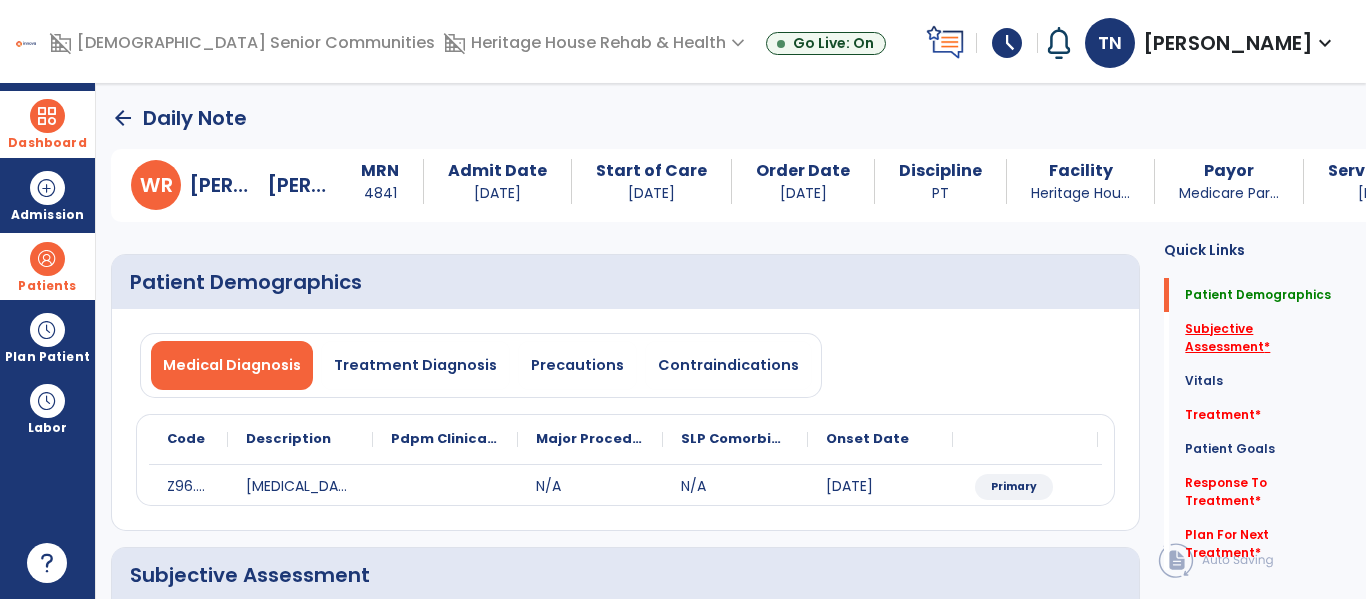 click on "Subjective Assessment   *" 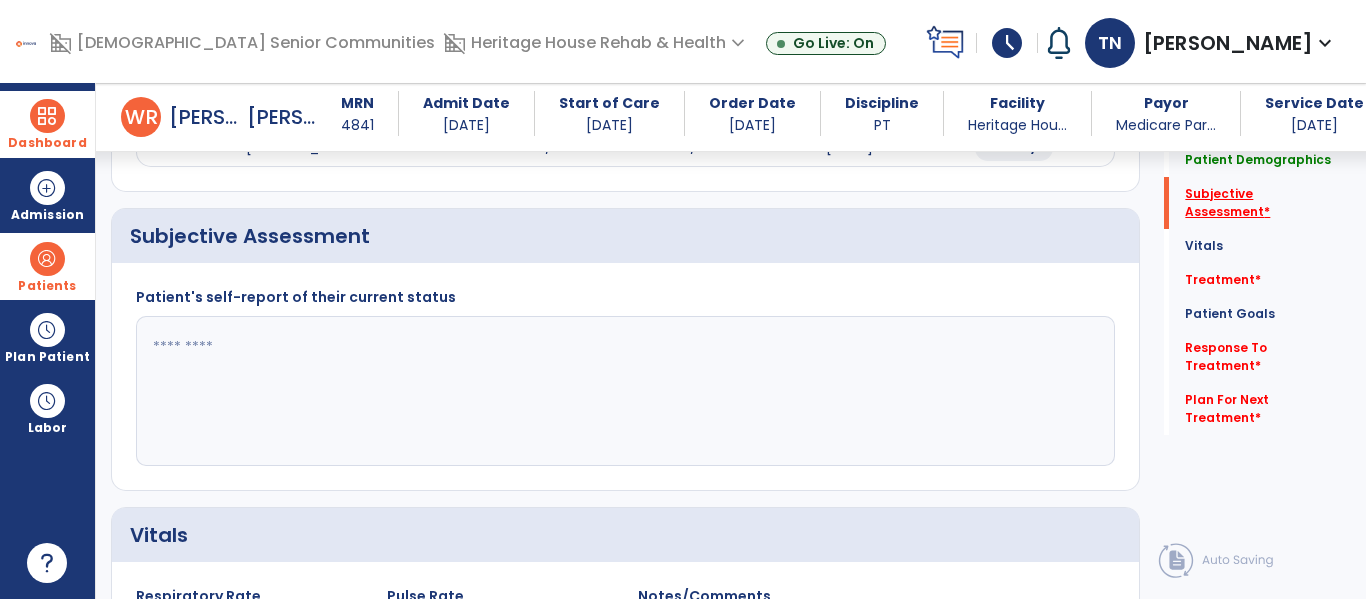 scroll, scrollTop: 347, scrollLeft: 0, axis: vertical 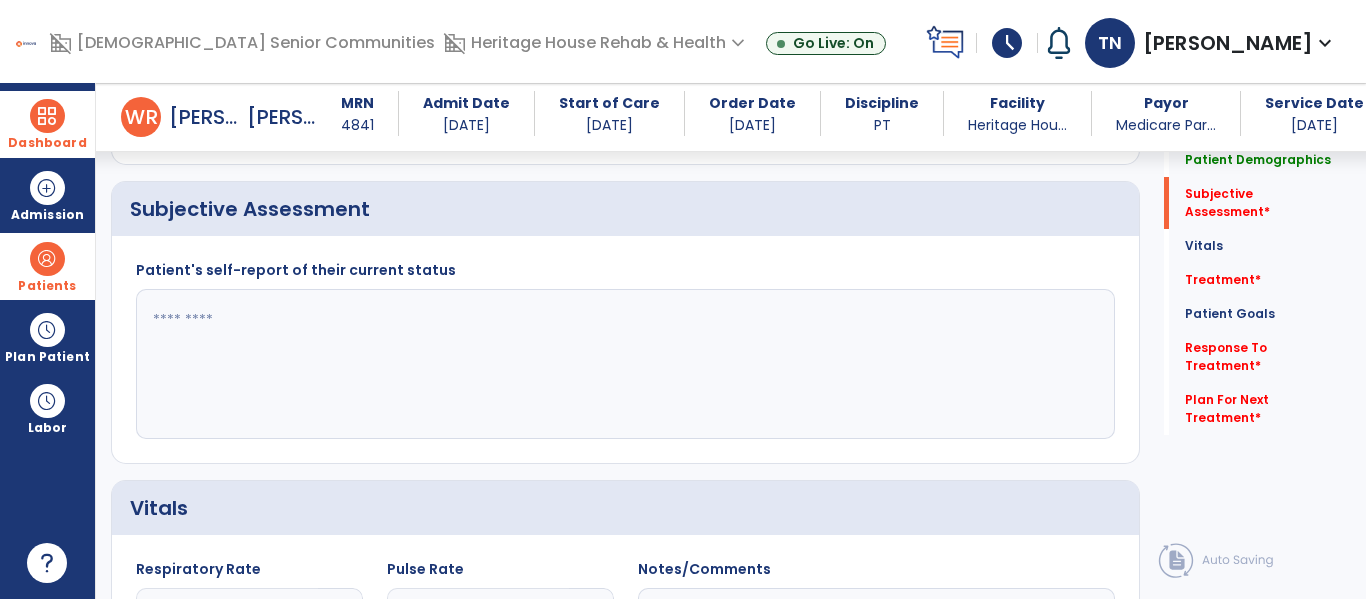 click 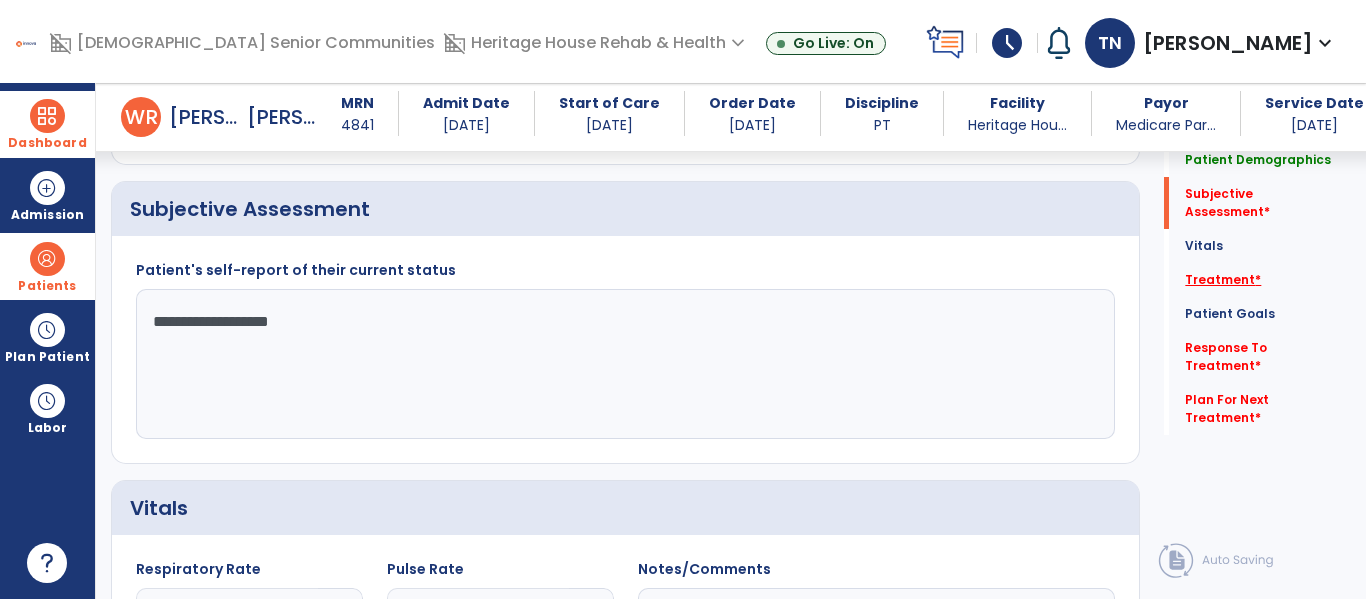 type on "**********" 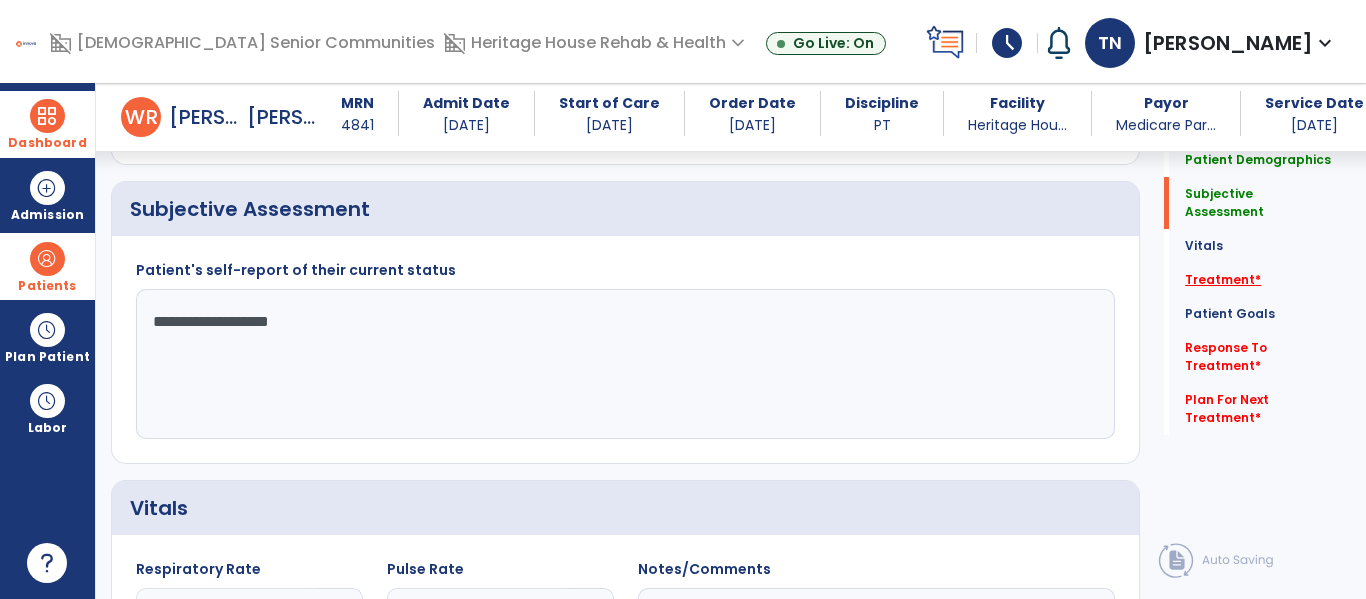 click on "Treatment   *" 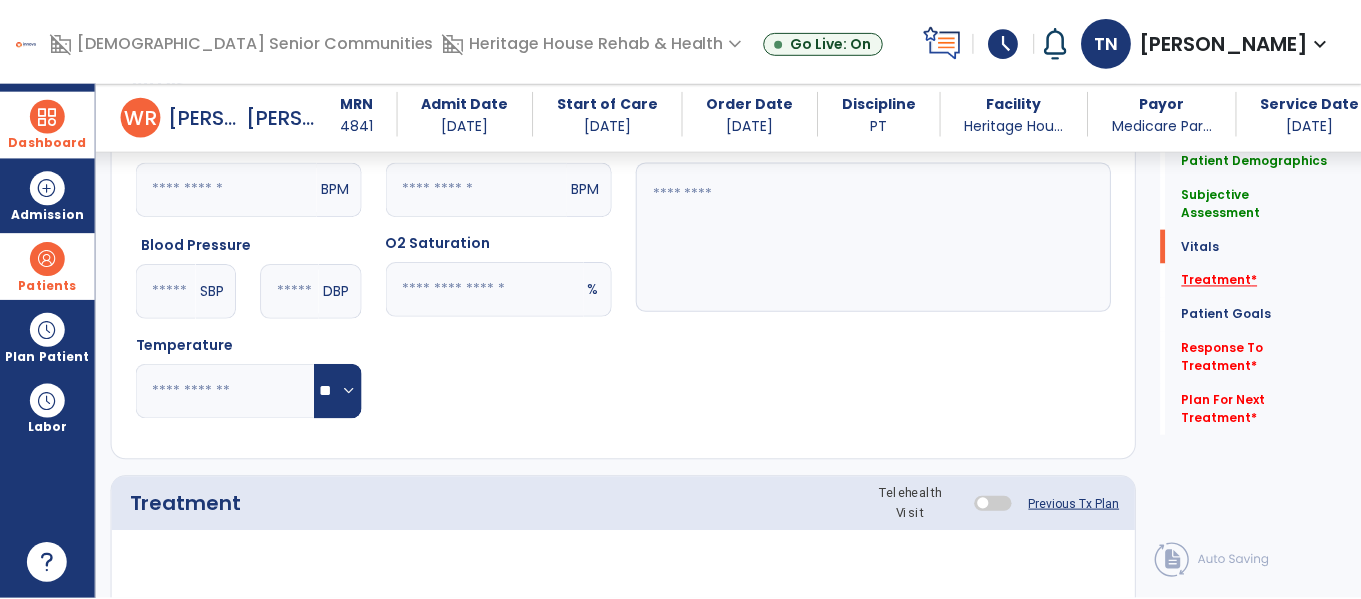 scroll, scrollTop: 1036, scrollLeft: 0, axis: vertical 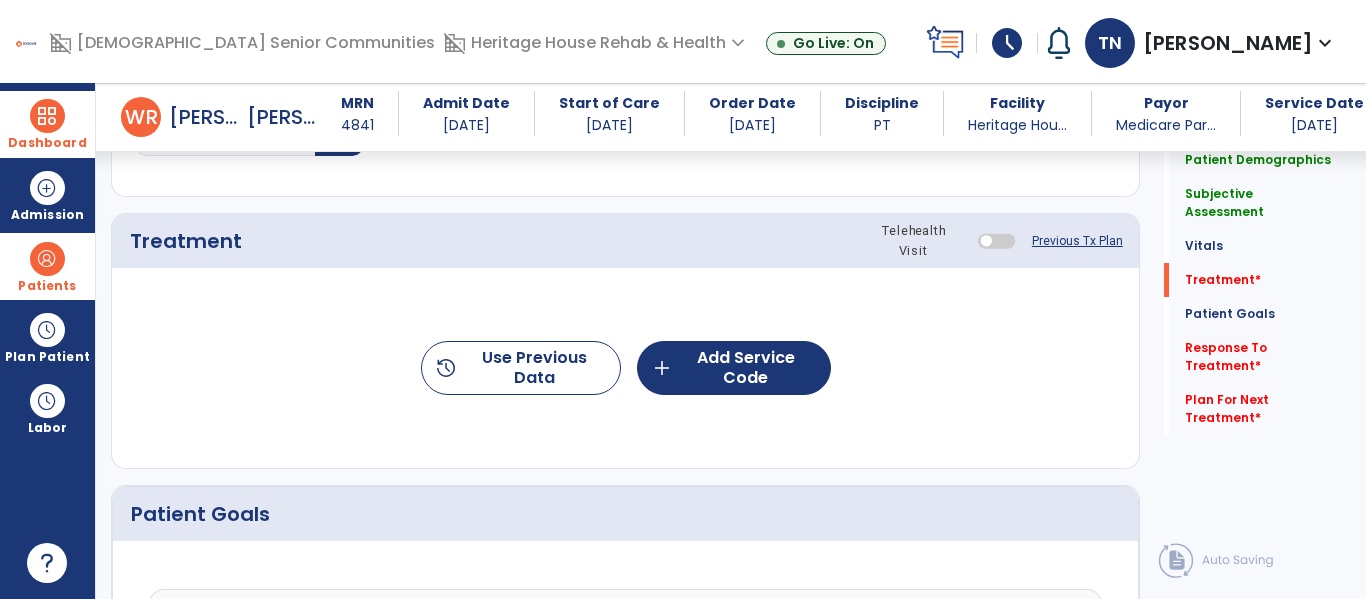 click on "history  Use Previous Data  add  Add Service Code" 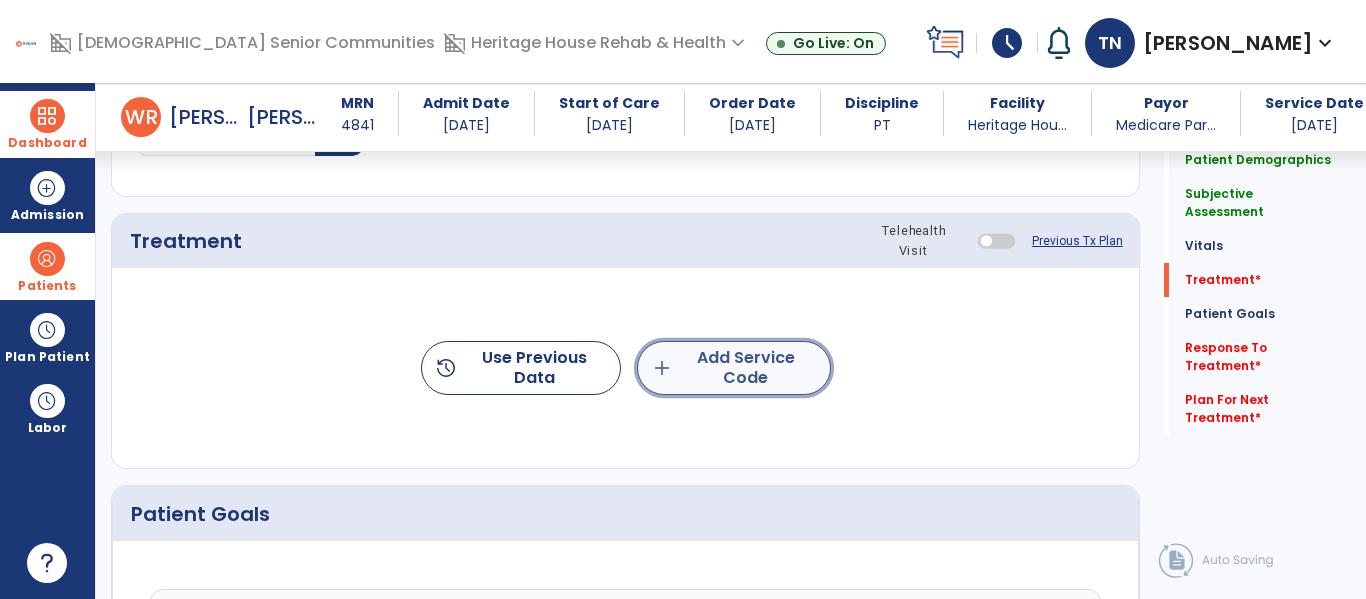 click on "add  Add Service Code" 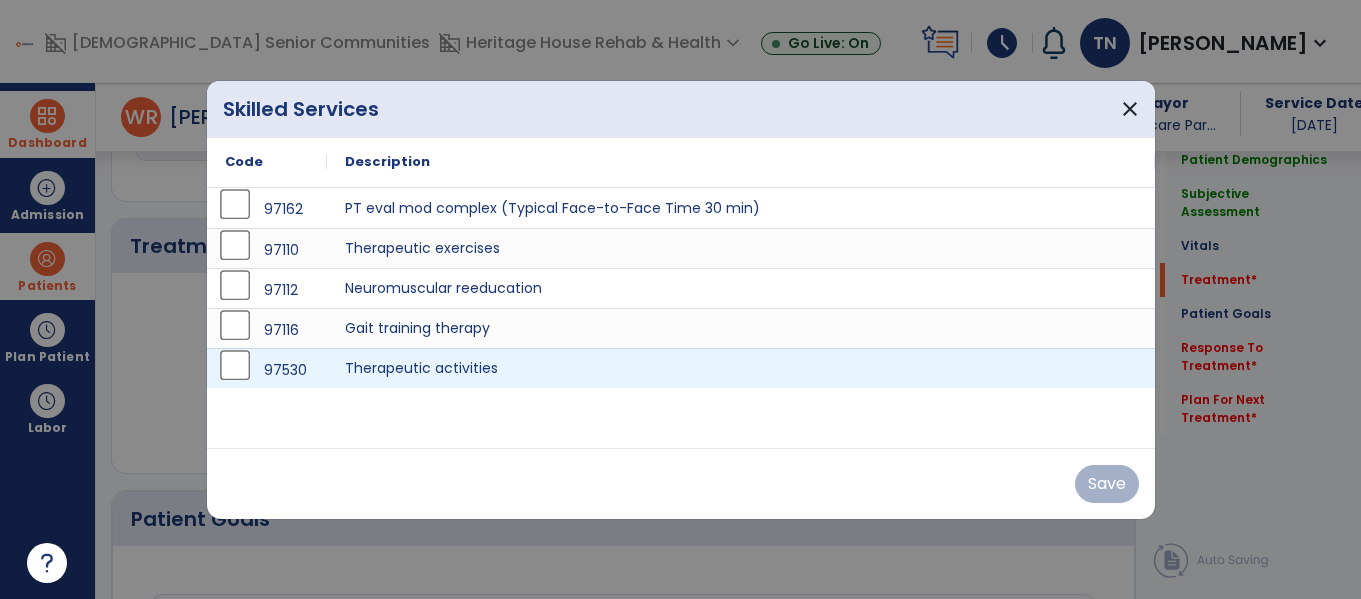 scroll, scrollTop: 1036, scrollLeft: 0, axis: vertical 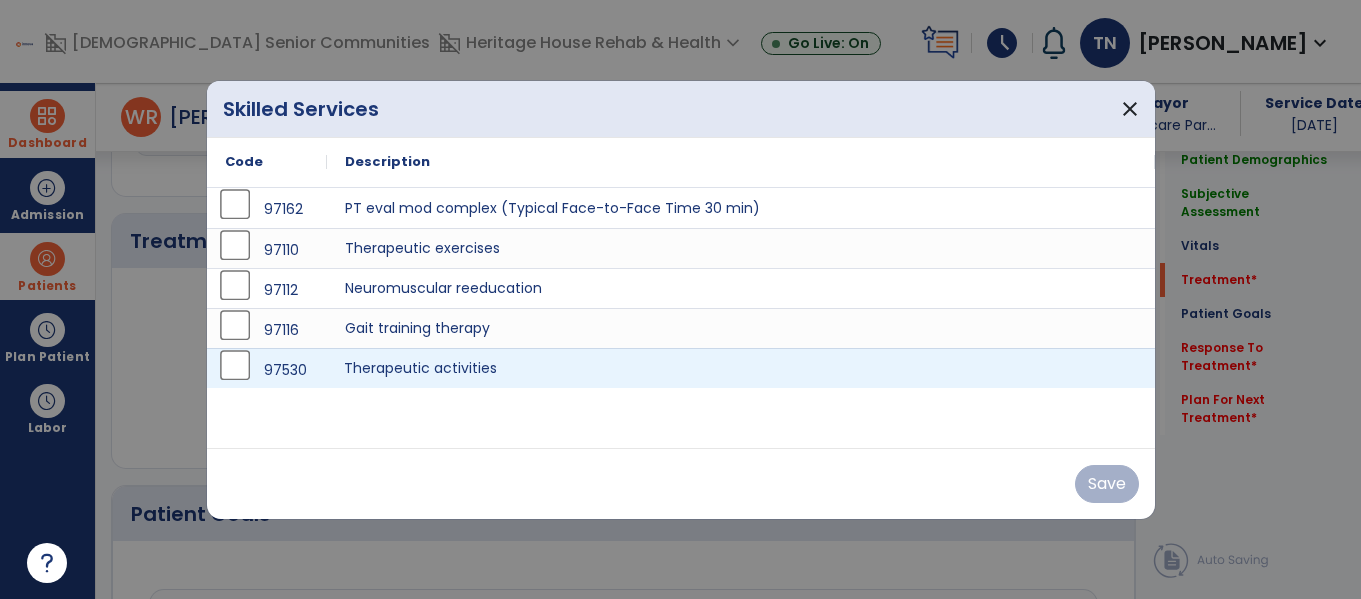 click on "Therapeutic activities" at bounding box center (741, 368) 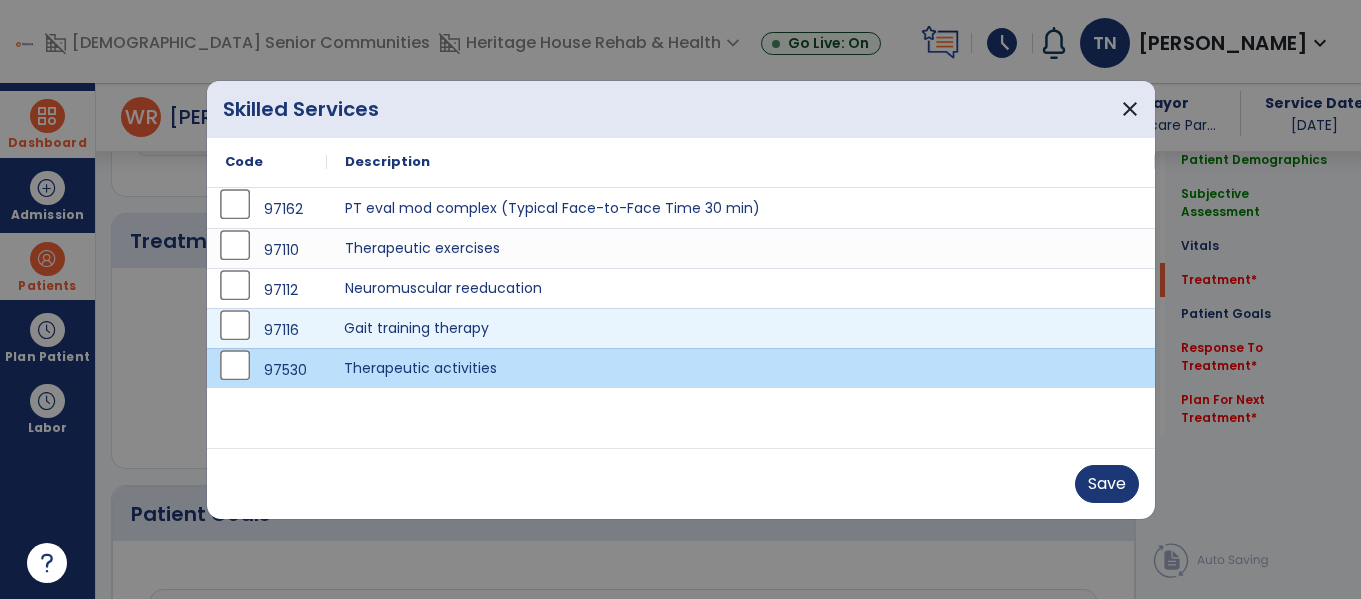 click on "Gait training therapy" at bounding box center [741, 328] 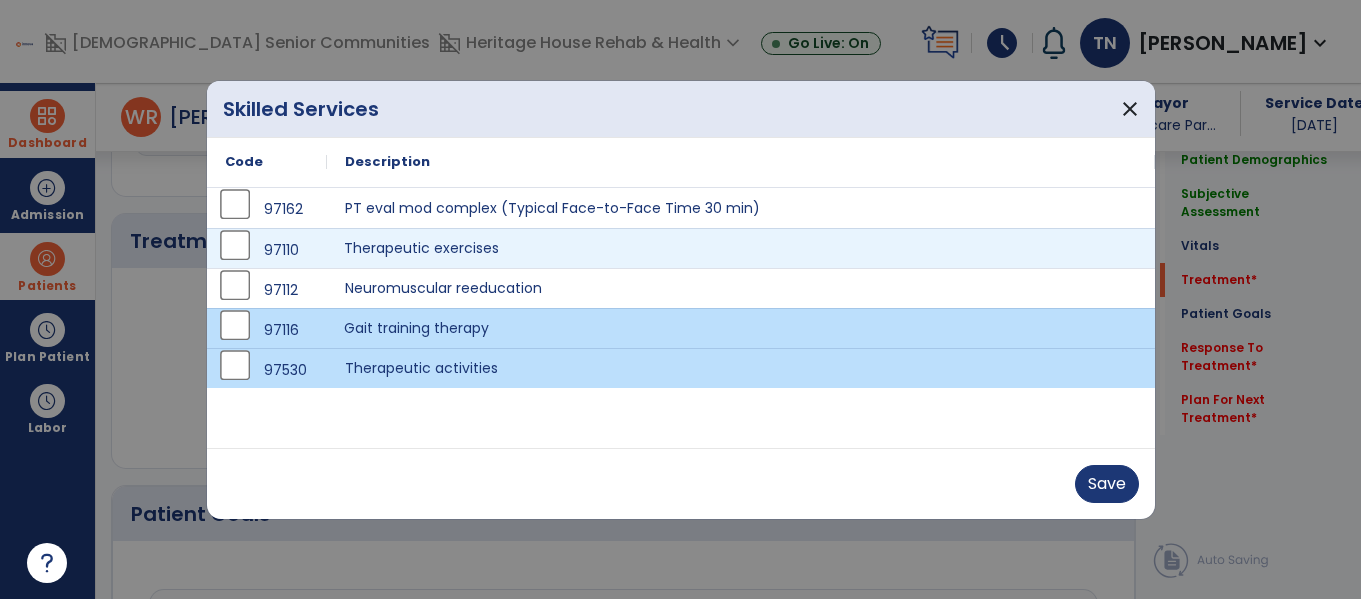 click on "Therapeutic exercises" at bounding box center (741, 248) 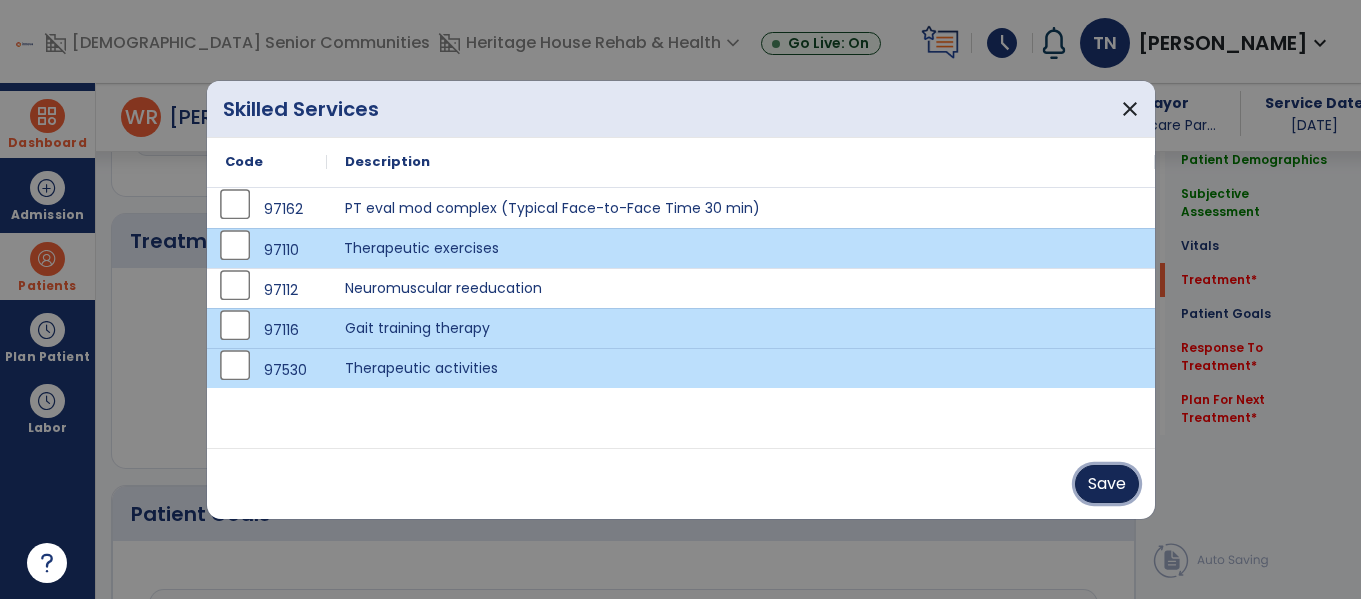 click on "Save" at bounding box center [1107, 484] 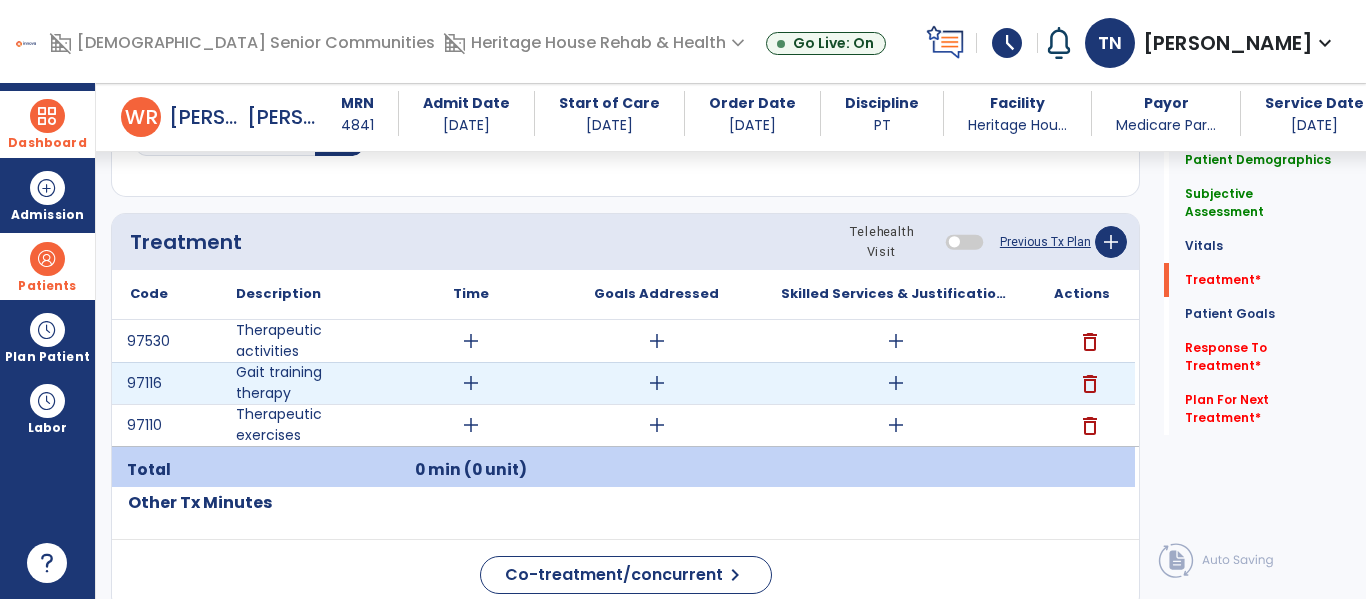 click on "add" at bounding box center (471, 383) 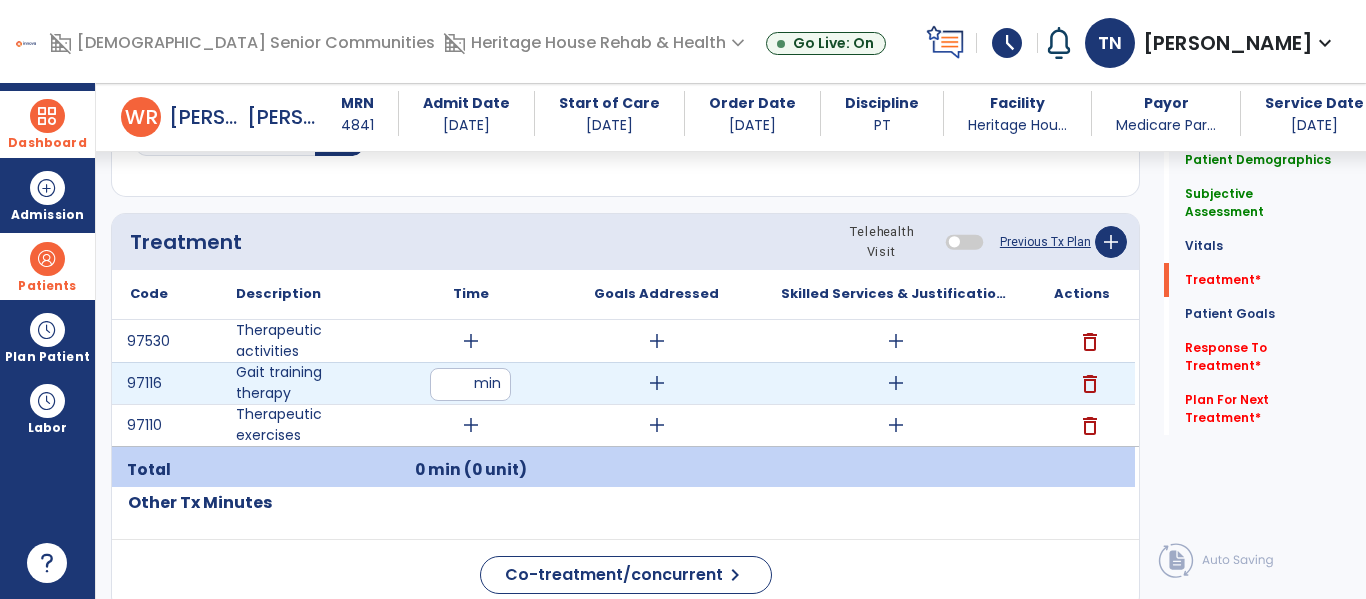 type on "**" 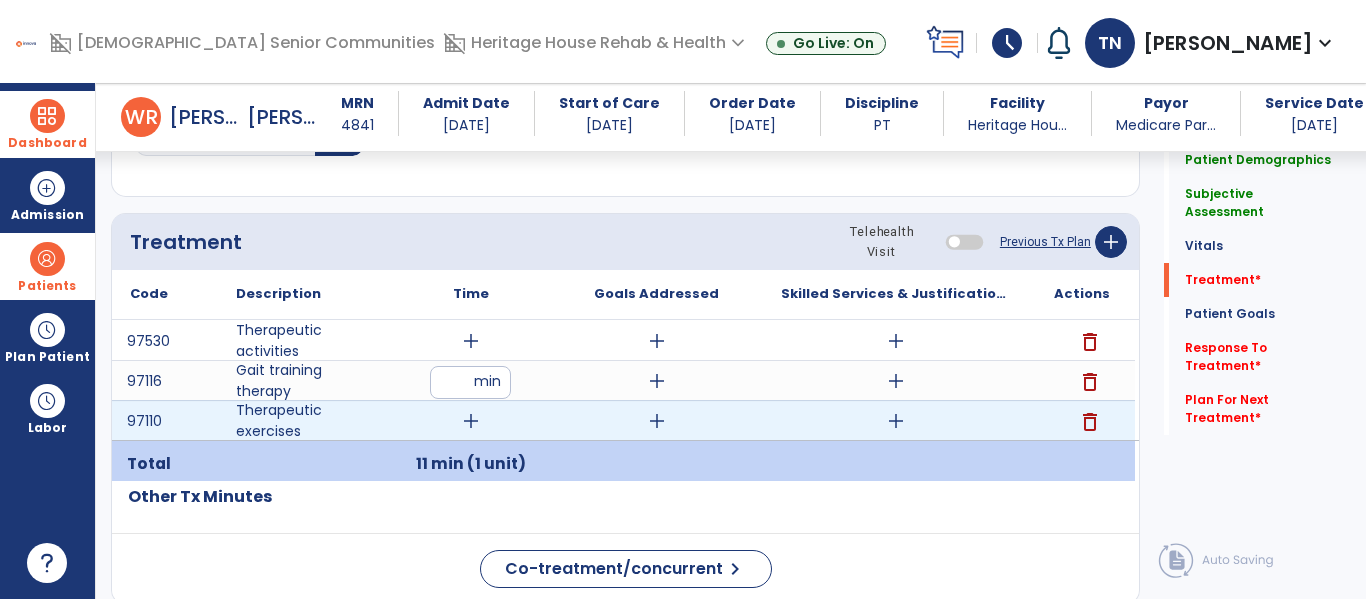 click on "add" at bounding box center [471, 421] 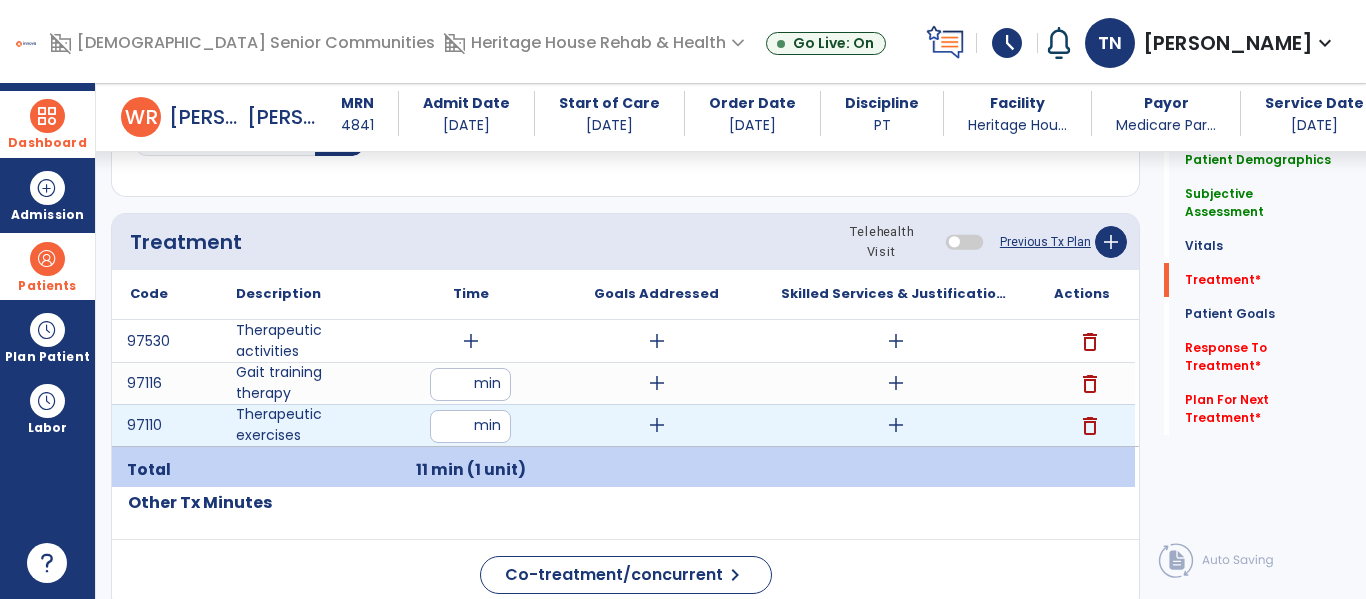 type on "**" 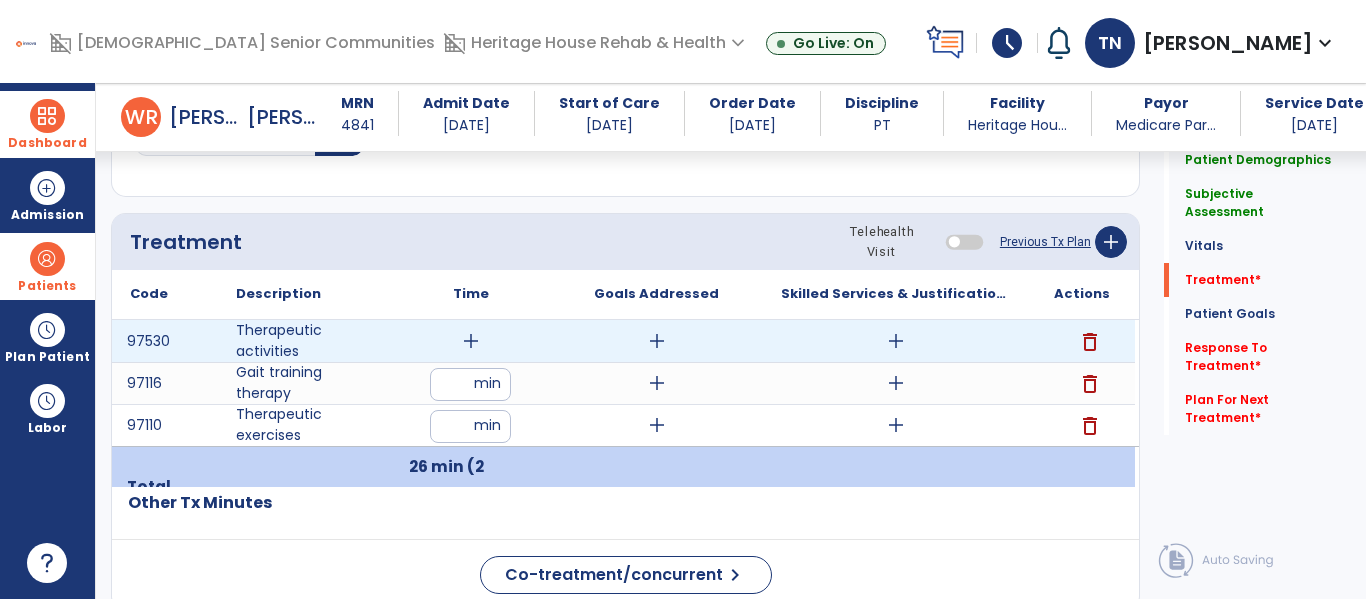 click on "add" at bounding box center [471, 341] 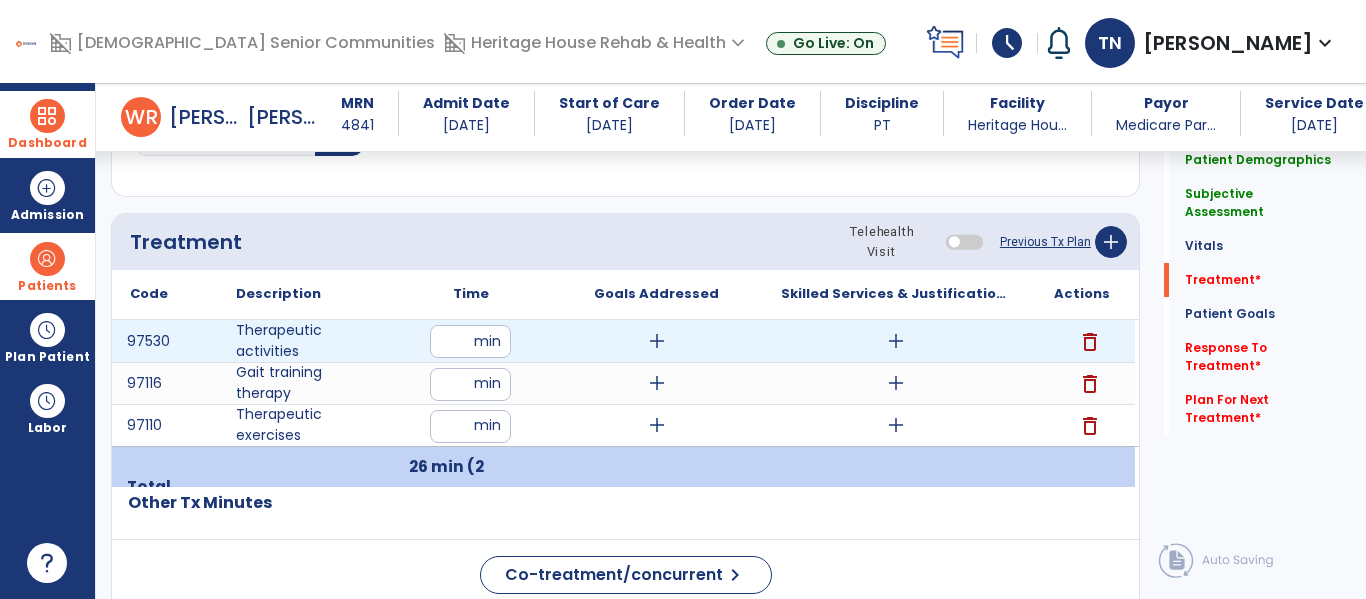 type on "**" 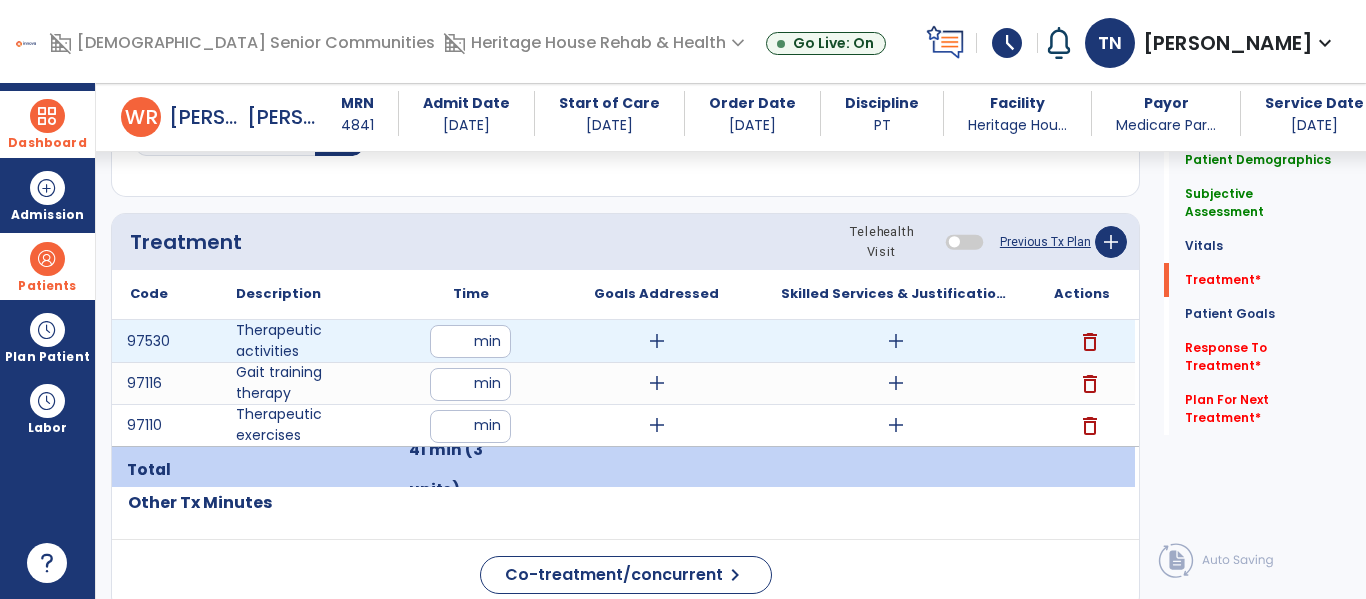 drag, startPoint x: 472, startPoint y: 336, endPoint x: 448, endPoint y: 338, distance: 24.083189 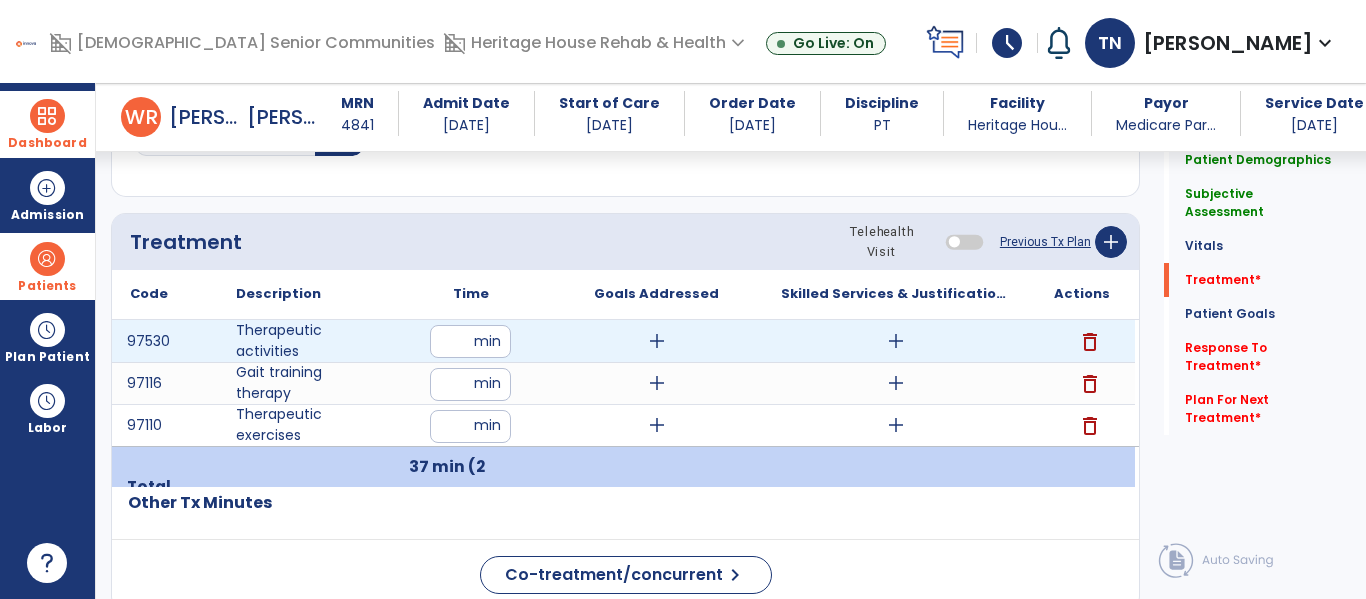 click on "**" at bounding box center (470, 341) 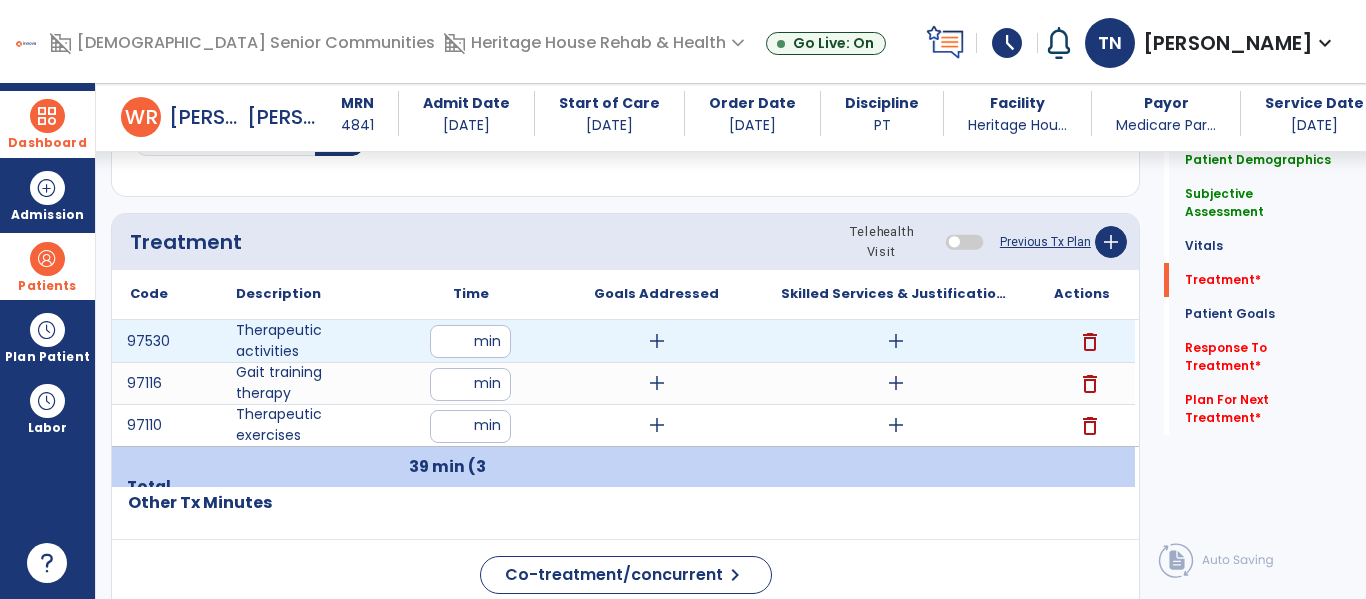 click on "add" at bounding box center (656, 341) 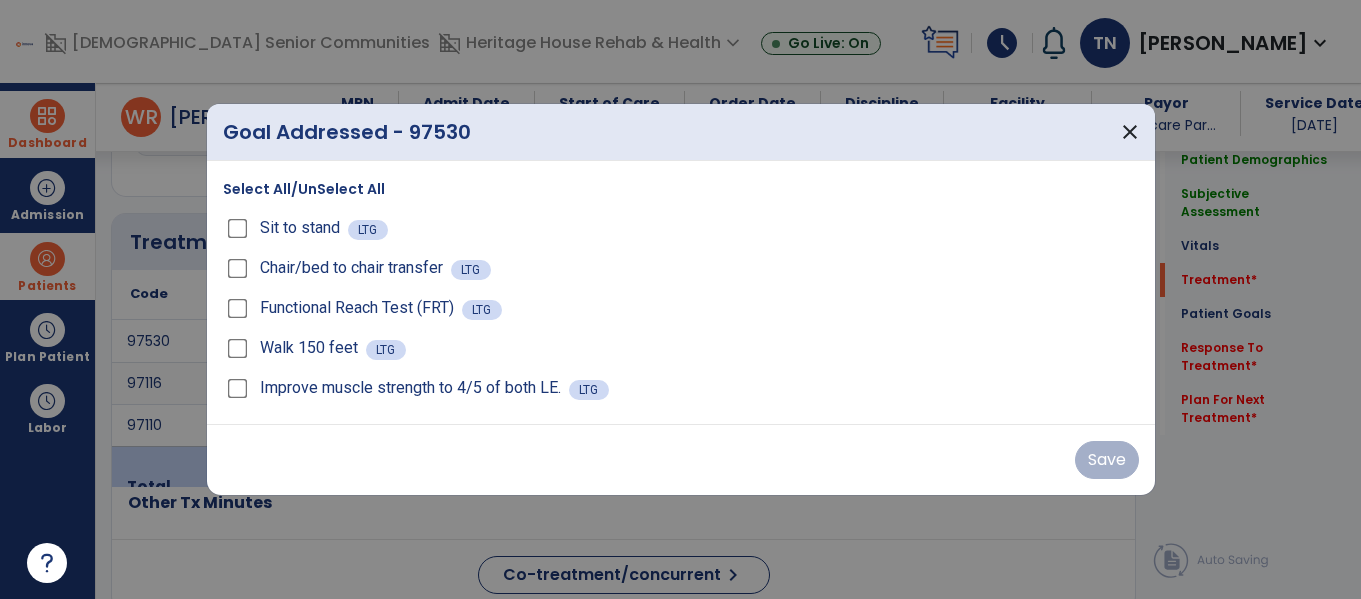scroll, scrollTop: 1036, scrollLeft: 0, axis: vertical 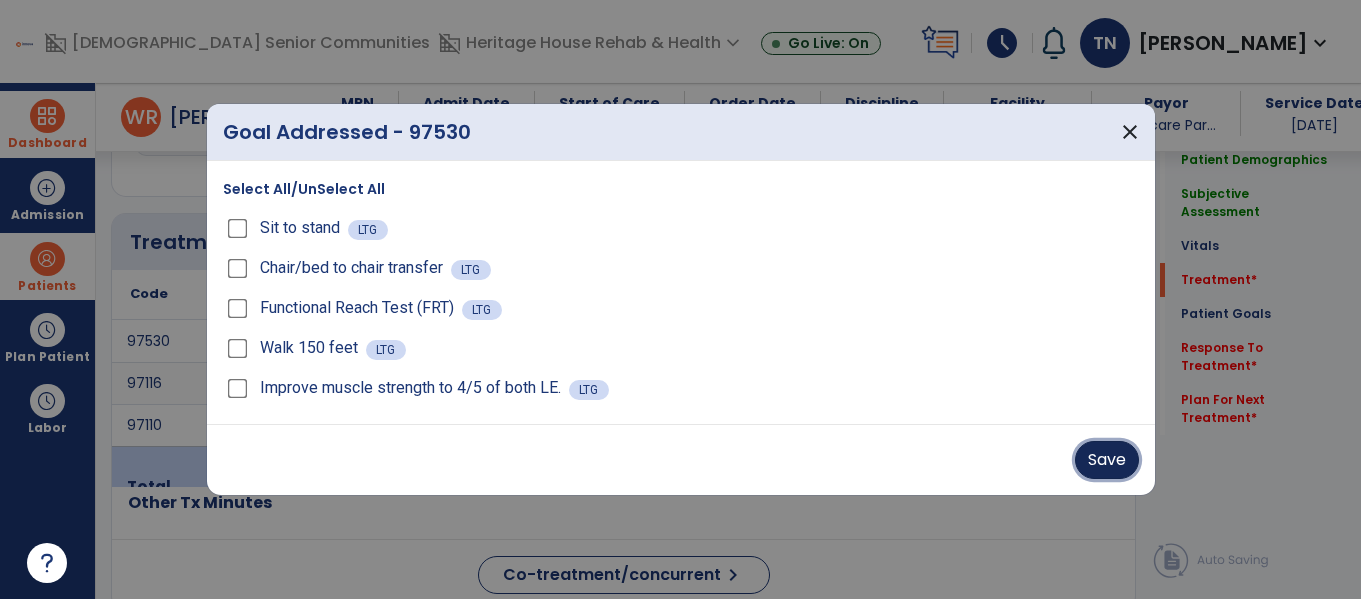 click on "Save" at bounding box center (1107, 460) 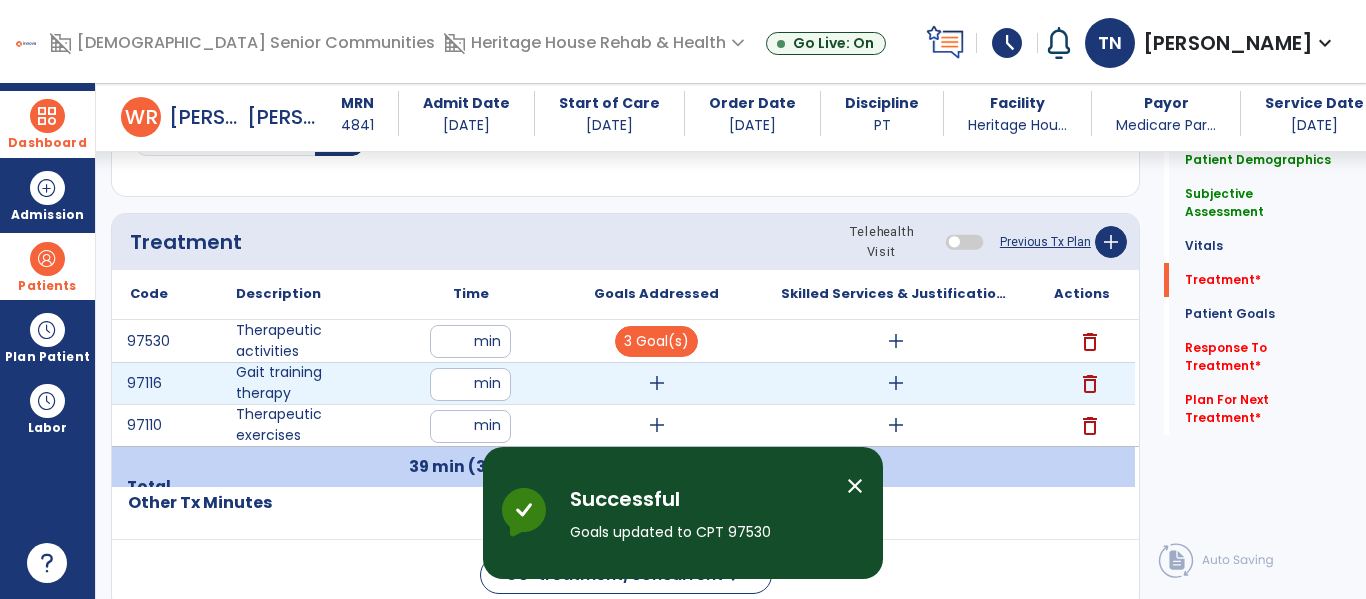 click on "add" at bounding box center [656, 383] 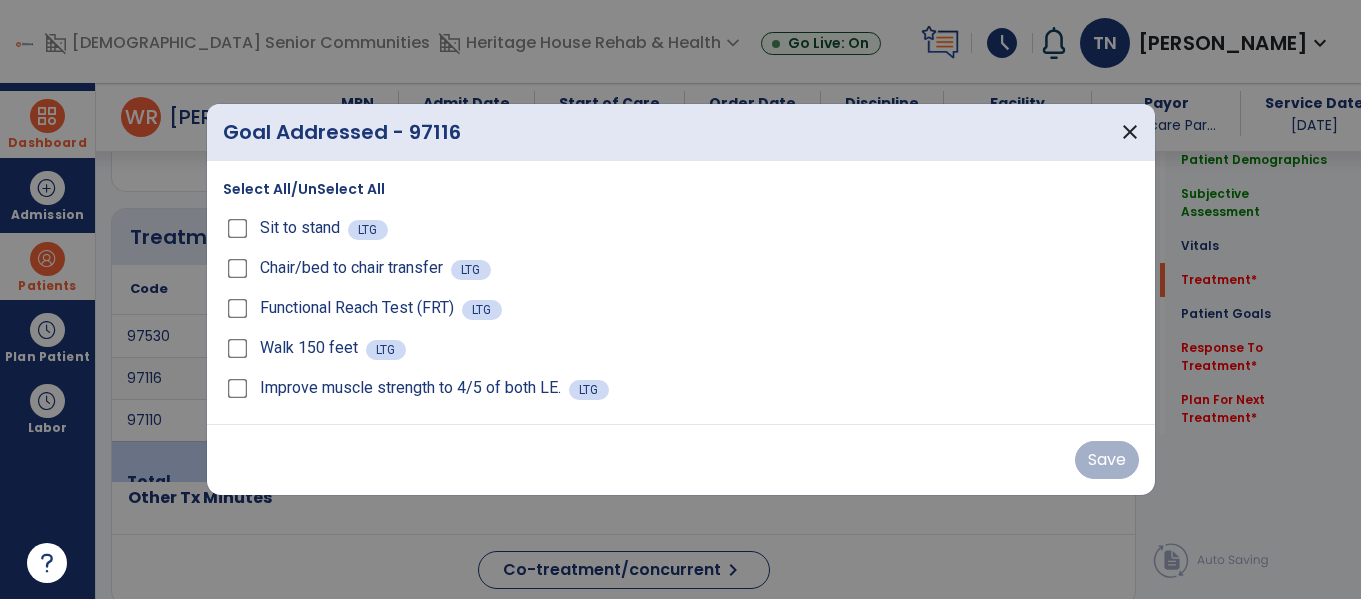 scroll, scrollTop: 1036, scrollLeft: 0, axis: vertical 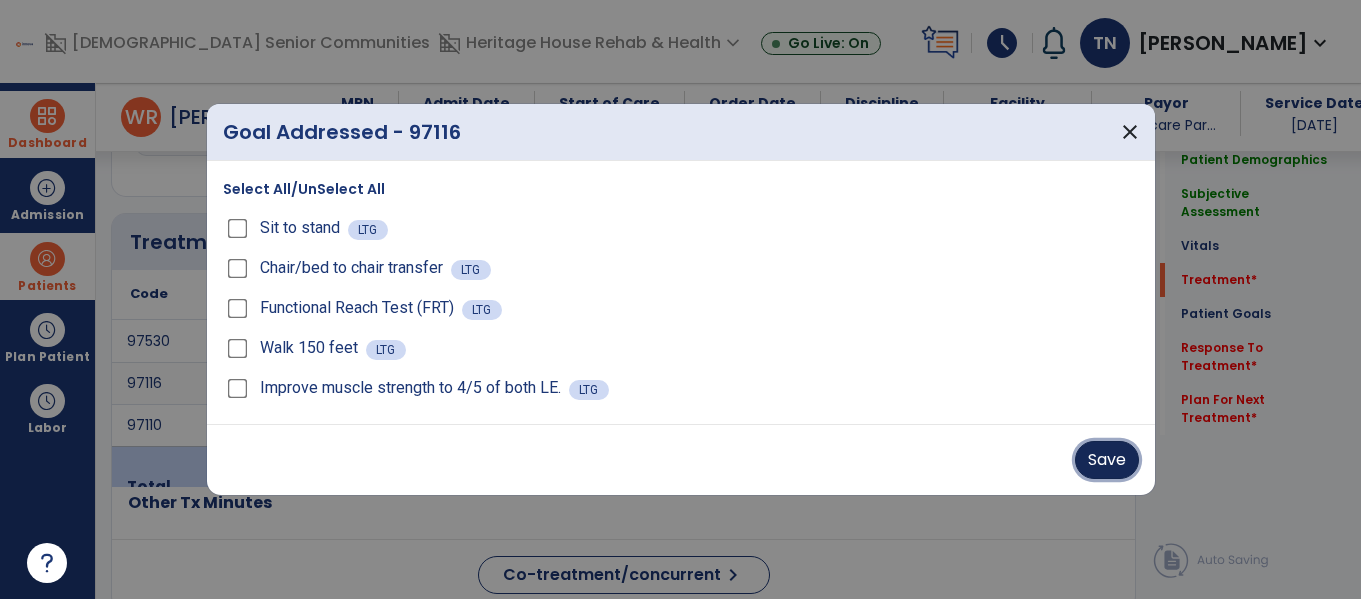 click on "Save" at bounding box center [1107, 460] 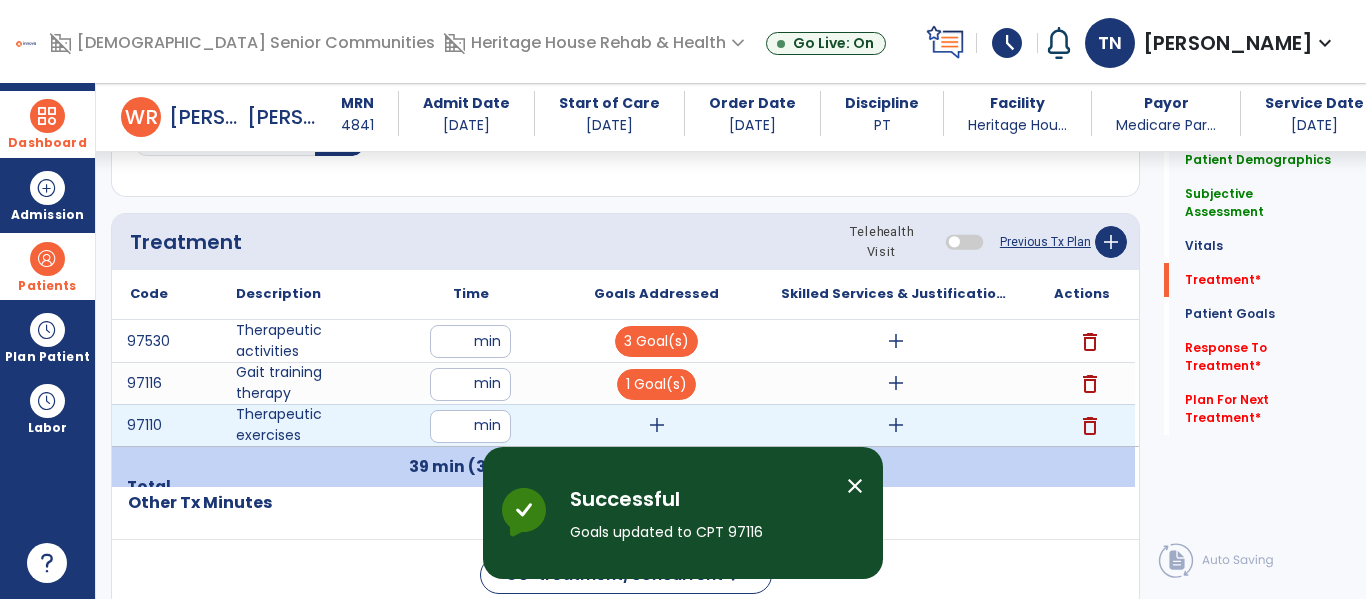 click on "add" at bounding box center [657, 425] 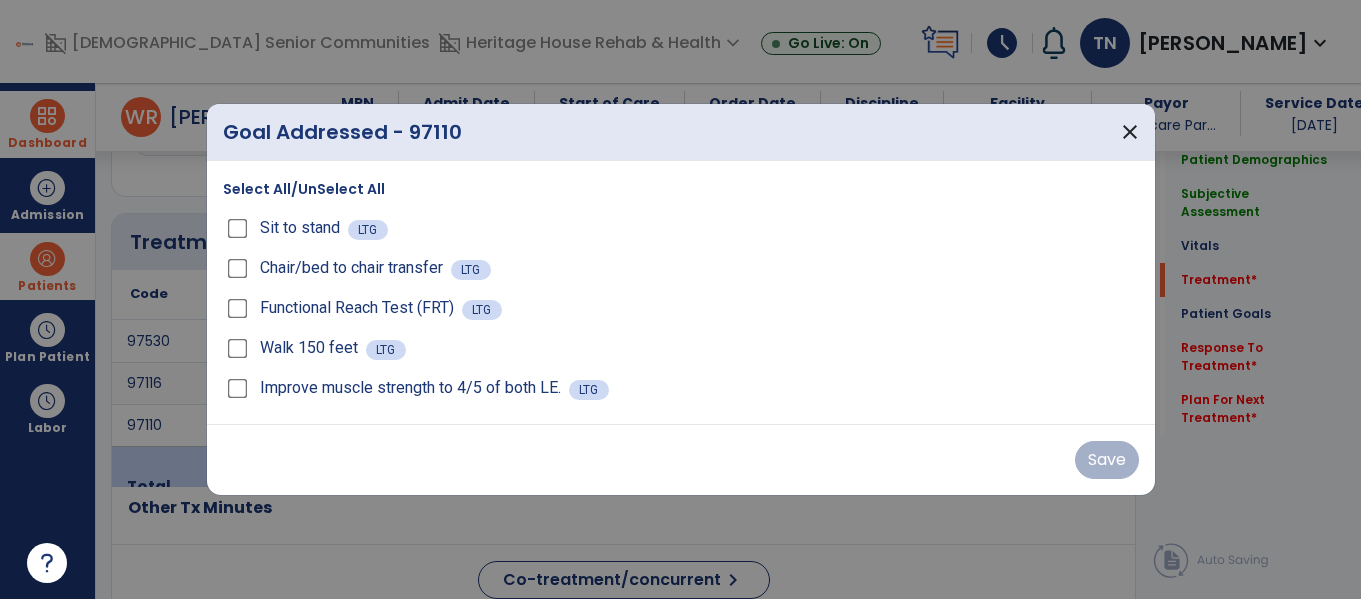 scroll, scrollTop: 1036, scrollLeft: 0, axis: vertical 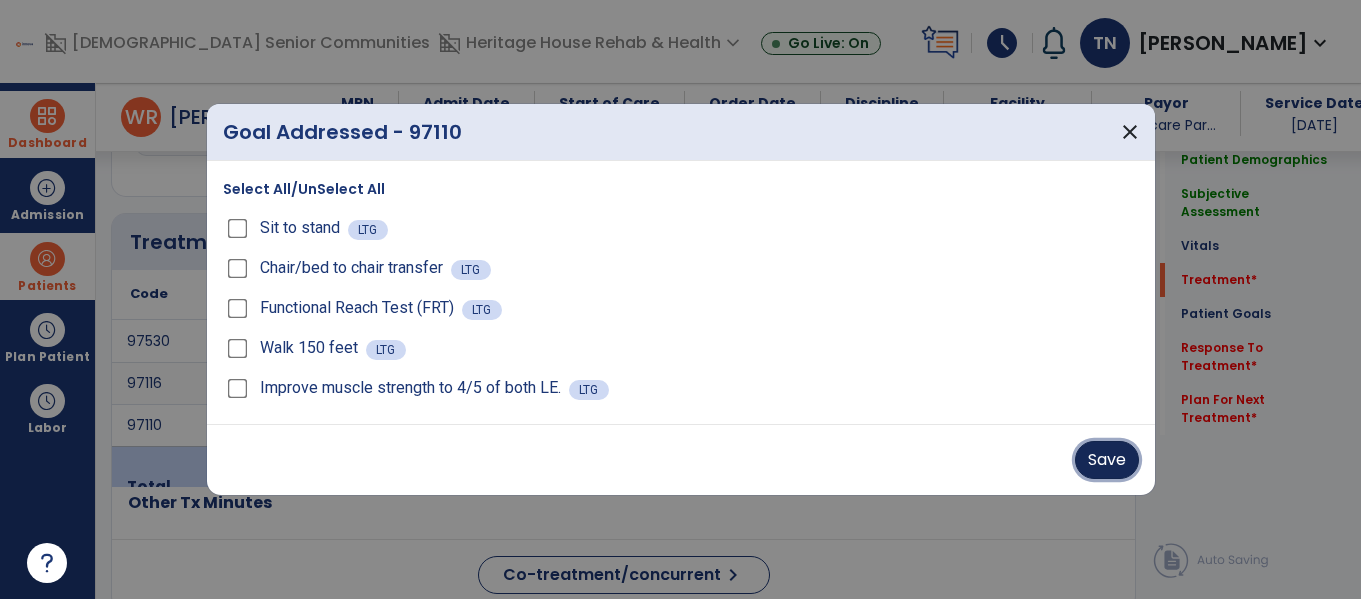 click on "Save" at bounding box center (1107, 460) 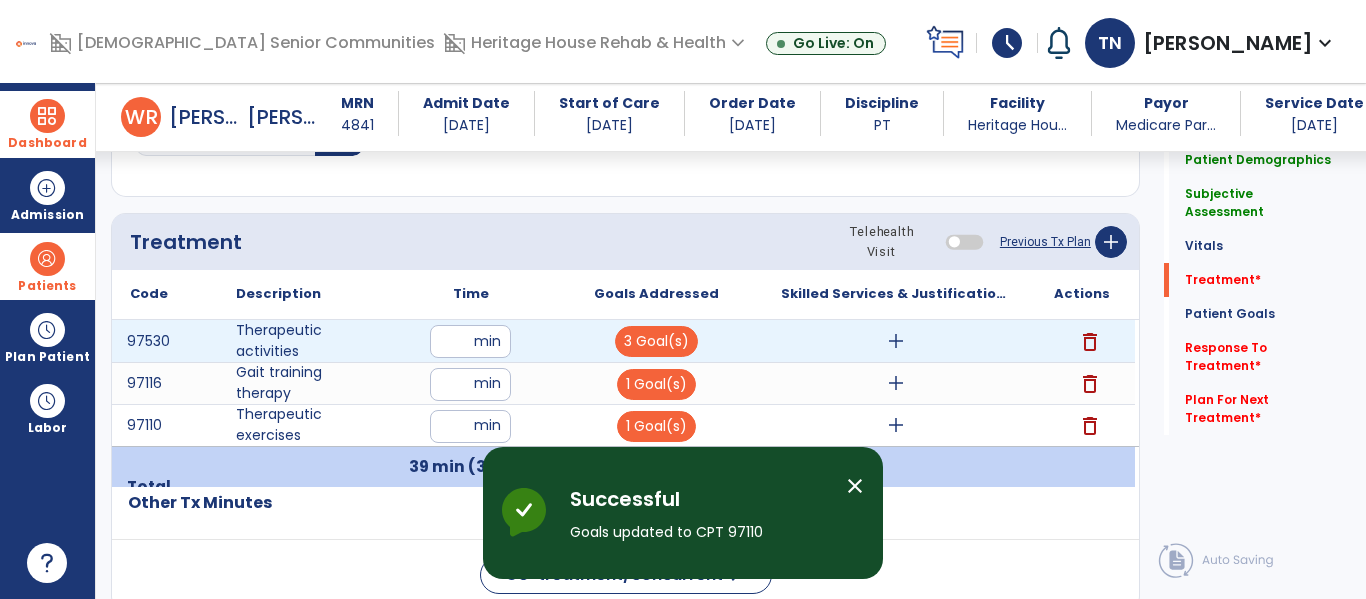 click on "add" at bounding box center (896, 341) 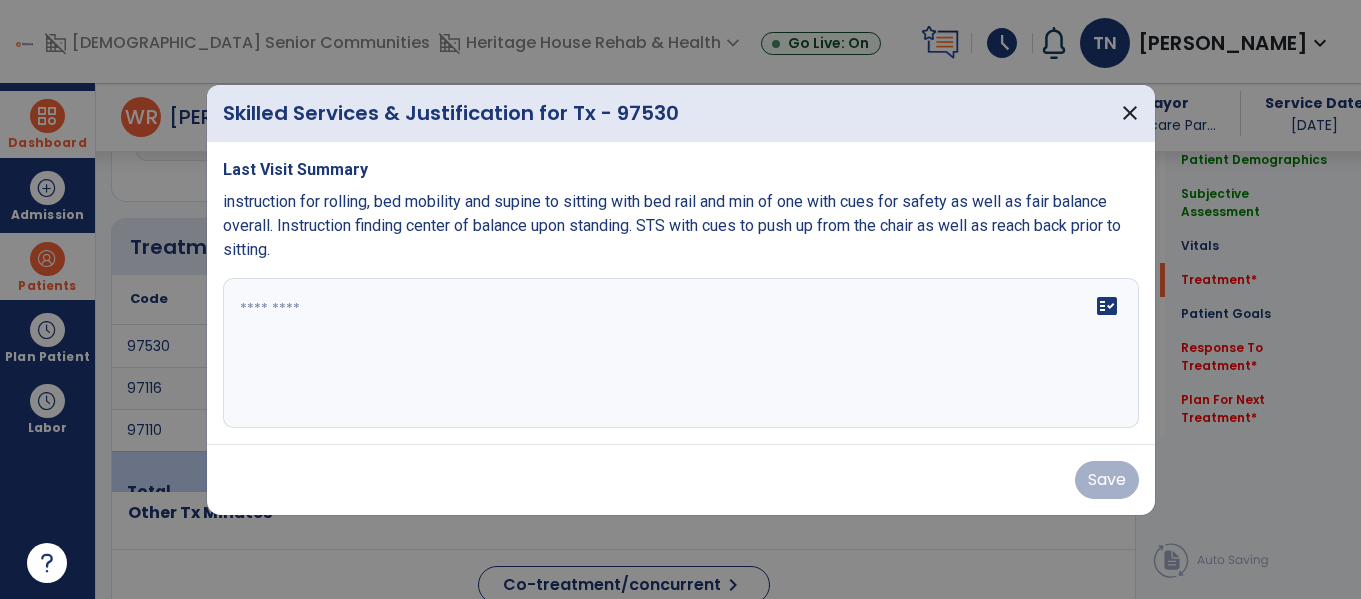 scroll, scrollTop: 1036, scrollLeft: 0, axis: vertical 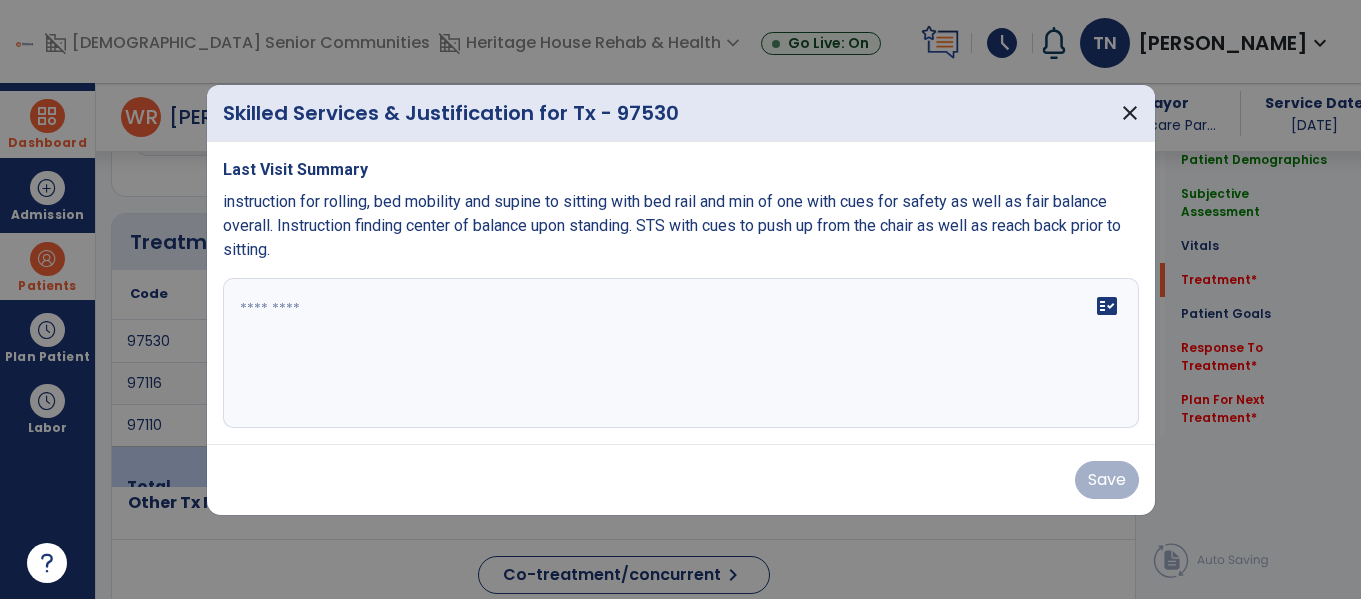 click on "fact_check" at bounding box center [681, 353] 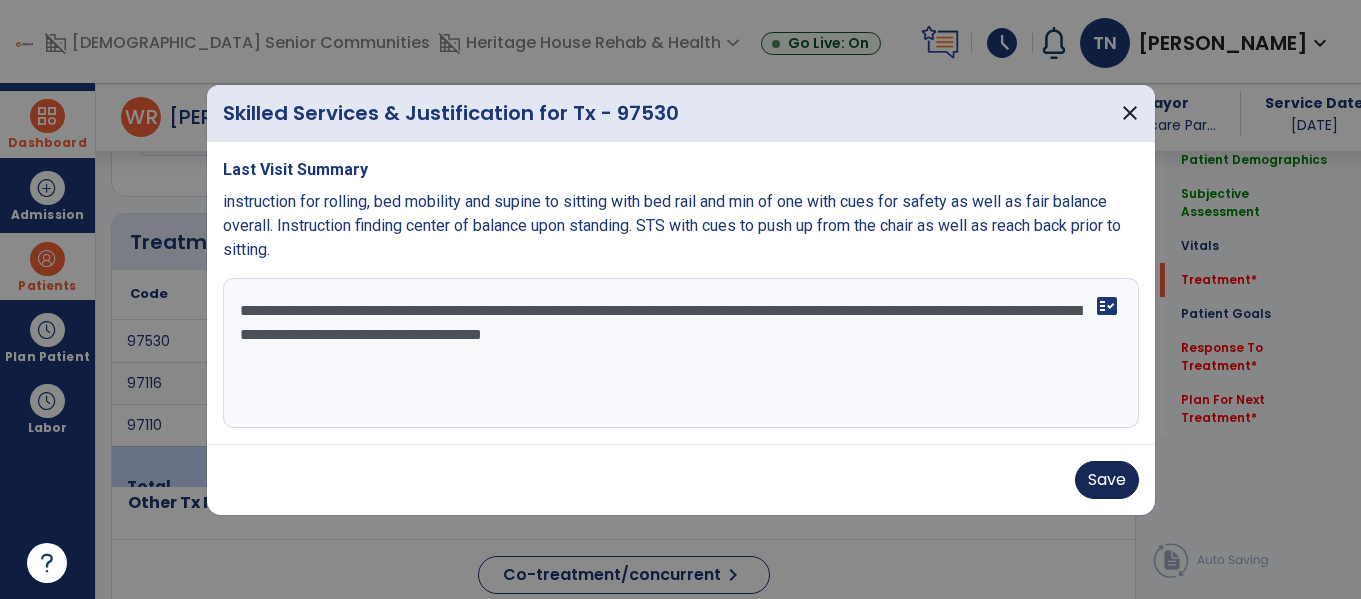 type on "**********" 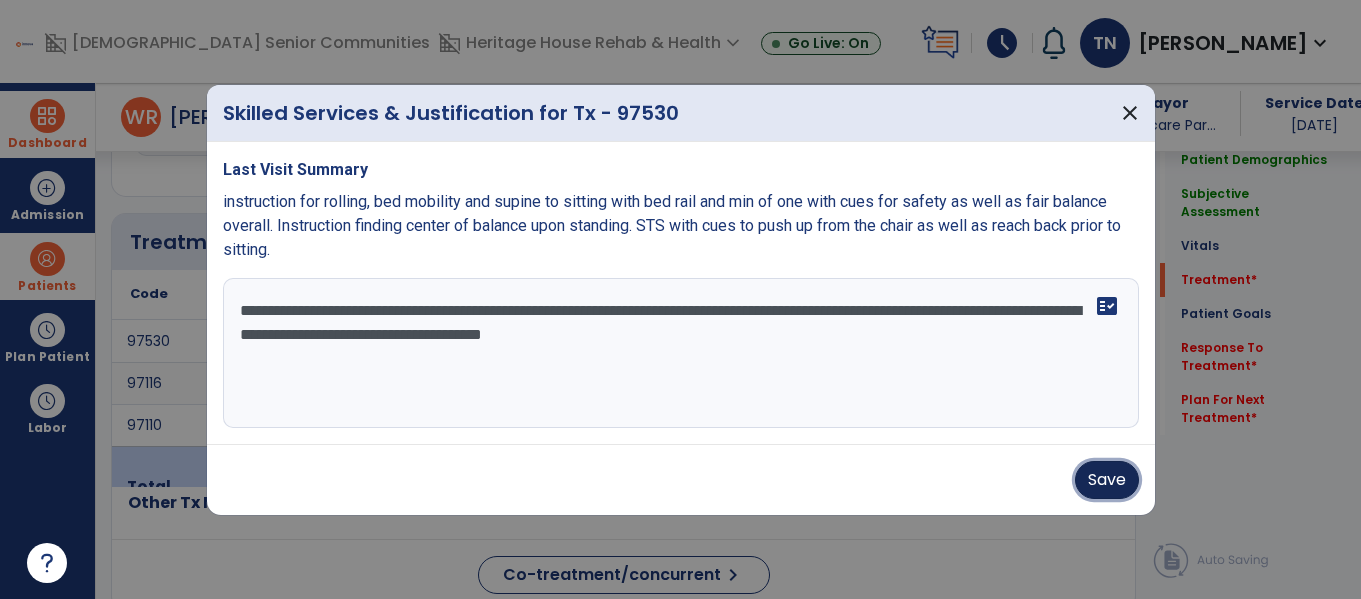 click on "Save" at bounding box center (1107, 480) 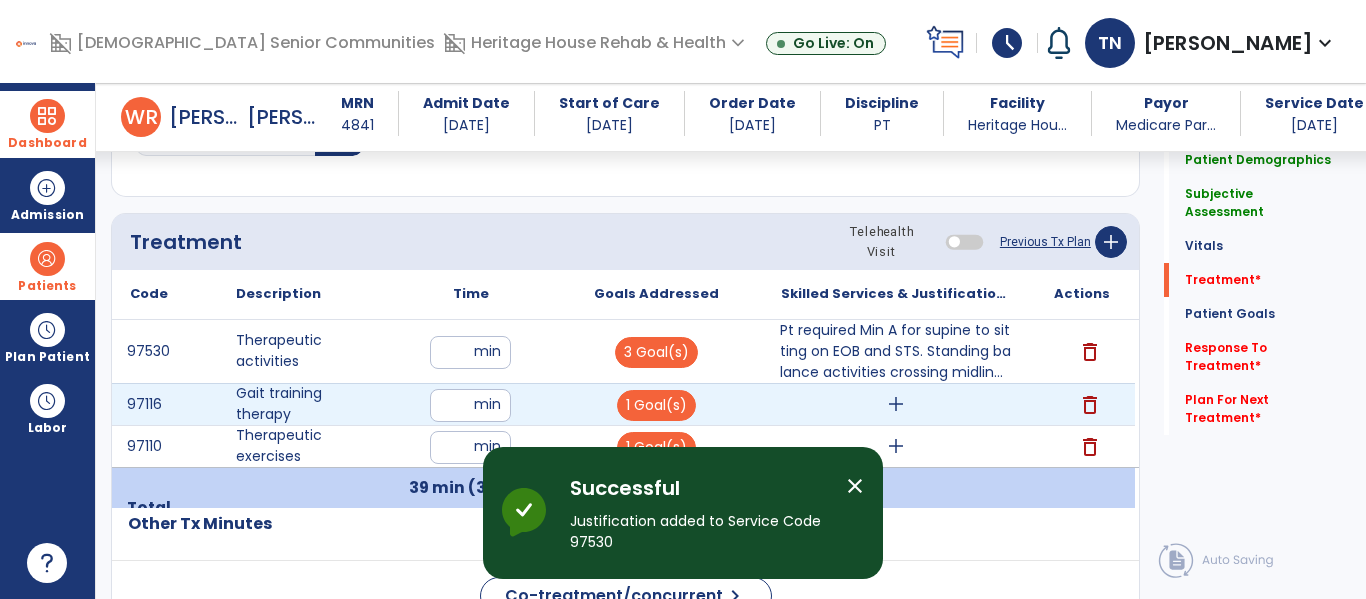 click on "add" at bounding box center [896, 404] 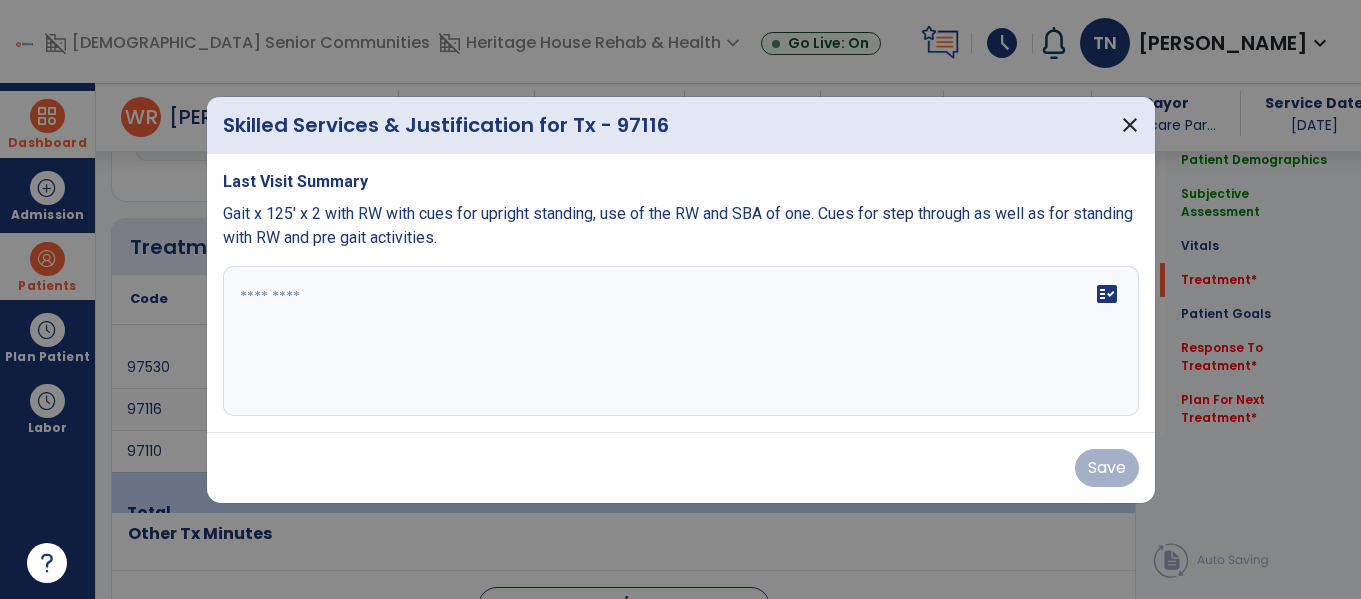 scroll, scrollTop: 1036, scrollLeft: 0, axis: vertical 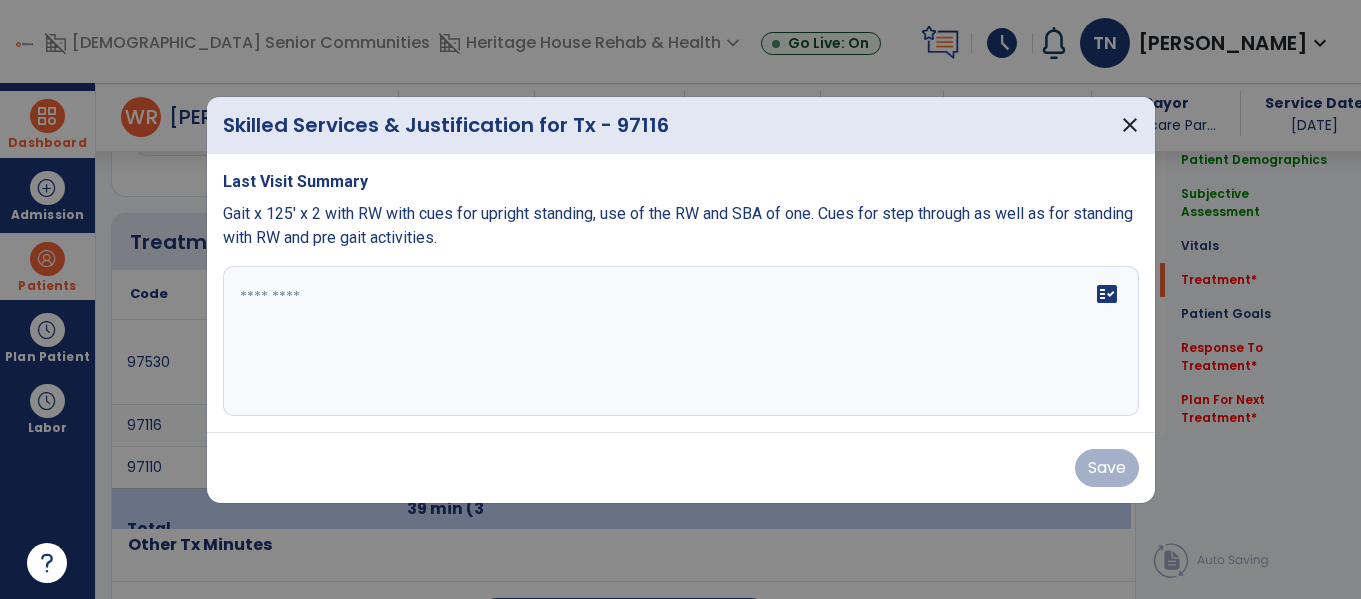 click on "fact_check" at bounding box center (681, 341) 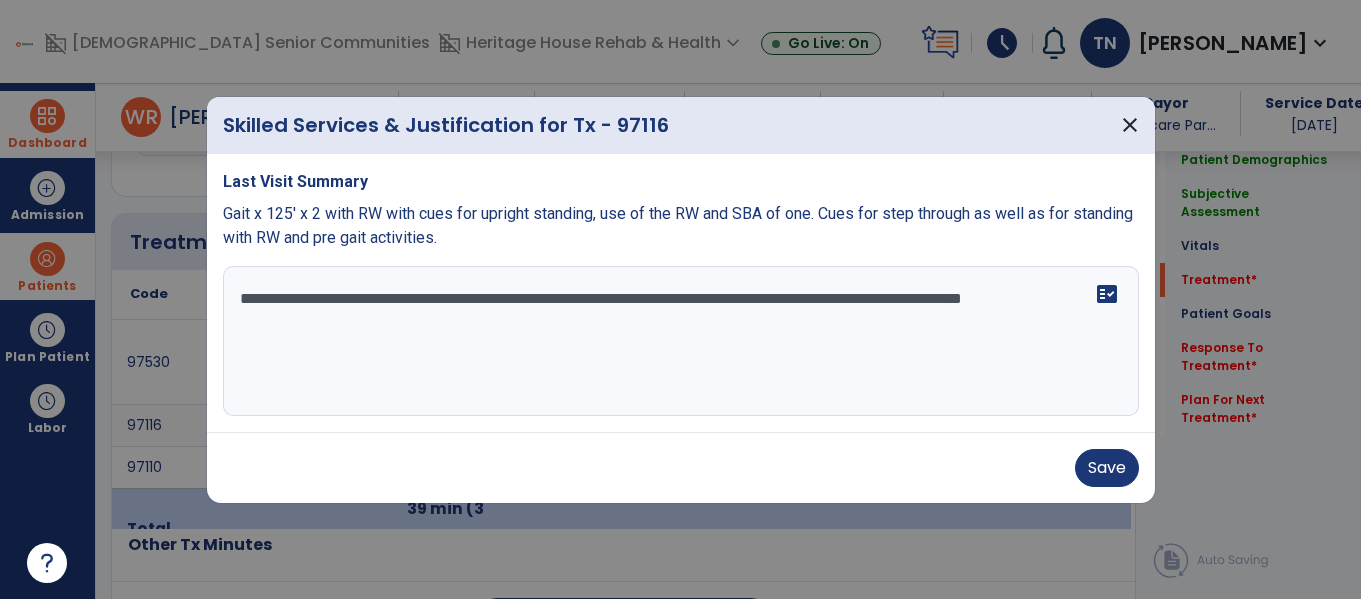 type on "**********" 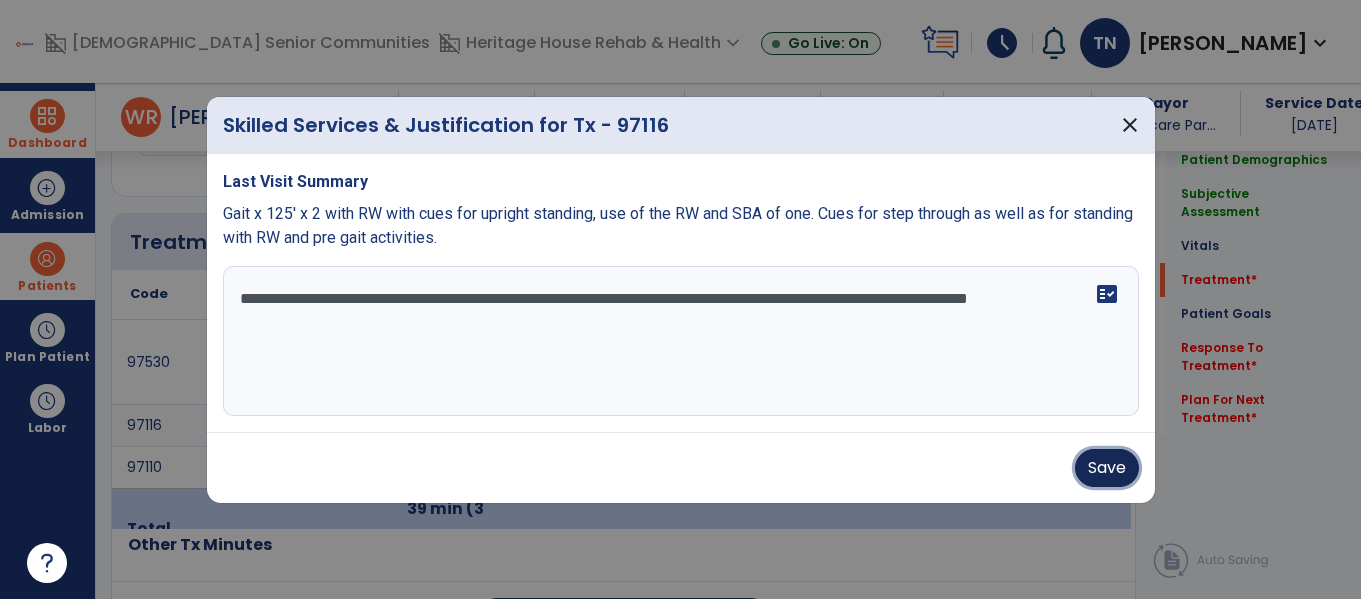 click on "Save" at bounding box center (1107, 468) 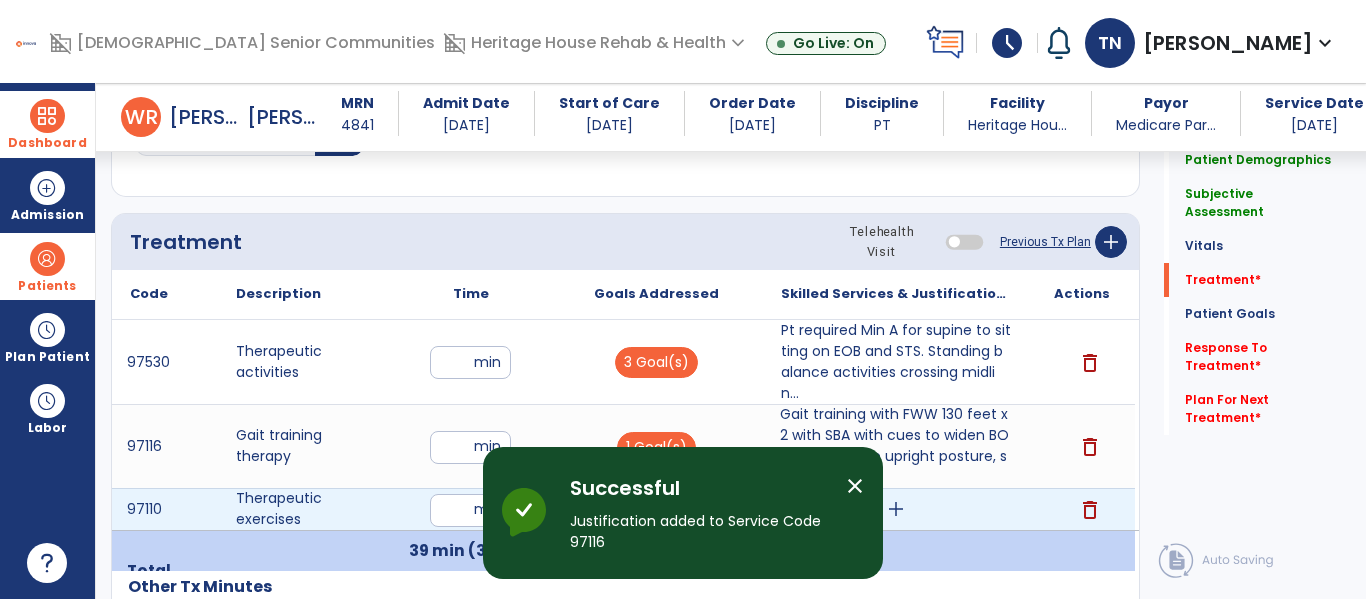 click on "add" at bounding box center [896, 509] 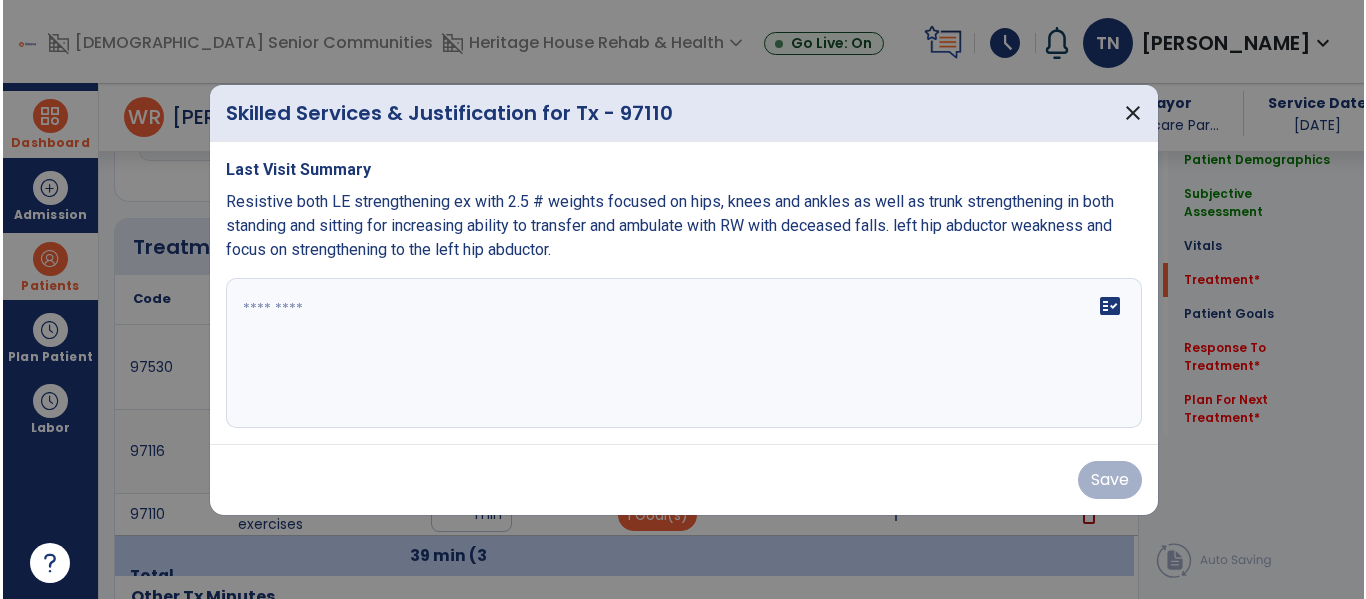 scroll, scrollTop: 1036, scrollLeft: 0, axis: vertical 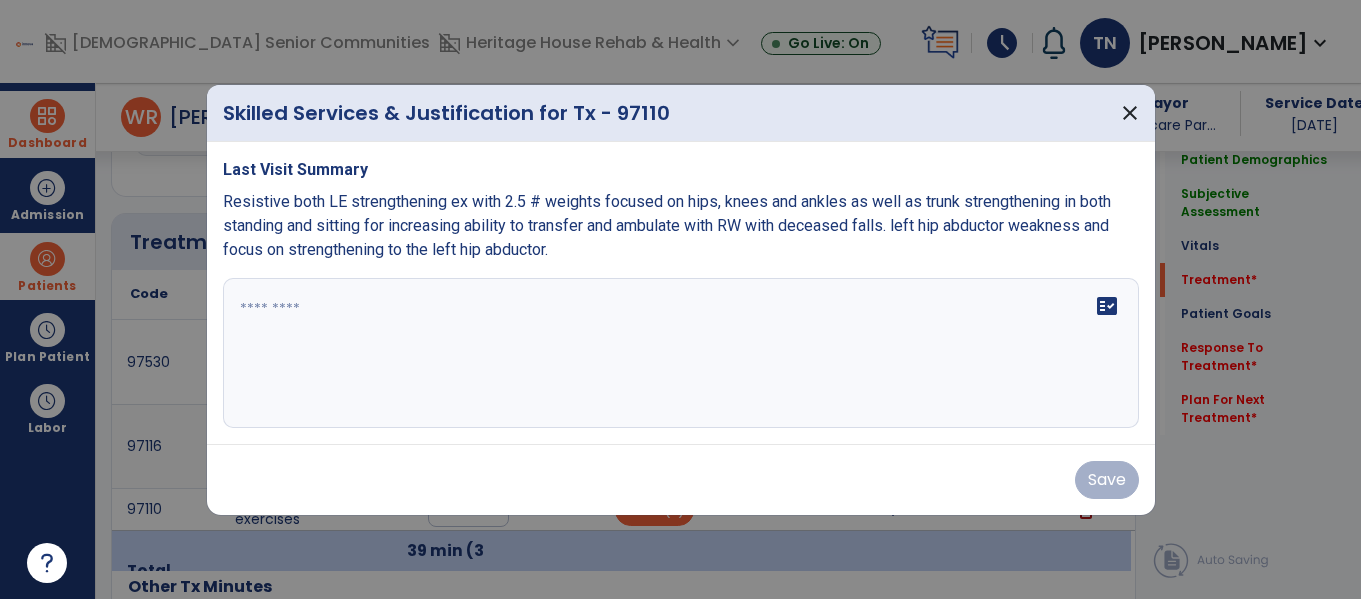 click on "fact_check" at bounding box center (681, 353) 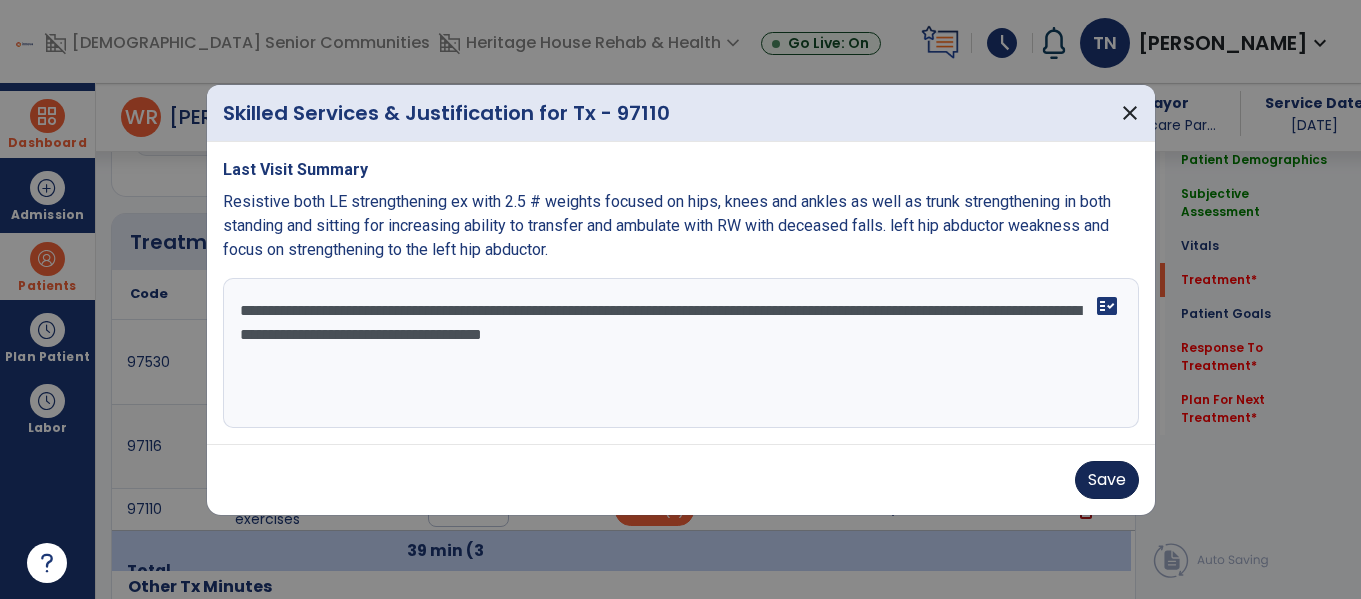 type on "**********" 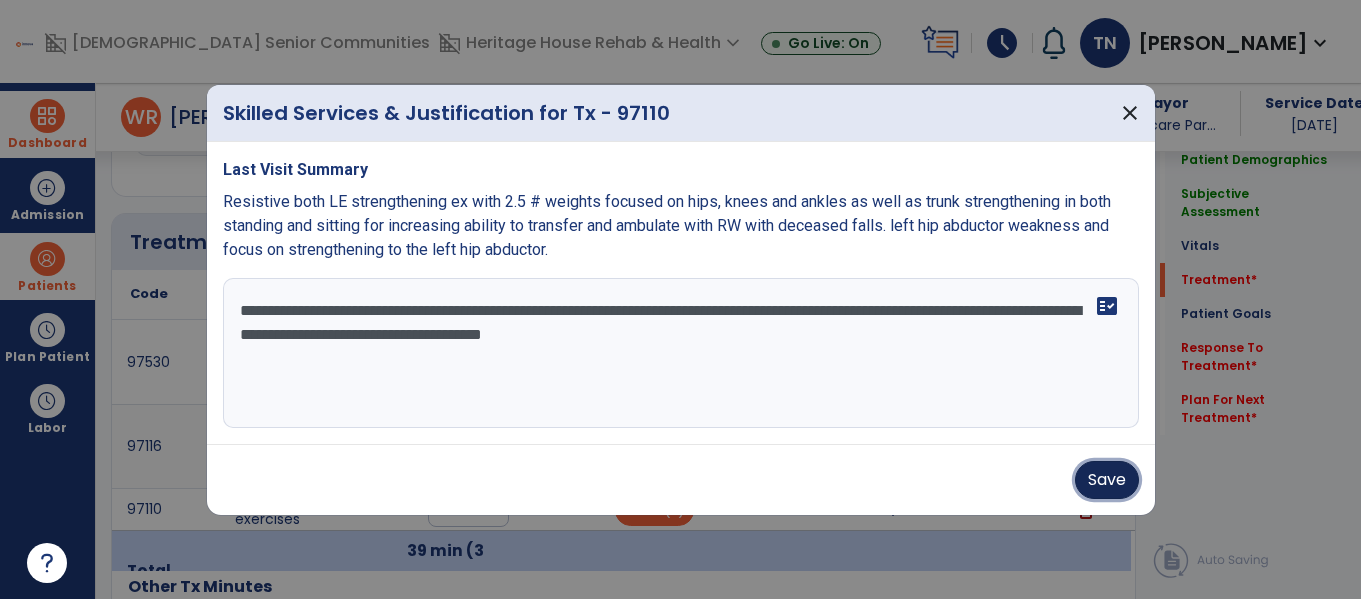 click on "Save" at bounding box center (1107, 480) 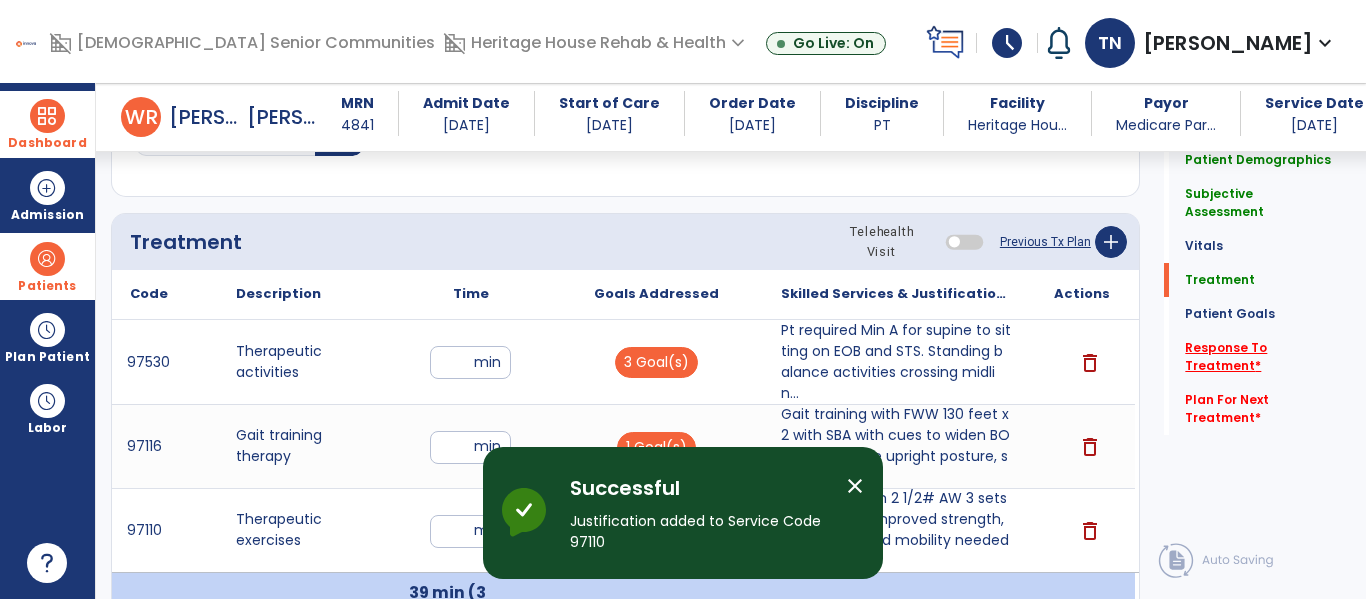 click on "Response To Treatment   *" 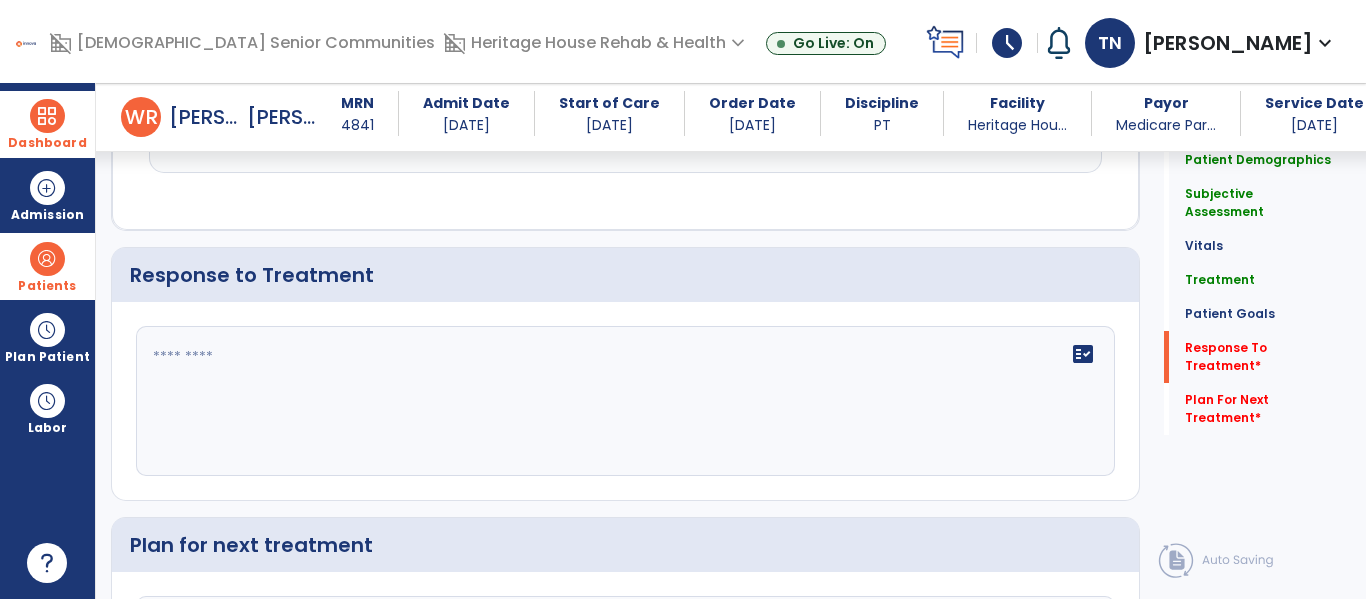 scroll, scrollTop: 2808, scrollLeft: 0, axis: vertical 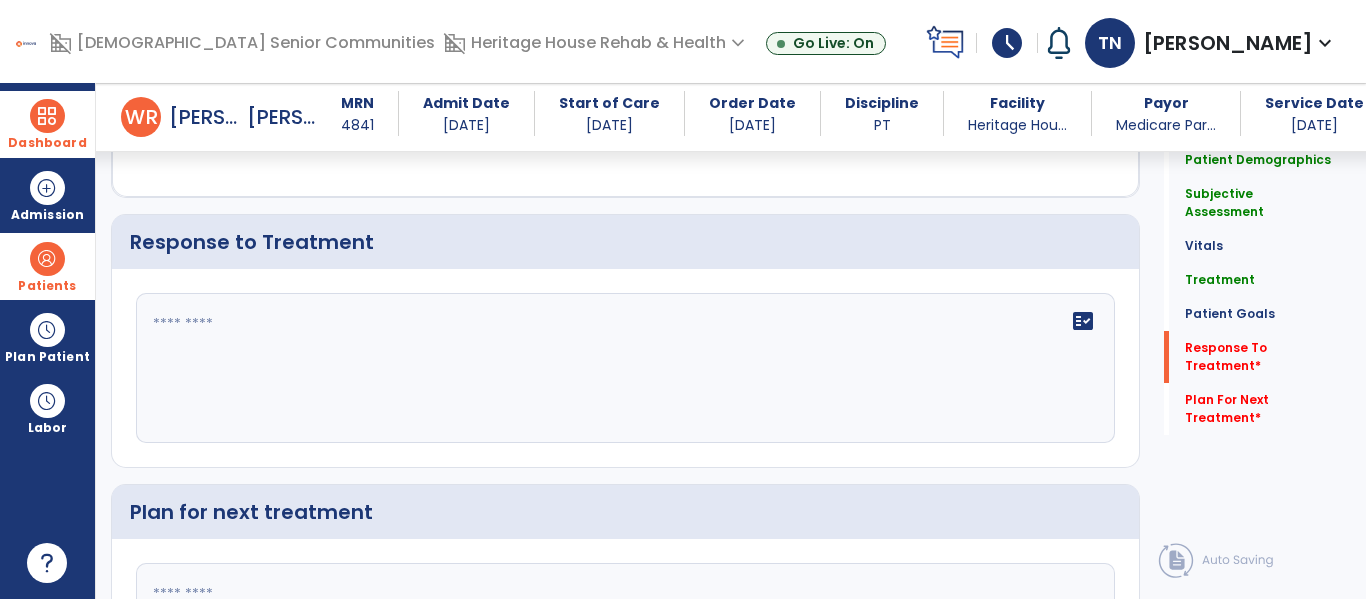 click on "fact_check" 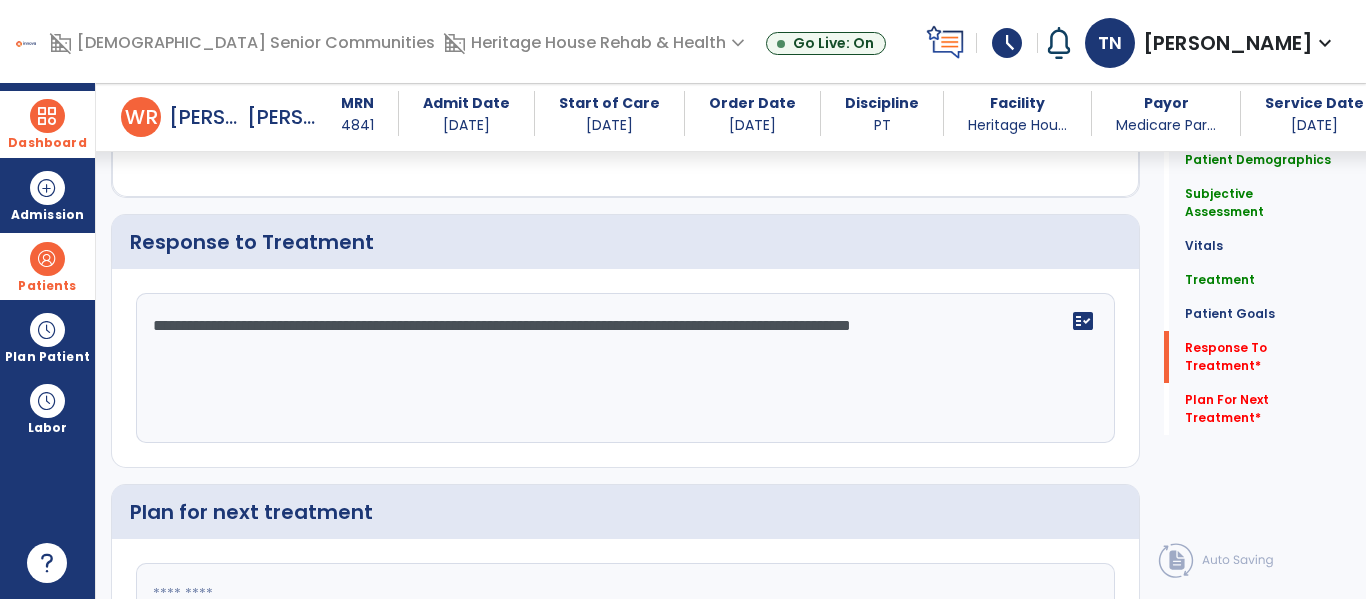 type on "**********" 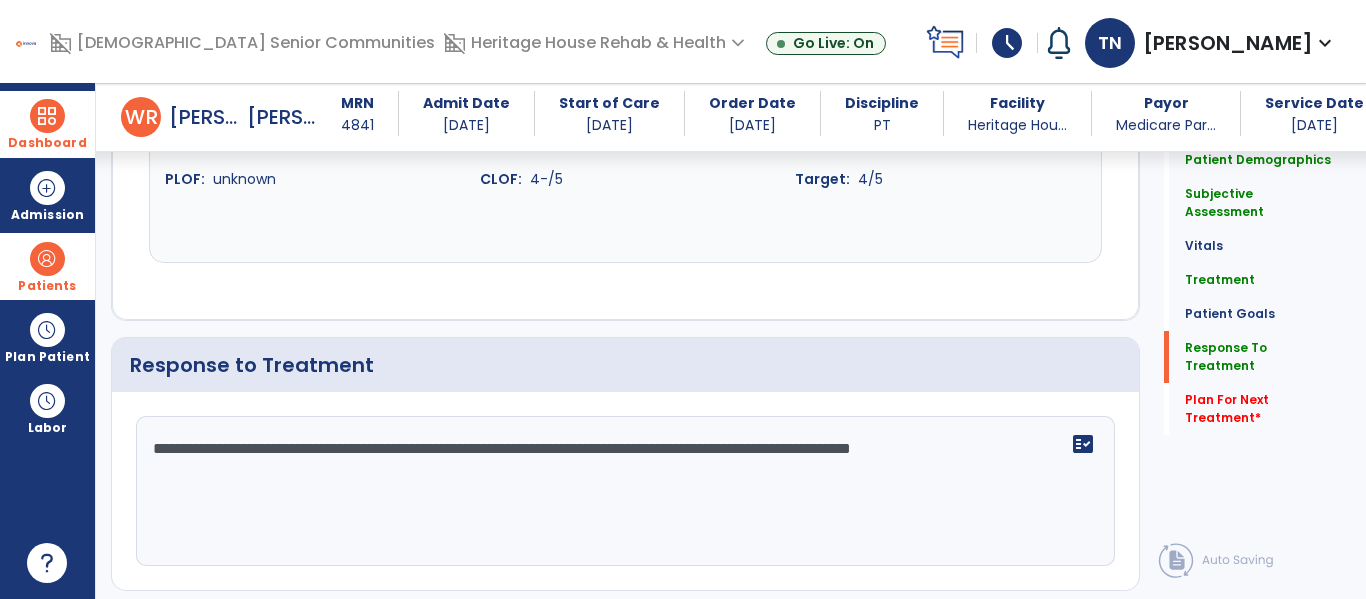 scroll, scrollTop: 2817, scrollLeft: 0, axis: vertical 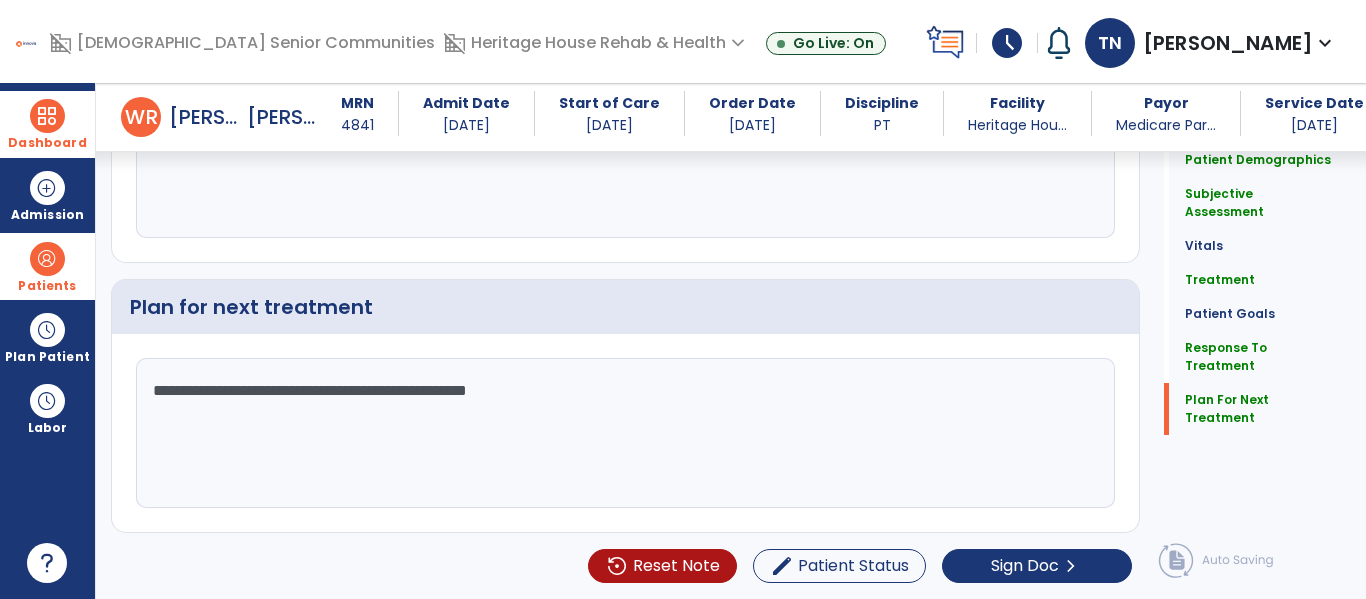 type on "**********" 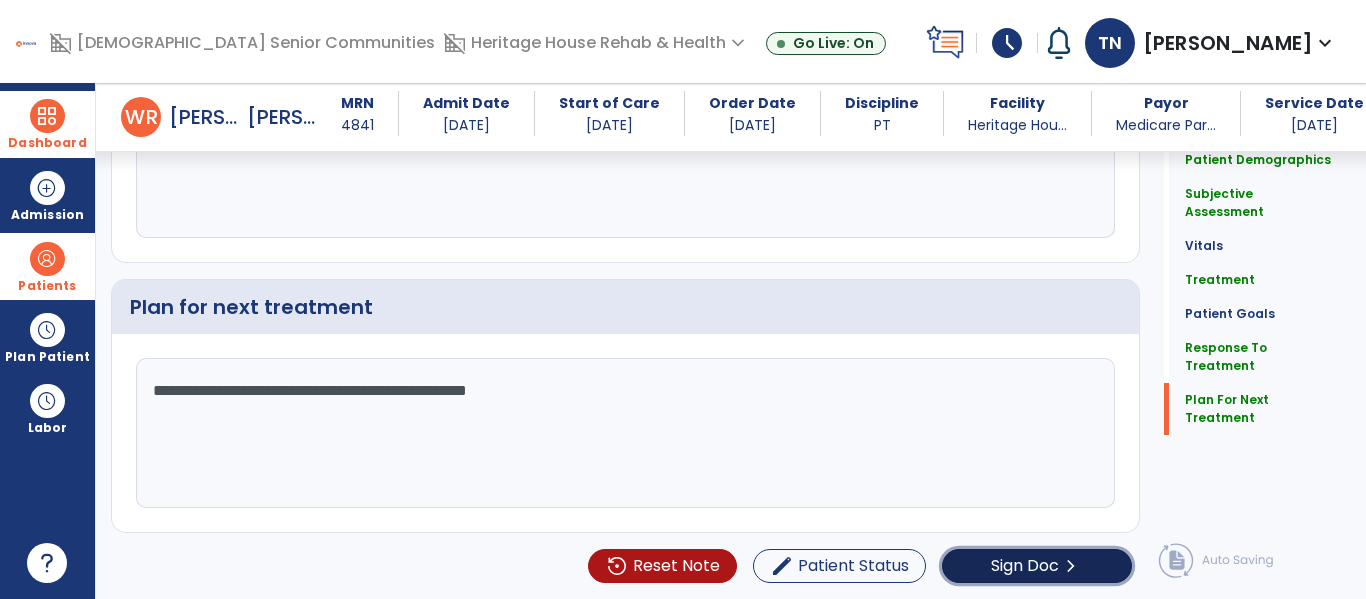 click on "chevron_right" 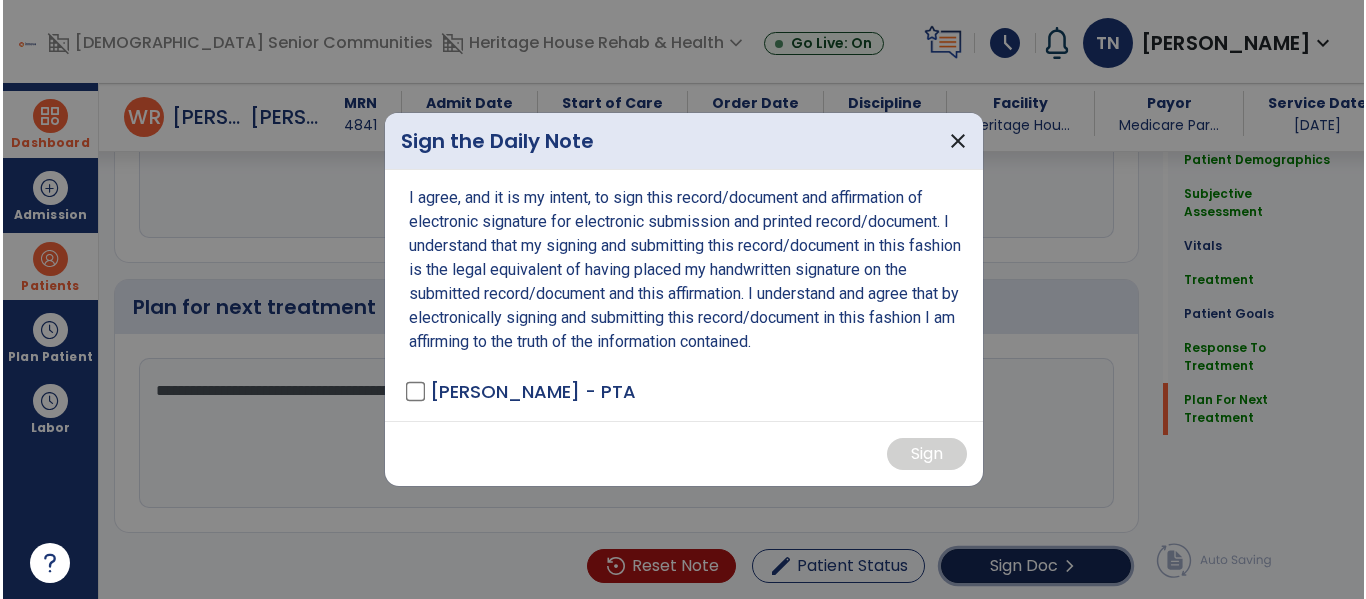 scroll, scrollTop: 3013, scrollLeft: 0, axis: vertical 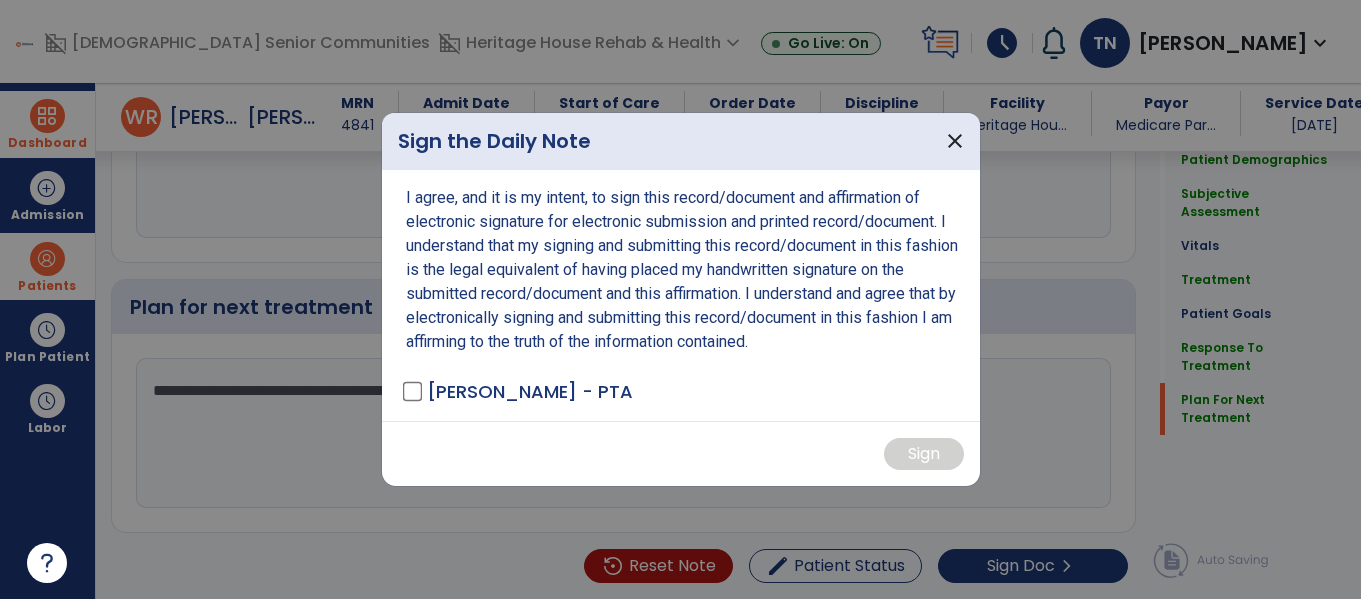 click on "[PERSON_NAME]  - PTA" at bounding box center [530, 391] 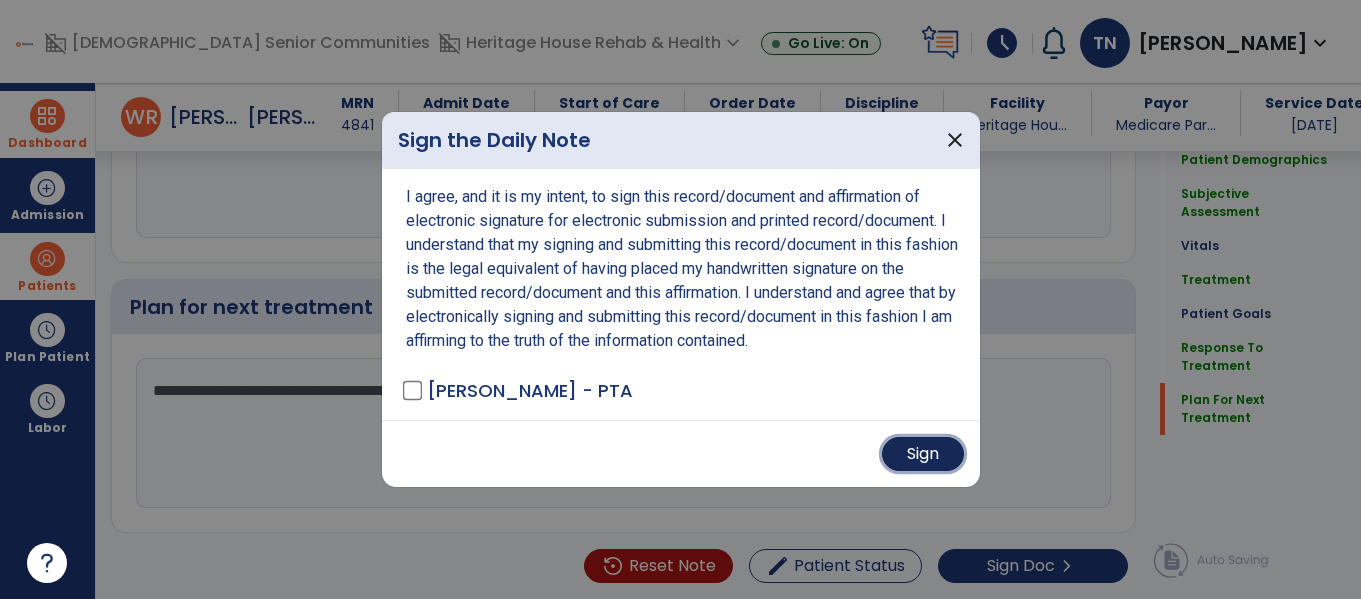 click on "Sign" at bounding box center (923, 454) 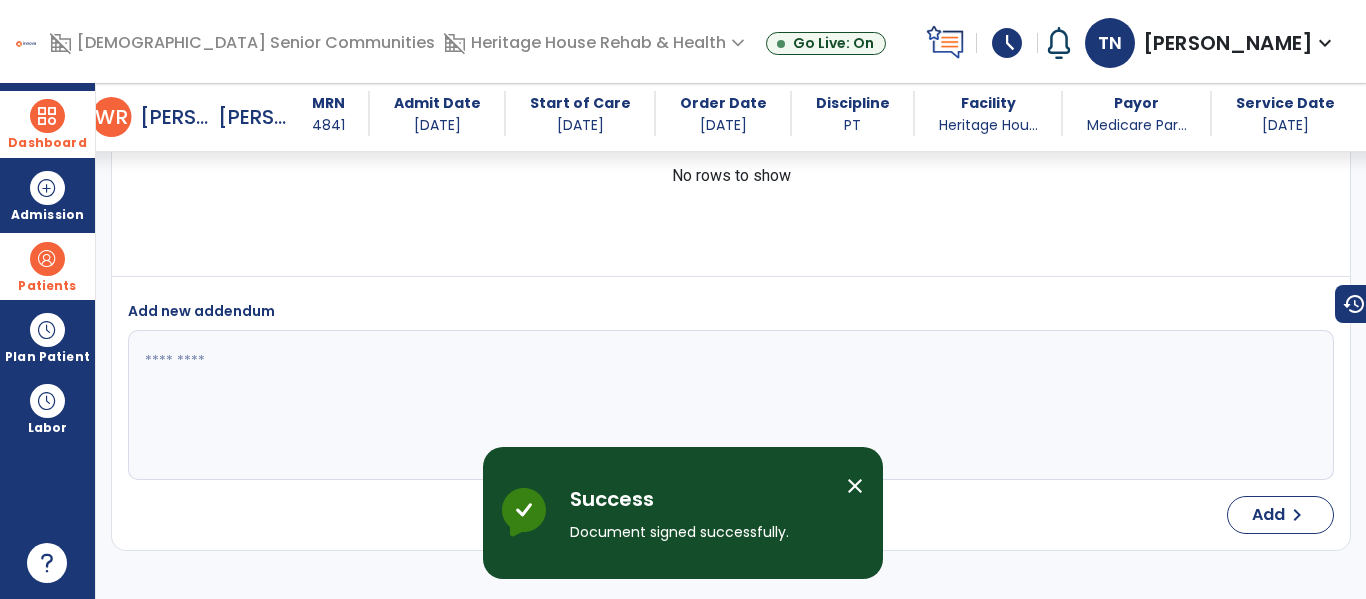click at bounding box center [47, 116] 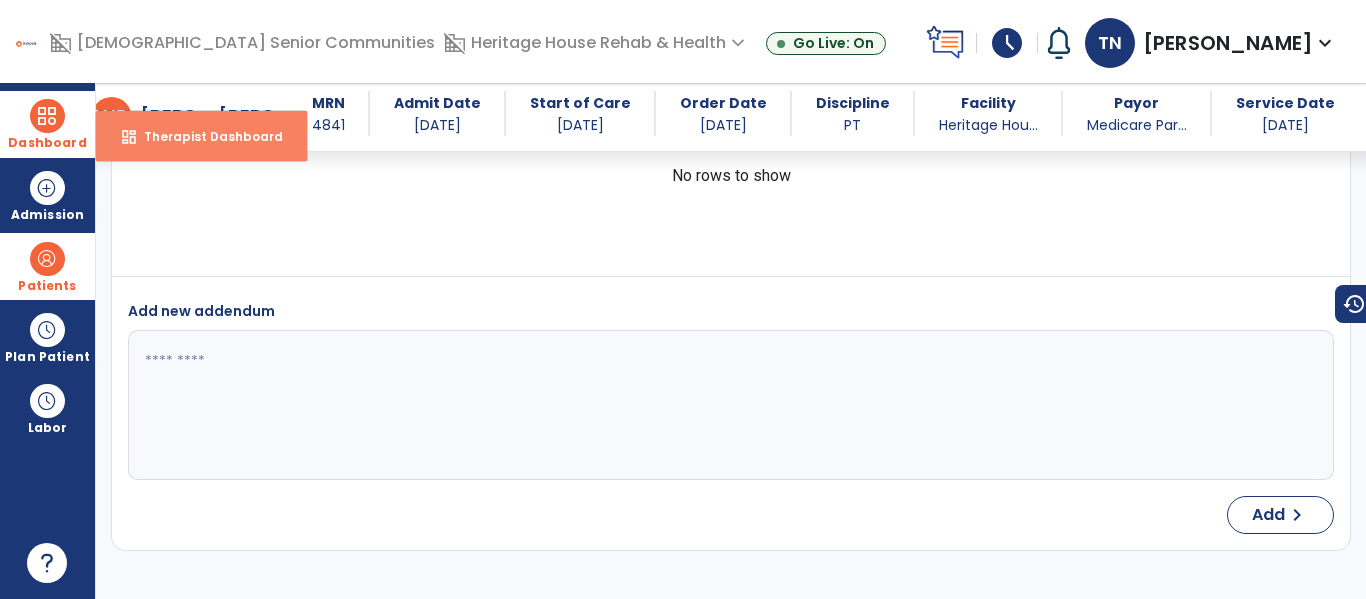 click on "dashboard  Therapist Dashboard" at bounding box center [201, 136] 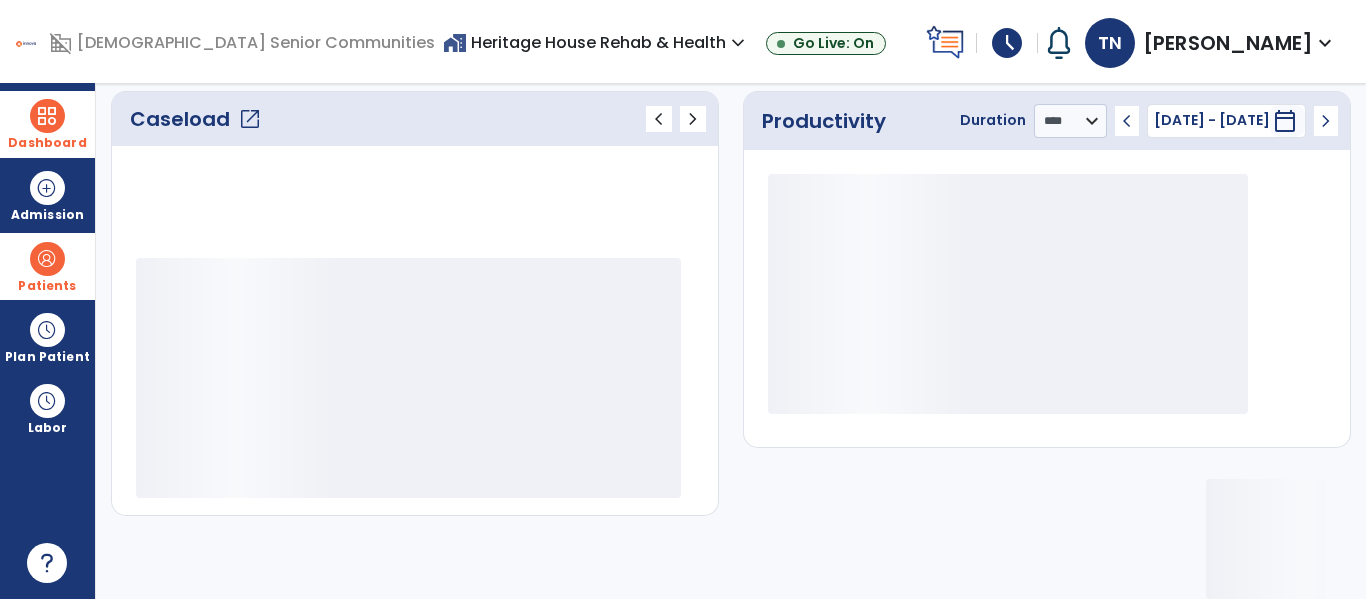 scroll, scrollTop: 276, scrollLeft: 0, axis: vertical 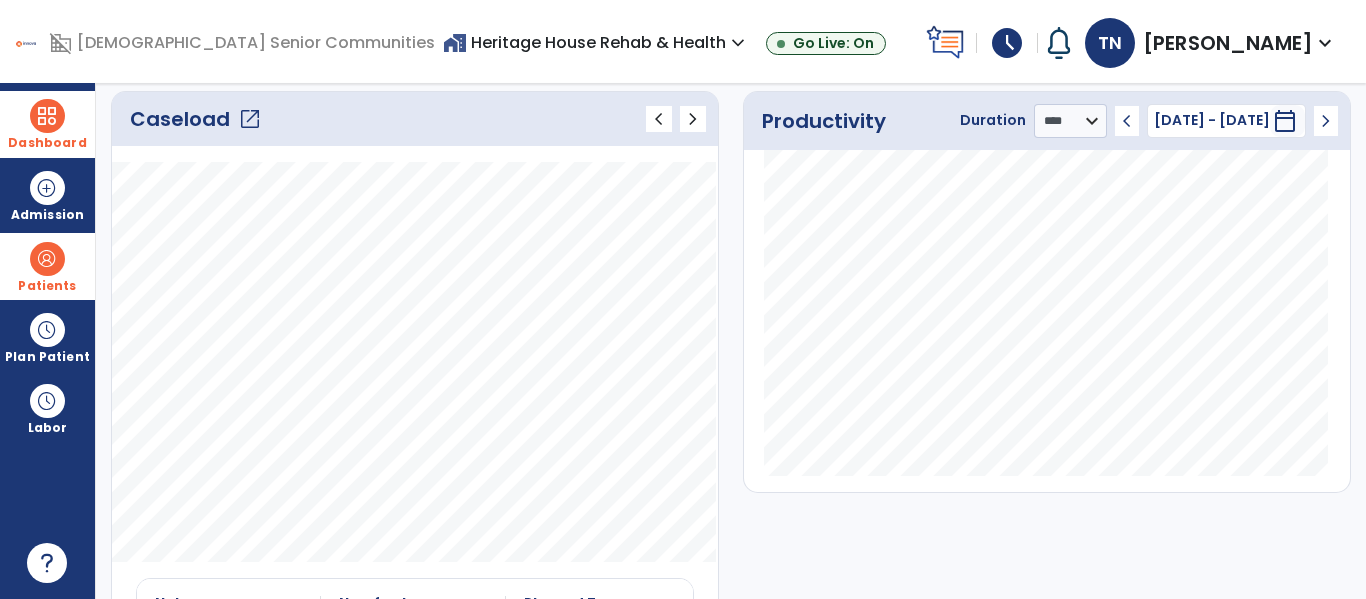 click on "open_in_new" 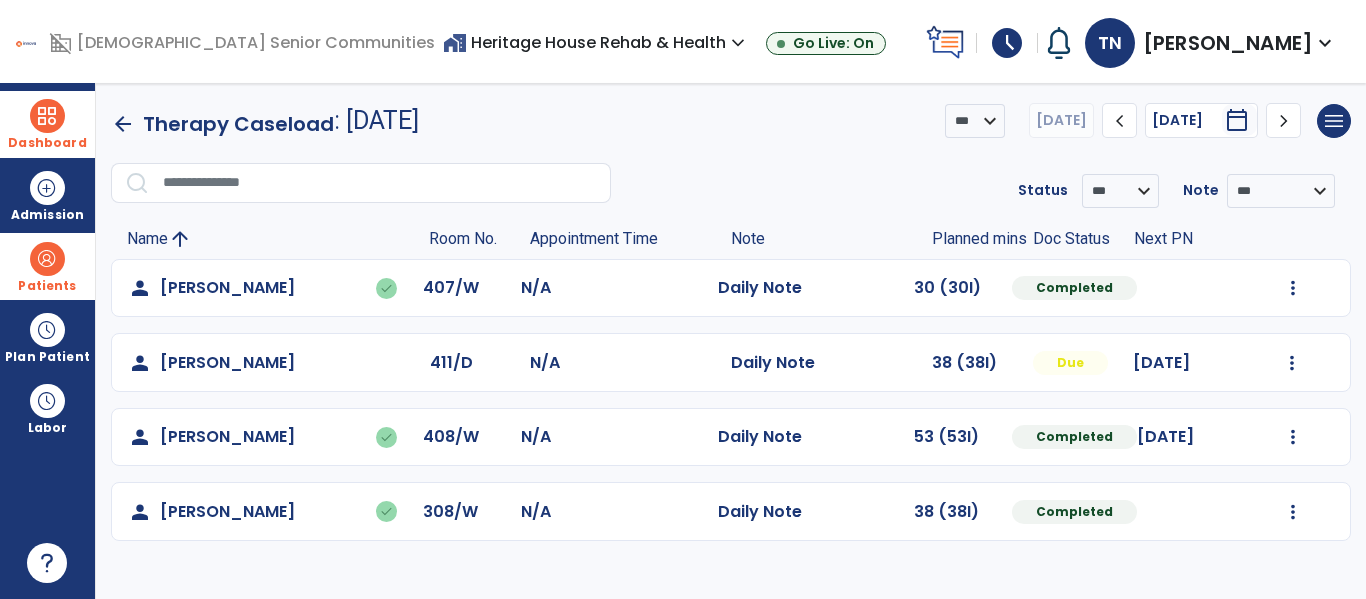 scroll, scrollTop: 0, scrollLeft: 0, axis: both 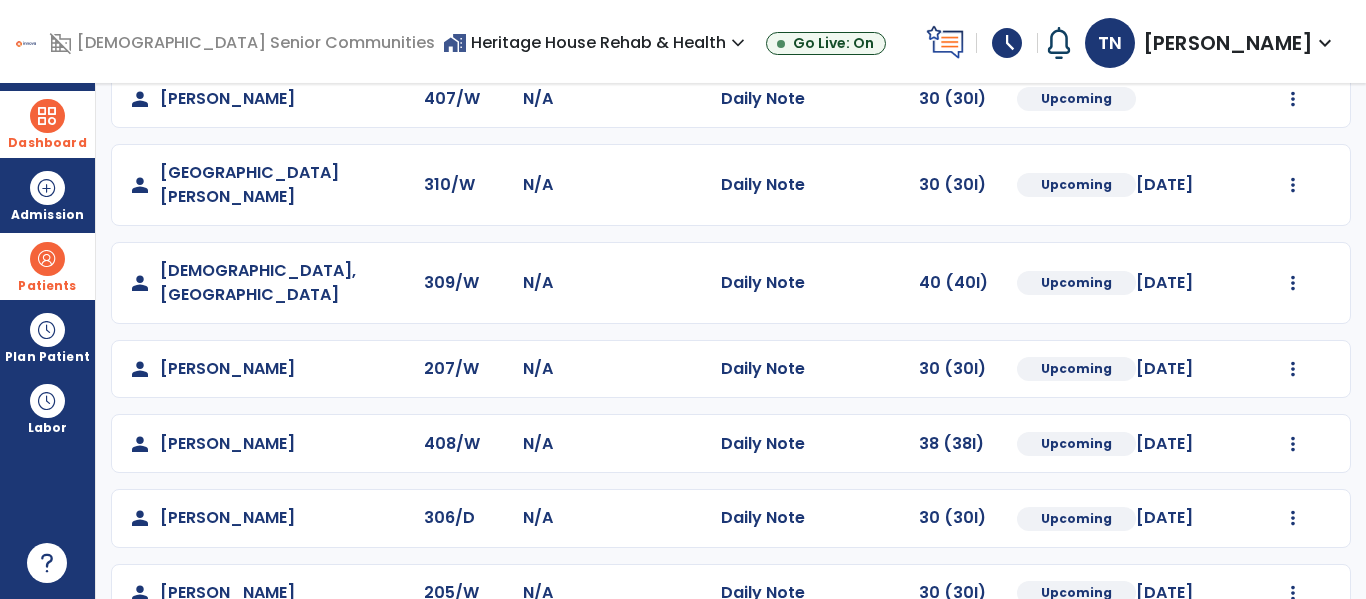 click on "Dashboard" at bounding box center (47, 124) 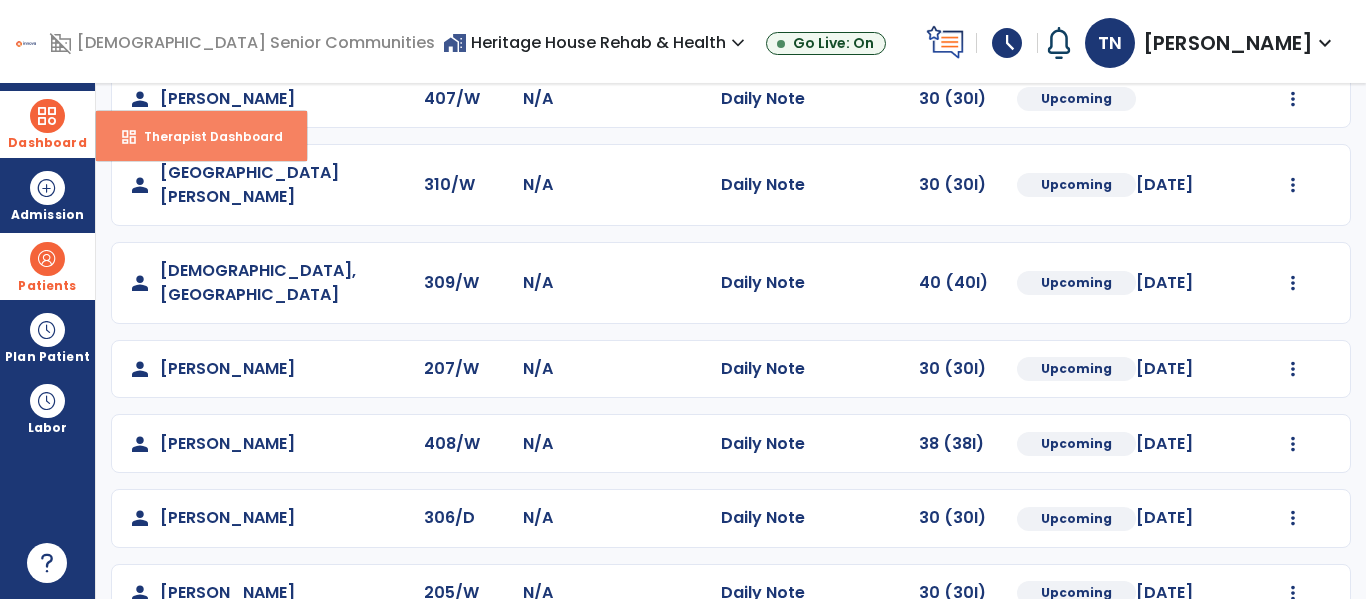 click on "dashboard  Therapist Dashboard" at bounding box center [201, 136] 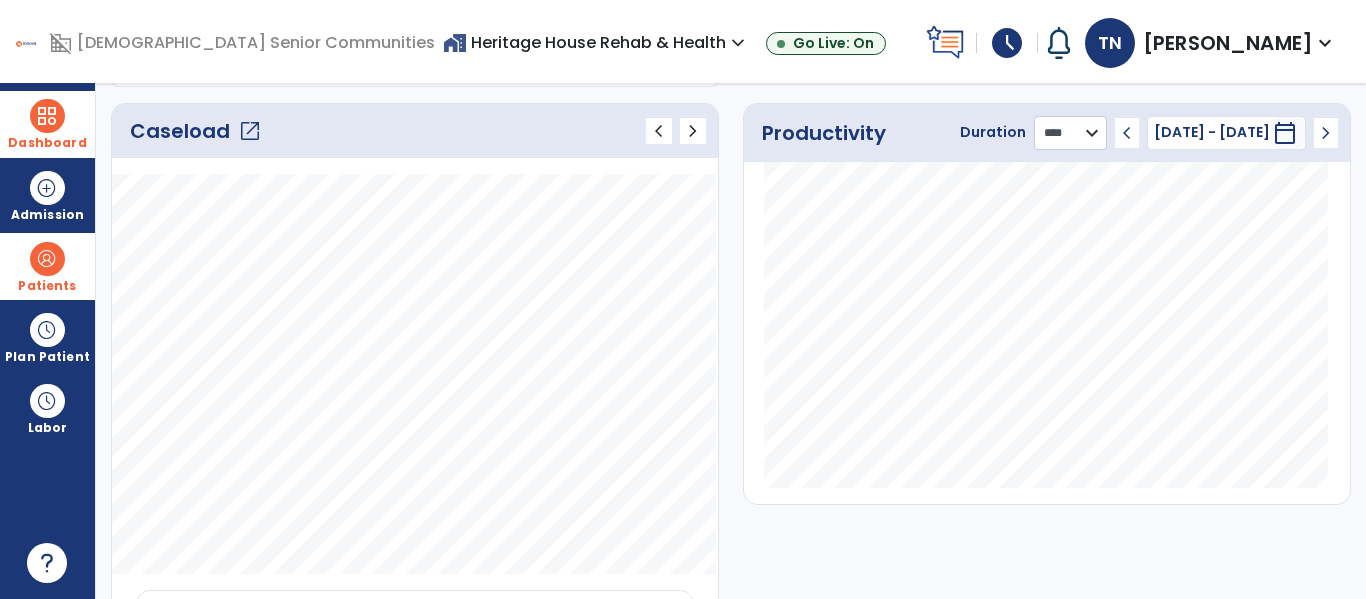 click on "******** **** ***" 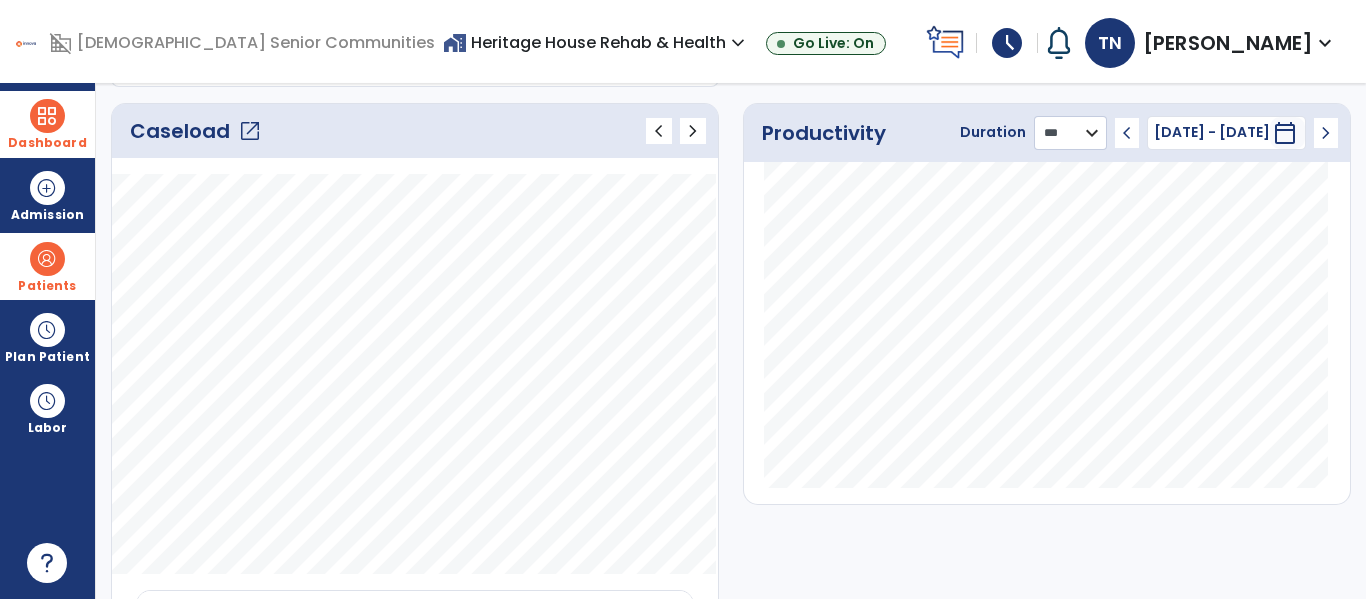 click on "******** **** ***" 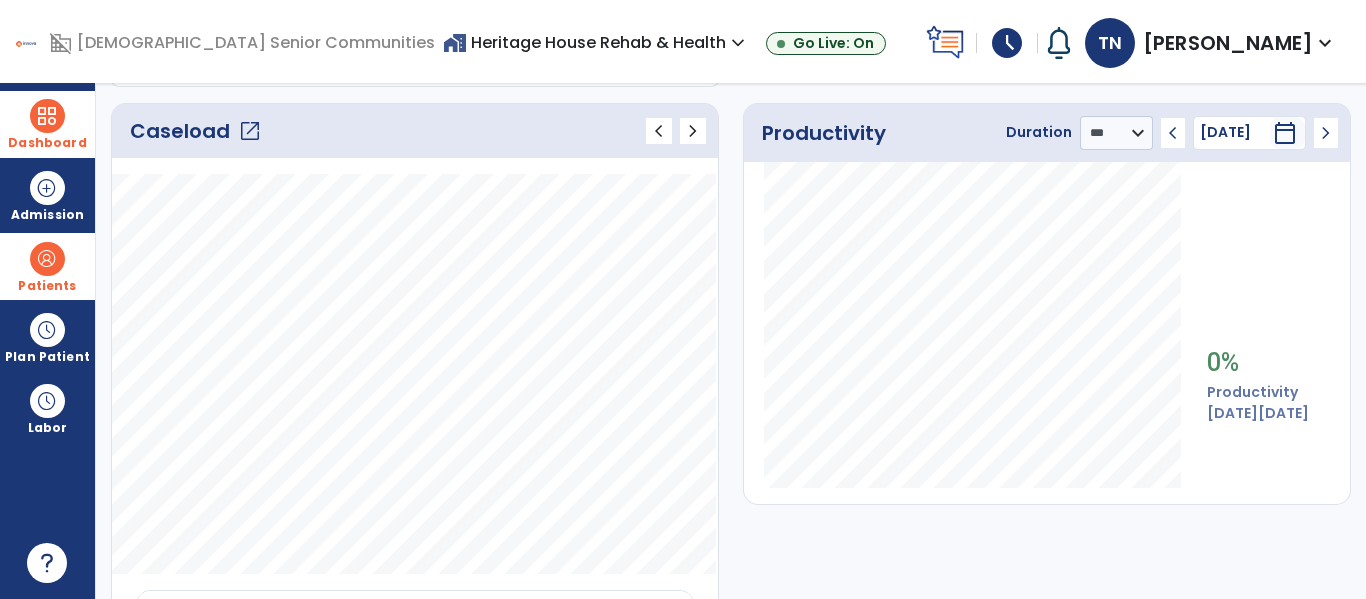 click on "chevron_left" 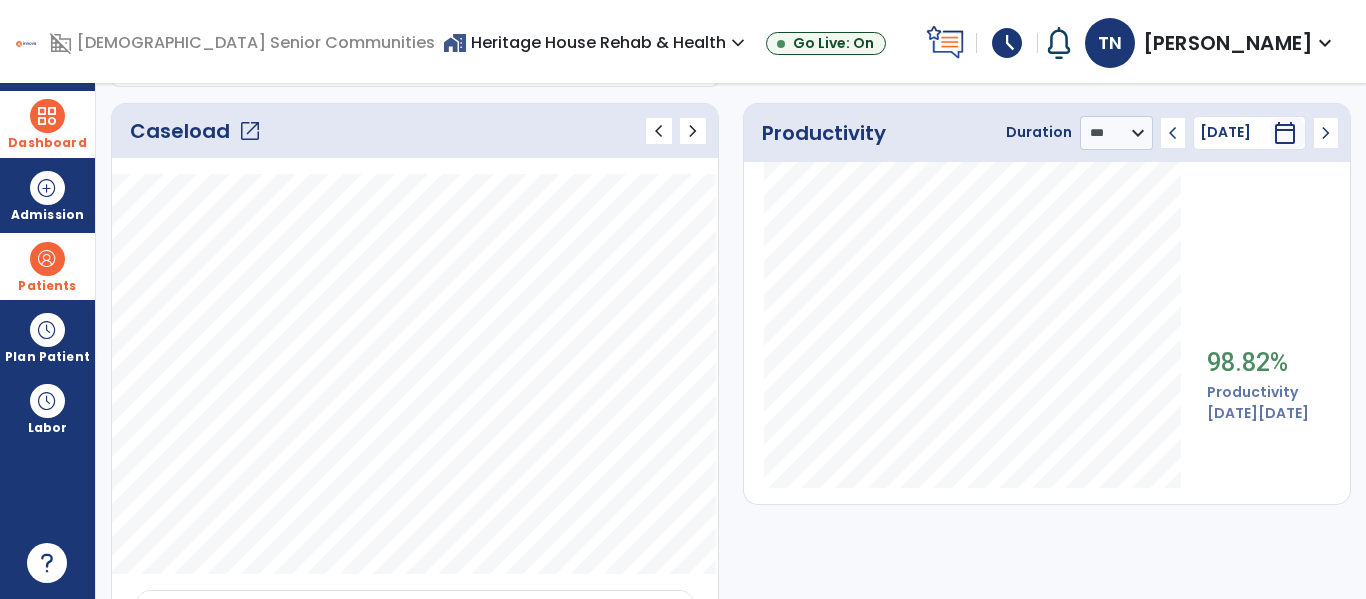 click on "chevron_left" 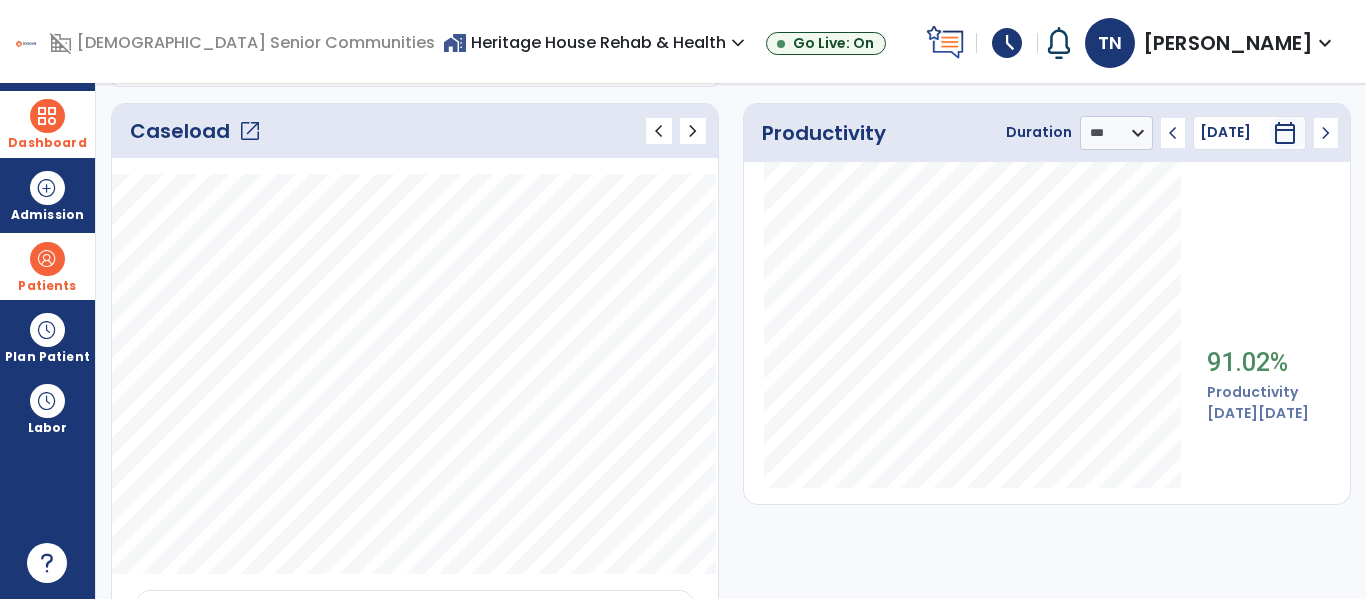 click on "chevron_left" 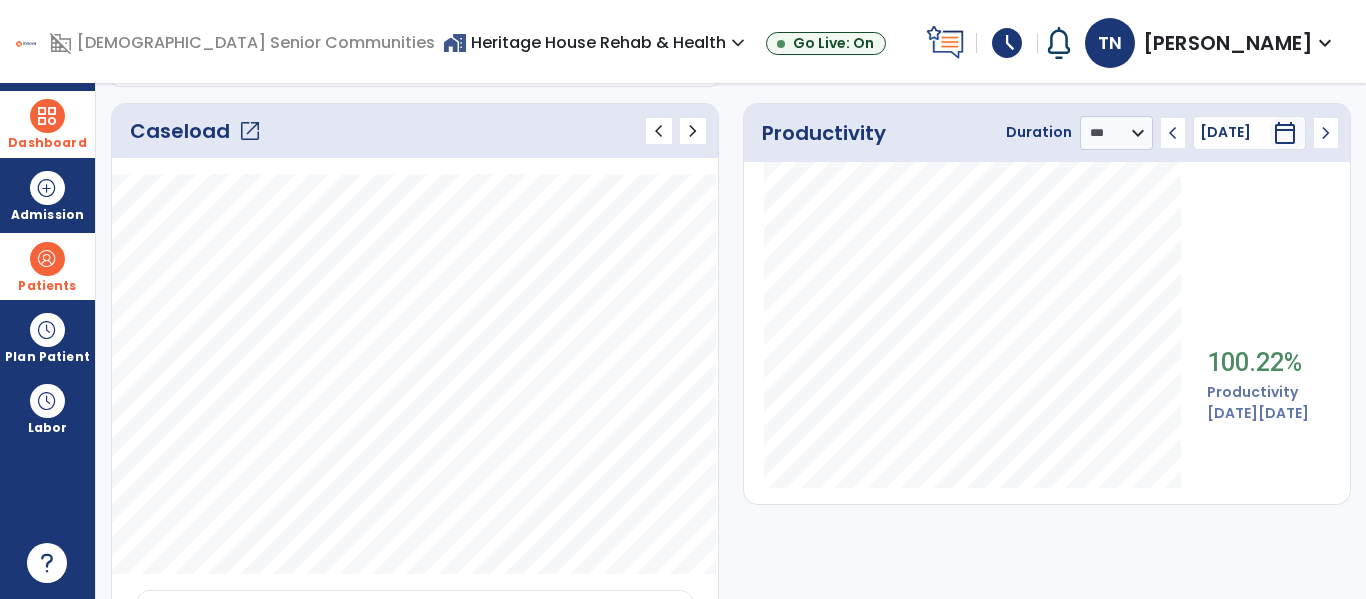 click at bounding box center (47, 116) 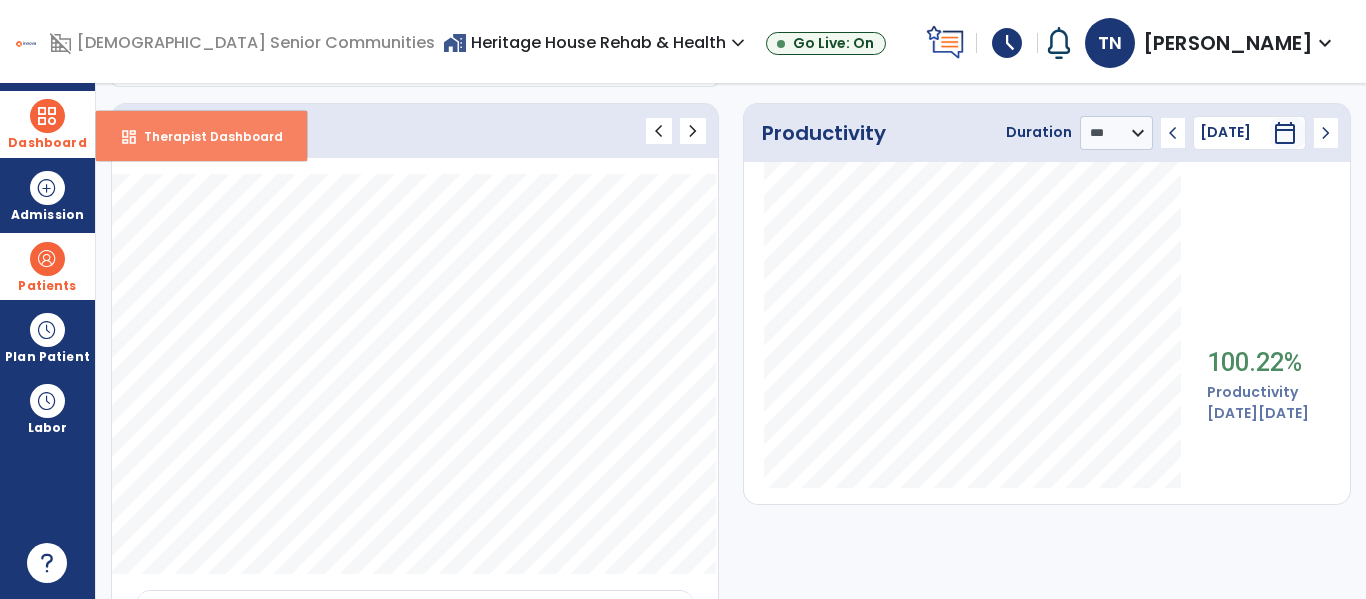 click on "dashboard  Therapist Dashboard" at bounding box center (201, 136) 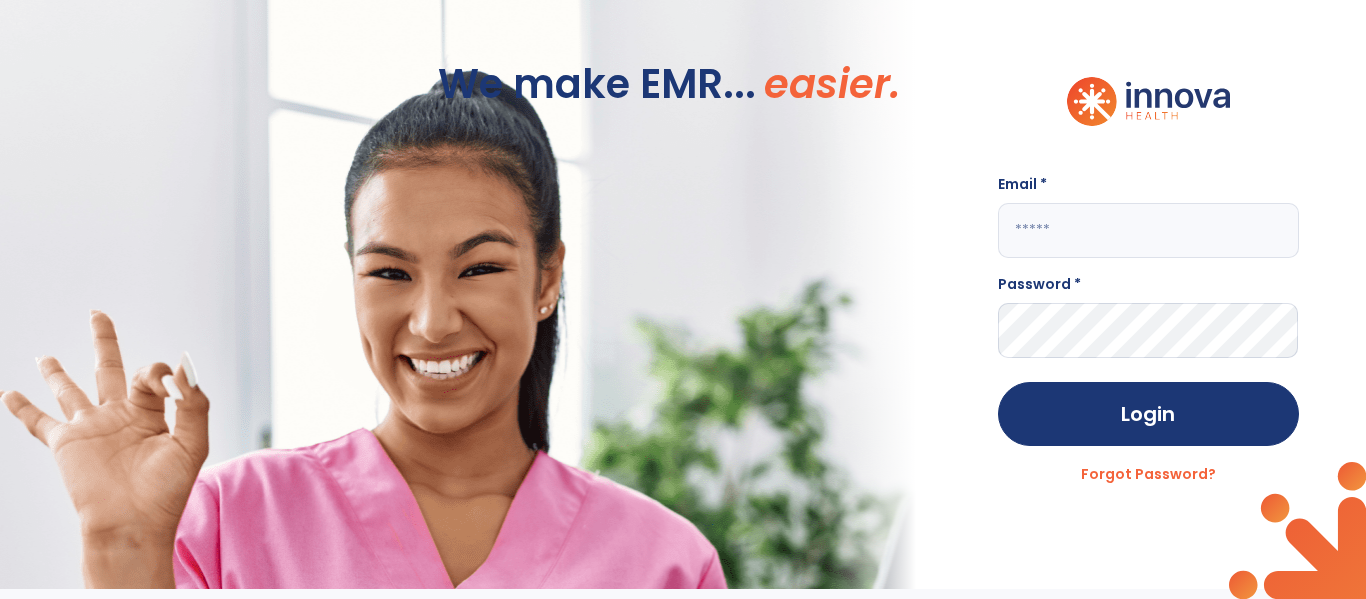 scroll, scrollTop: 0, scrollLeft: 0, axis: both 